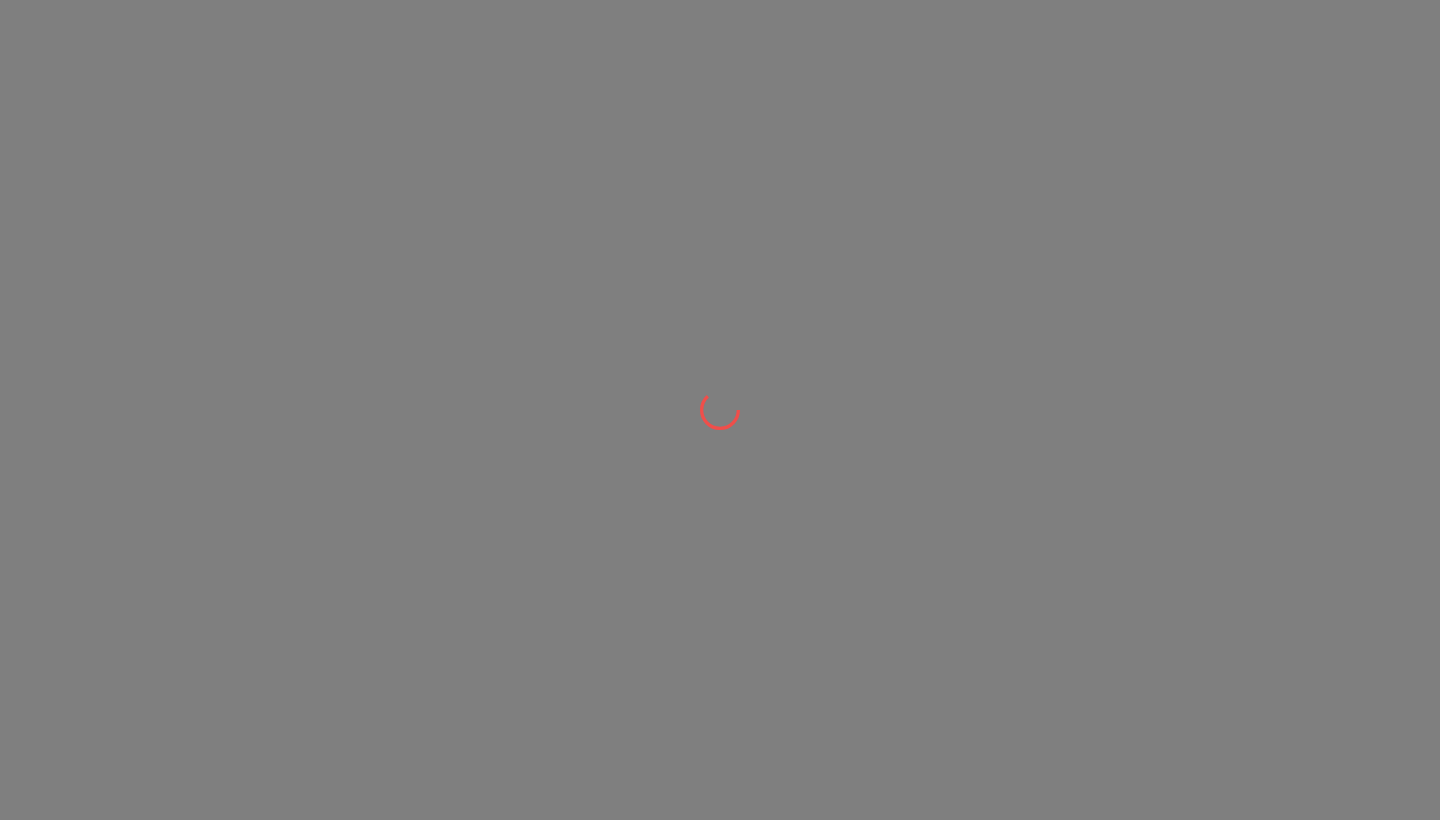 scroll, scrollTop: 0, scrollLeft: 0, axis: both 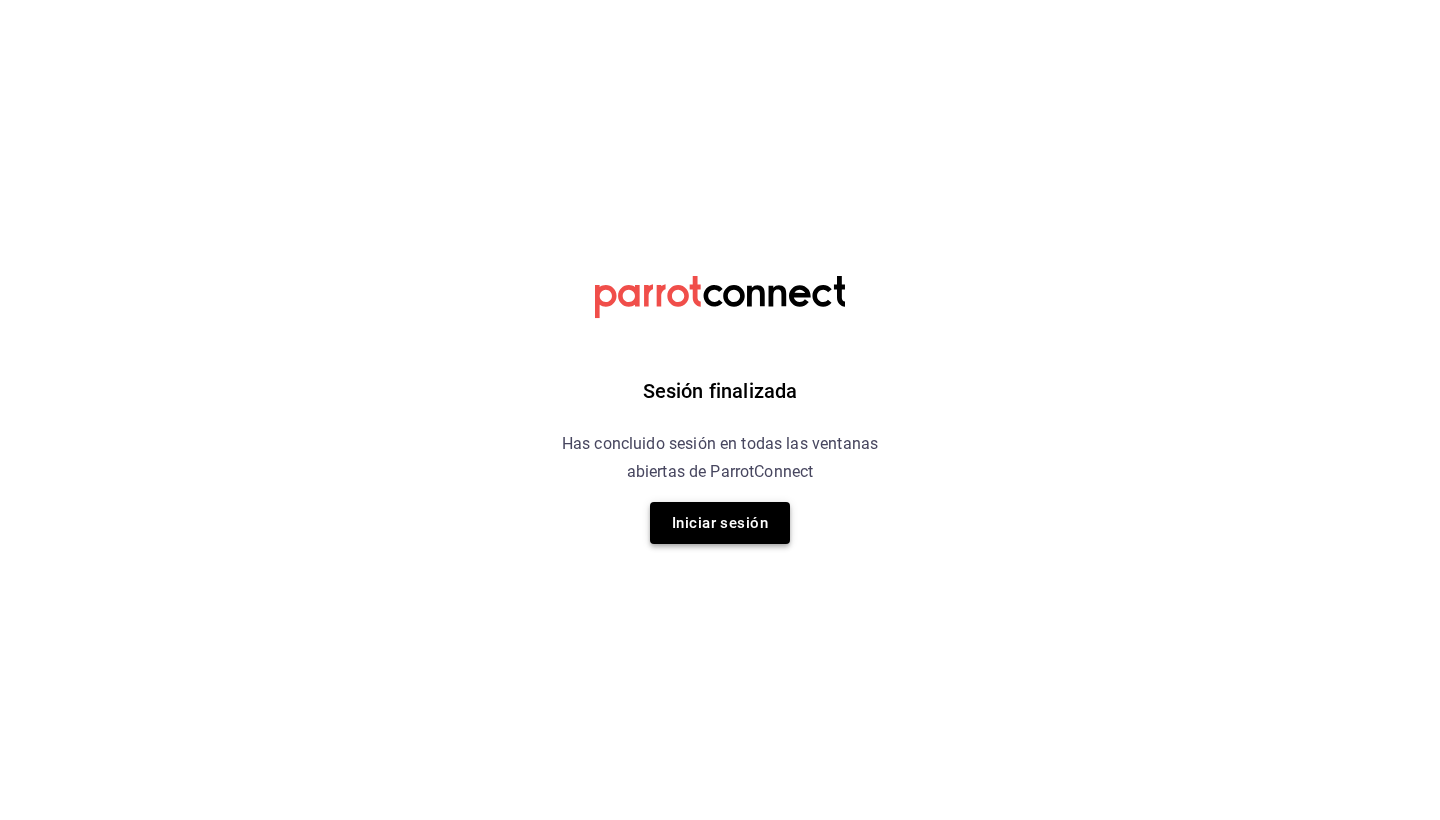 click on "Iniciar sesión" at bounding box center [720, 523] 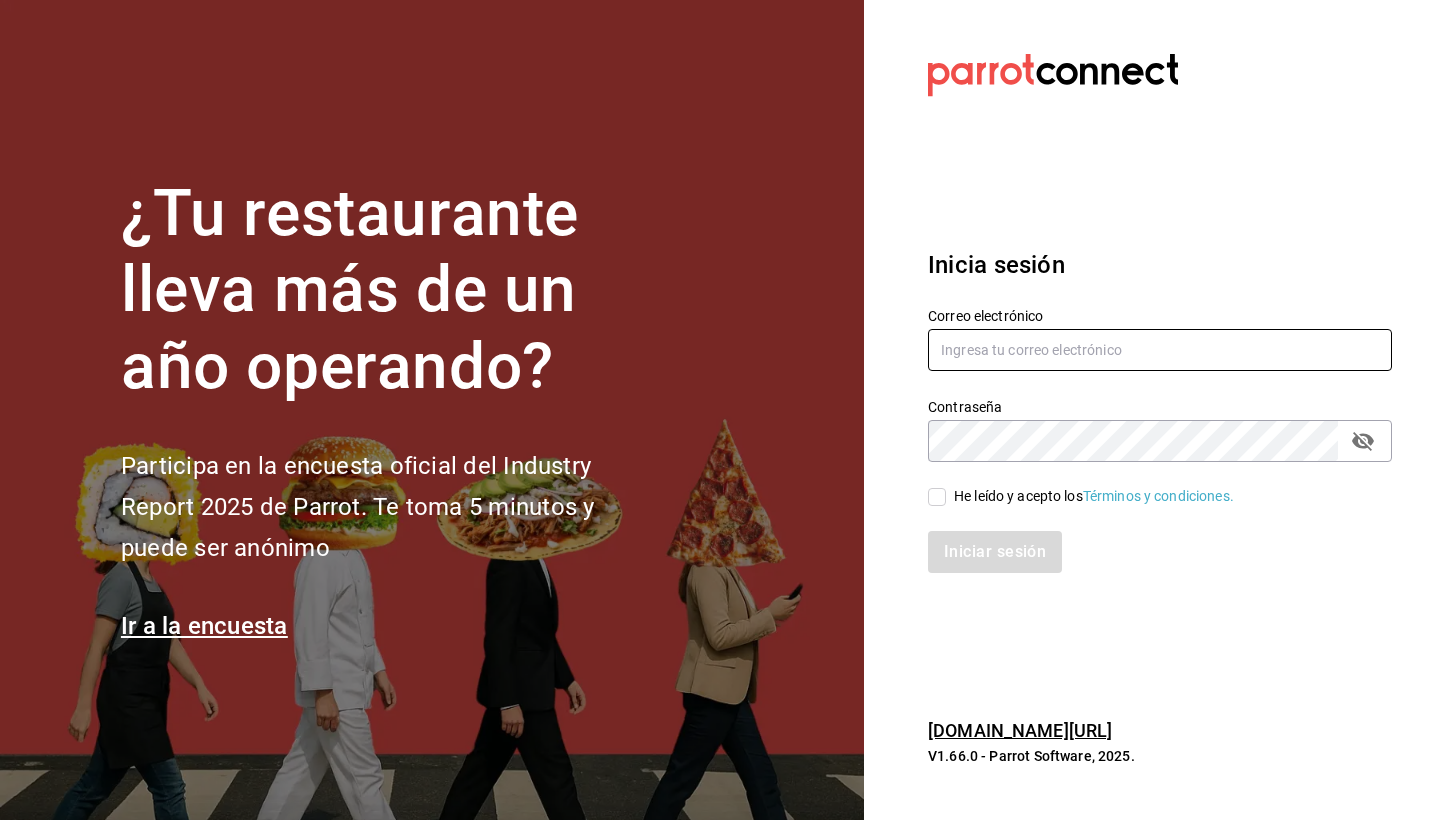 type on "martha@ayni.mx" 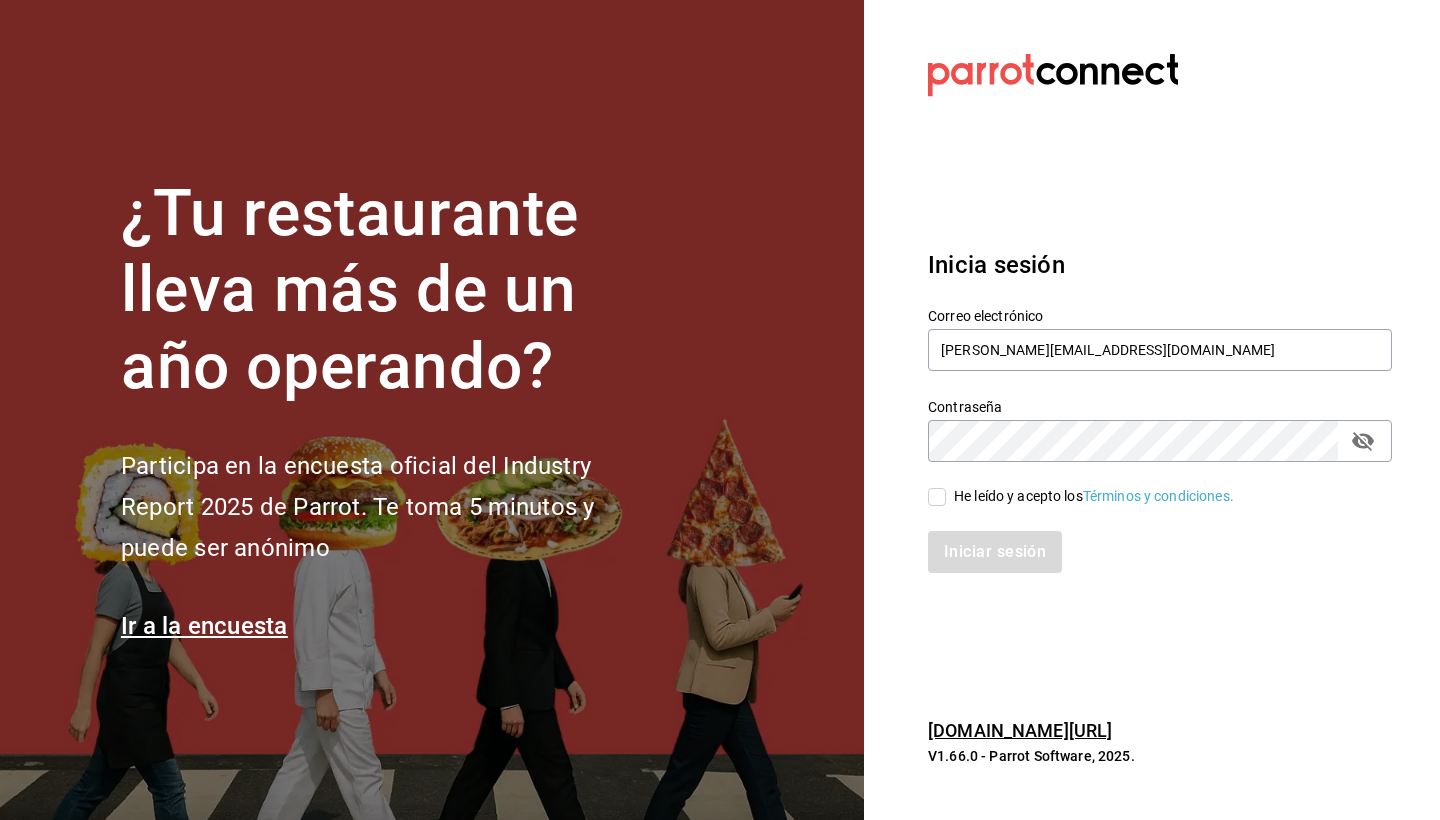 click on "He leído y acepto los  Términos y condiciones." at bounding box center [937, 497] 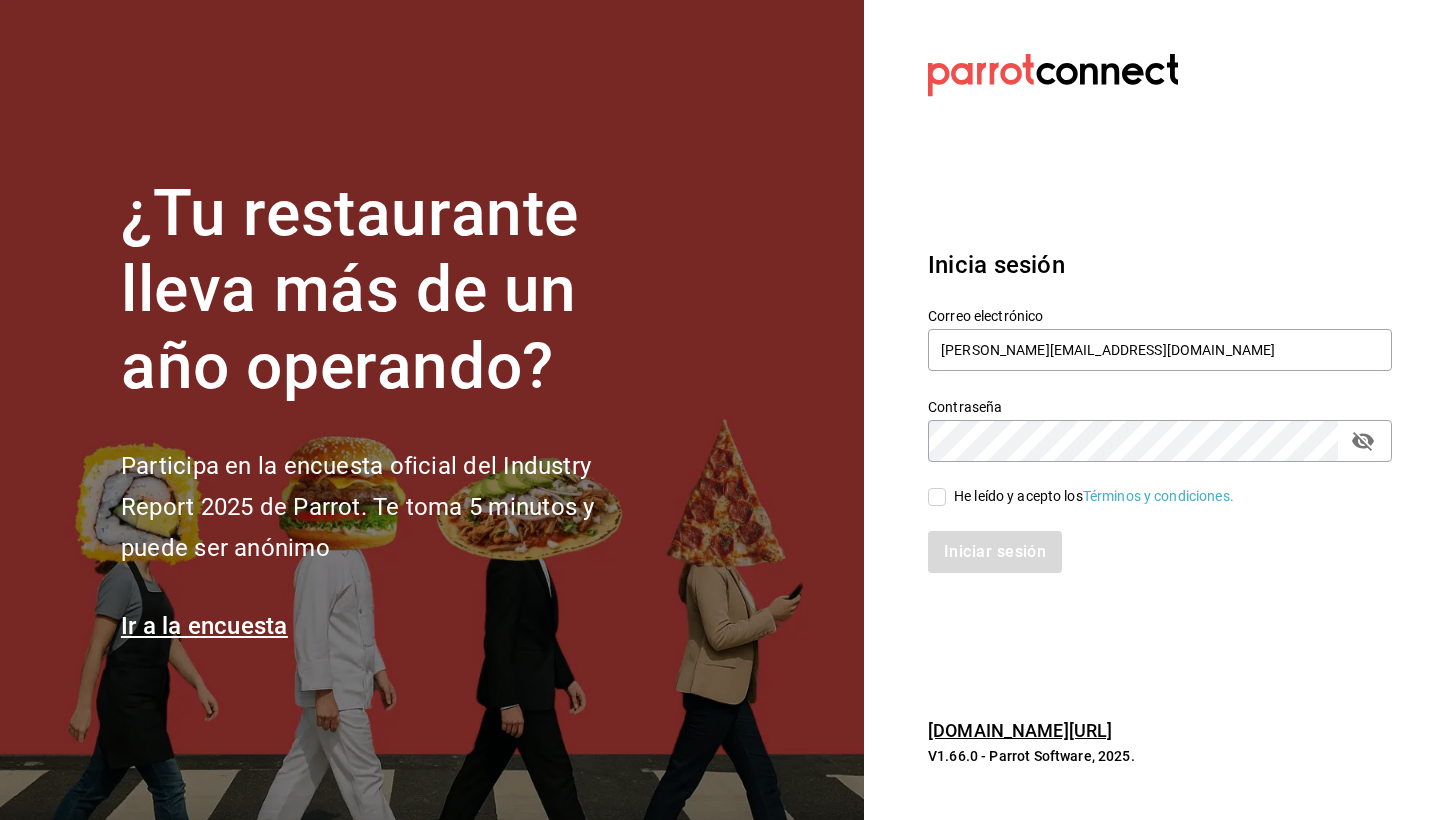 checkbox on "true" 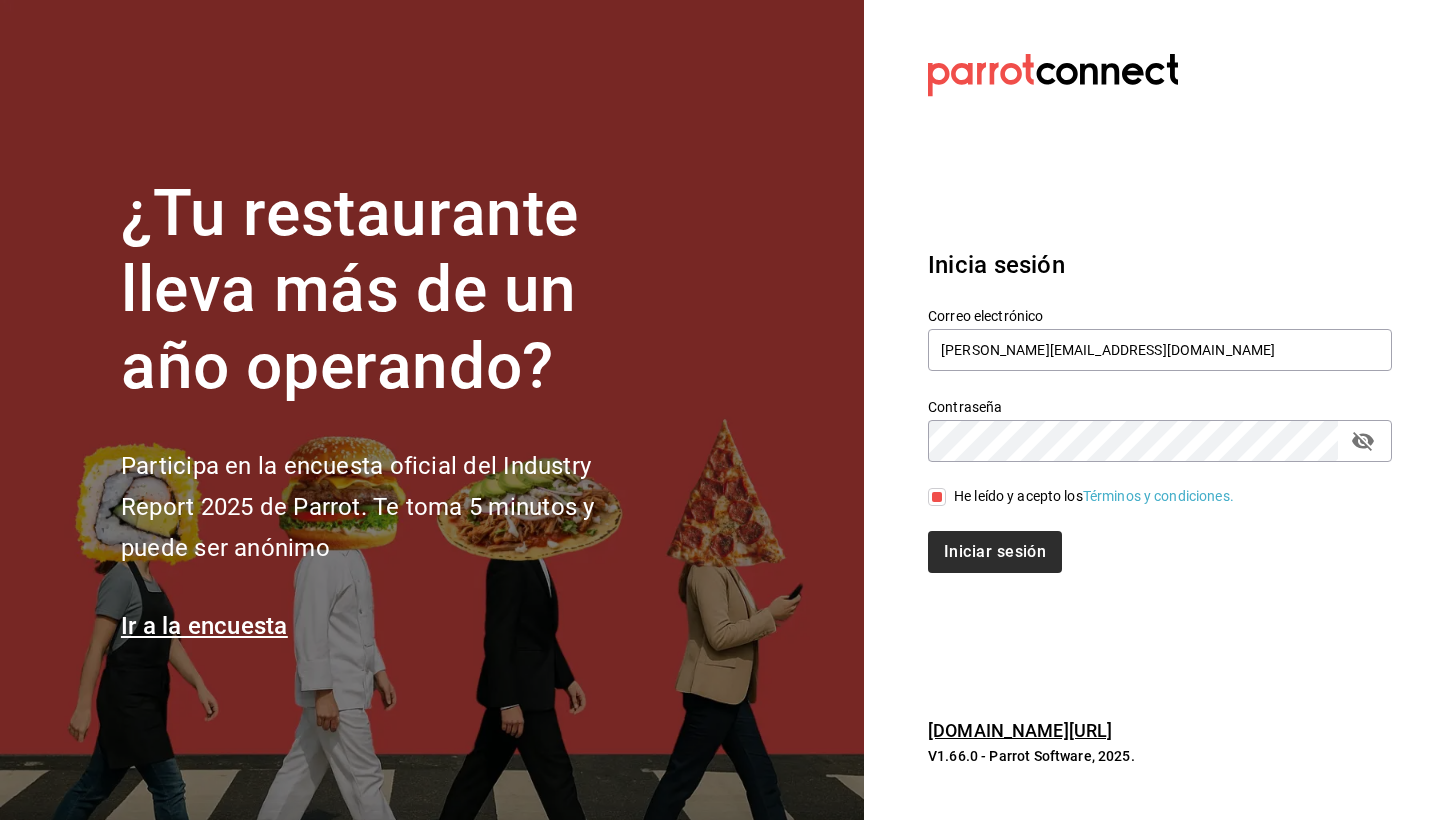 click on "Iniciar sesión" at bounding box center [995, 552] 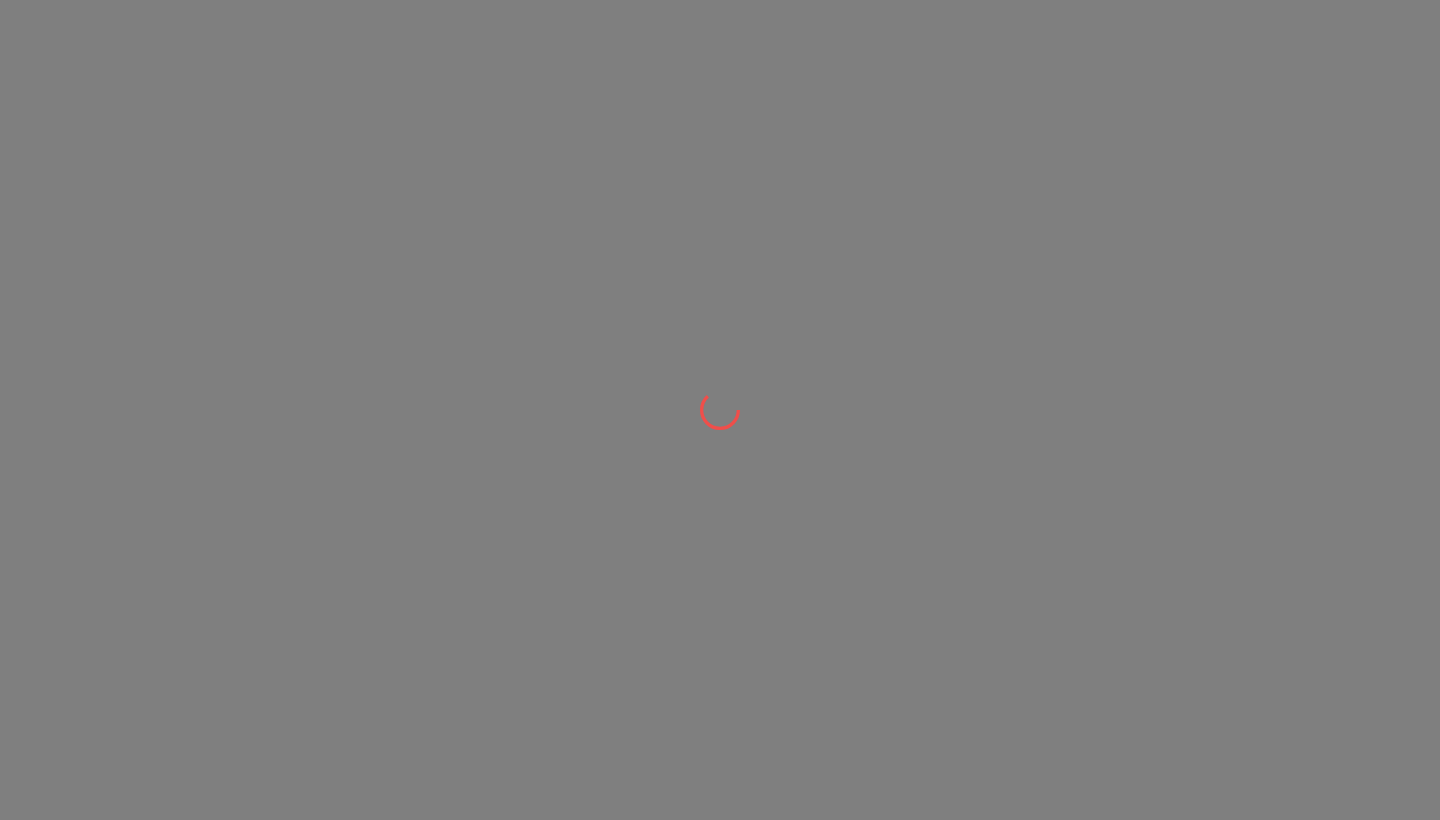 scroll, scrollTop: 0, scrollLeft: 0, axis: both 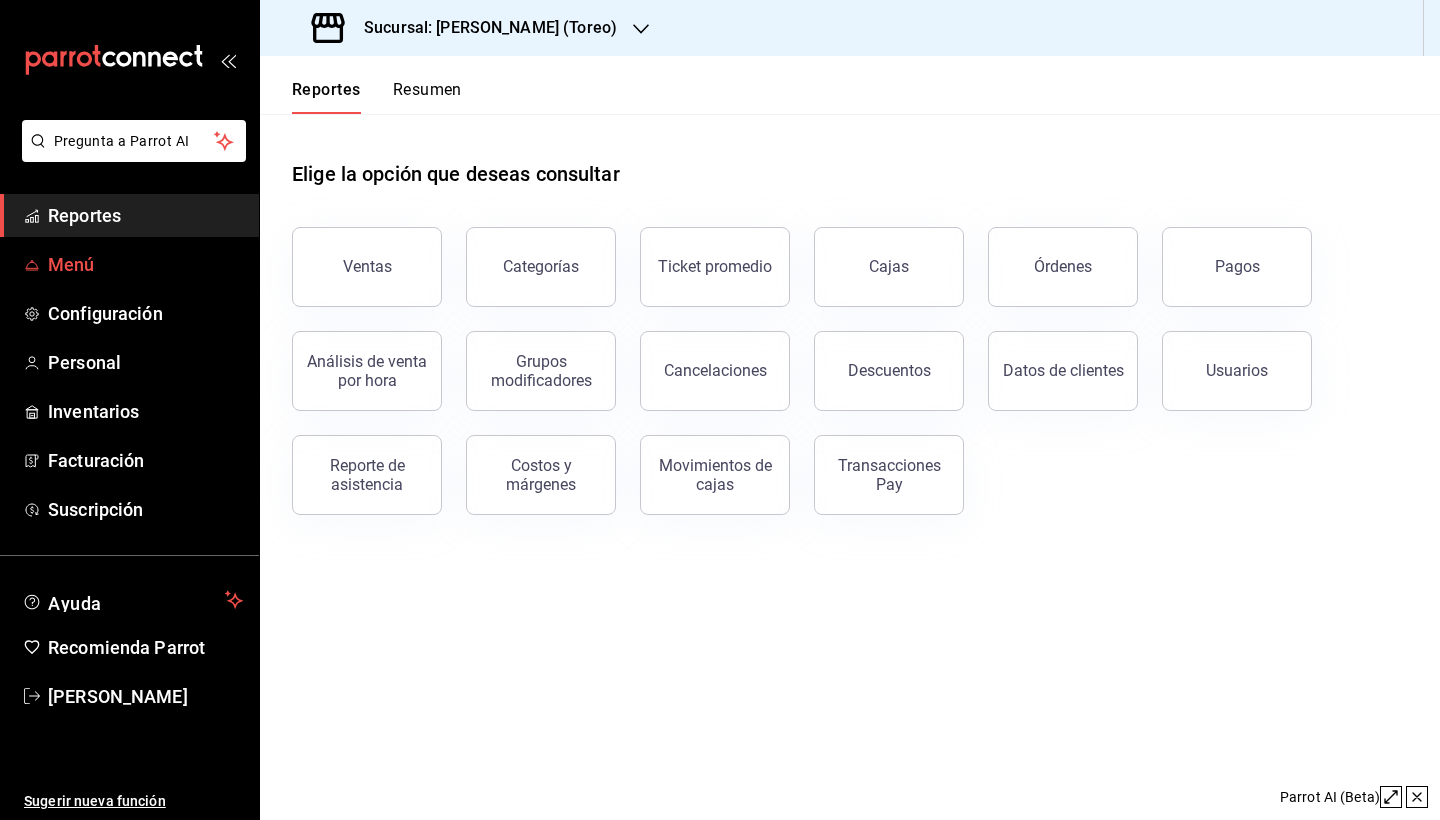 click on "Menú" at bounding box center [129, 264] 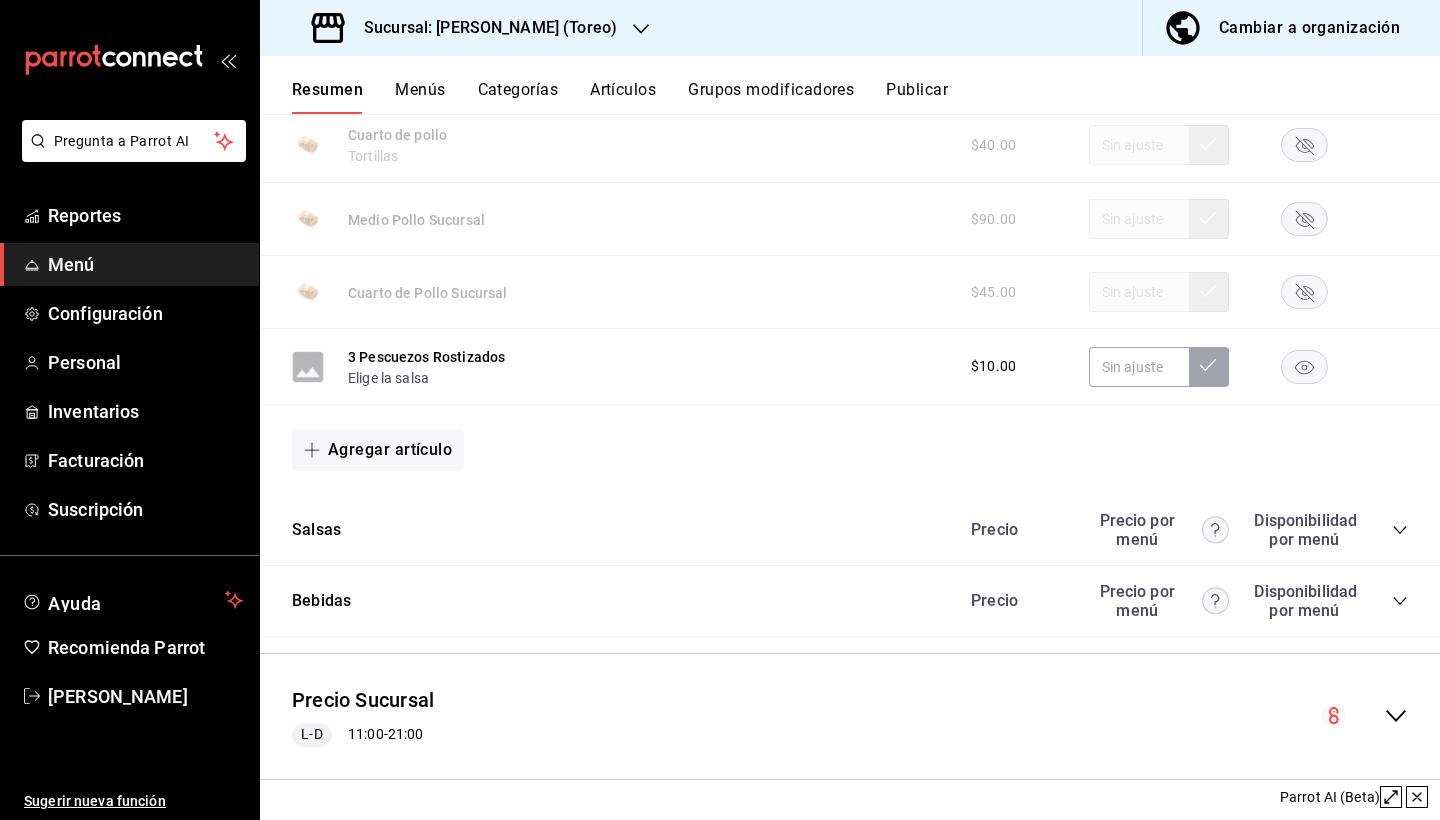 scroll, scrollTop: 1909, scrollLeft: 0, axis: vertical 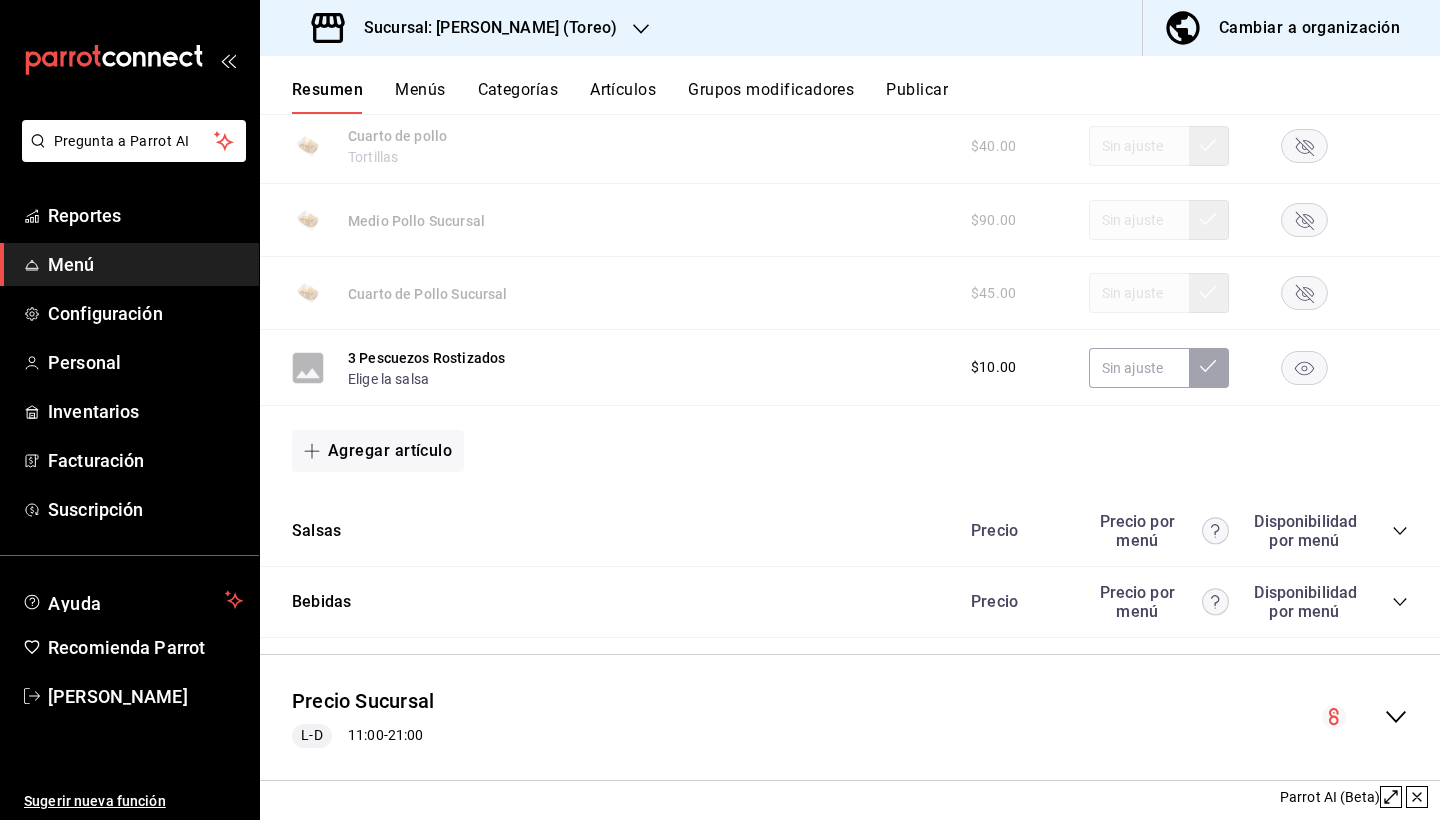 click on "Precio Sucursal L-D 11:00  -  21:00" at bounding box center (850, 717) 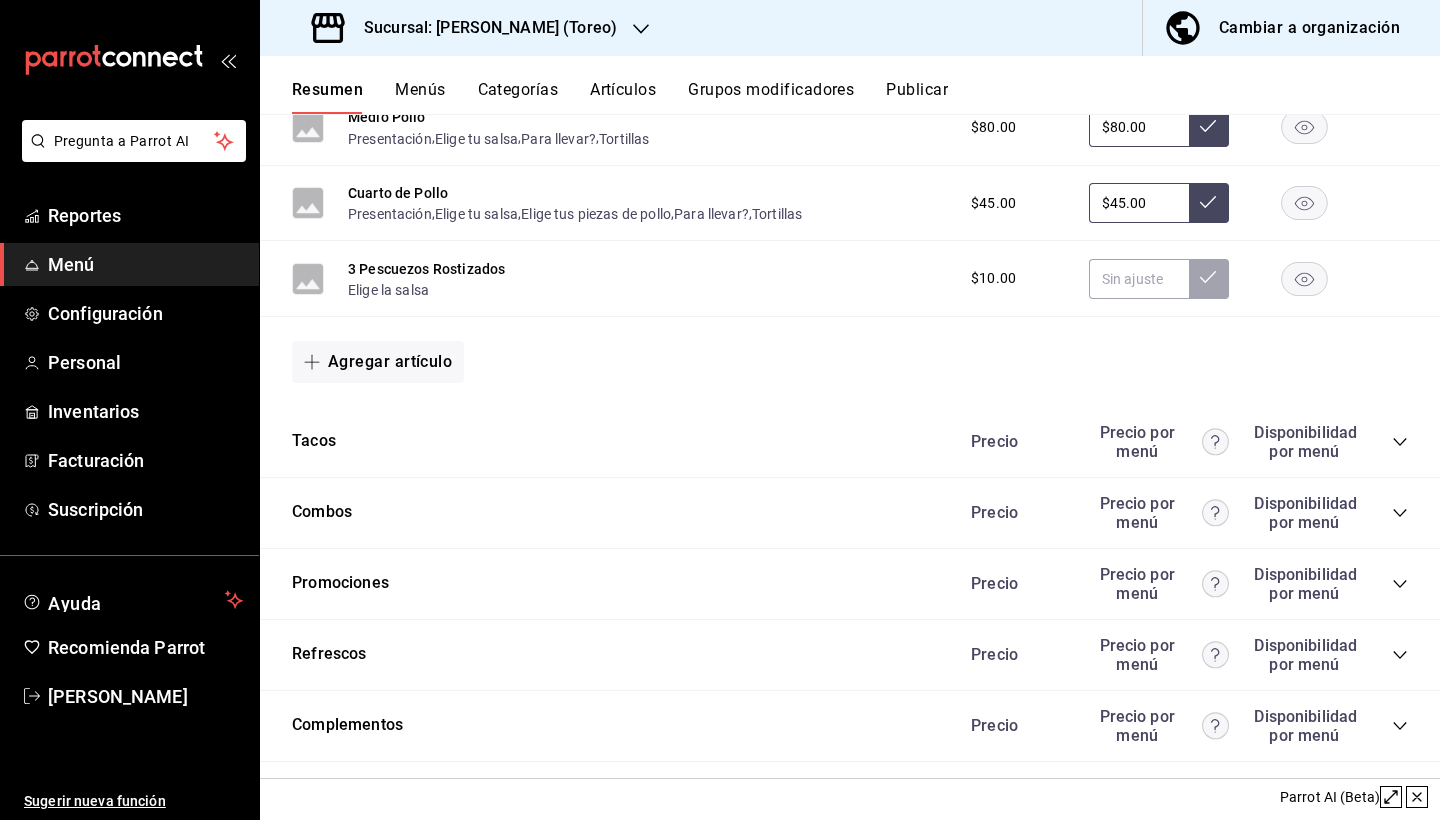 scroll, scrollTop: 3166, scrollLeft: 0, axis: vertical 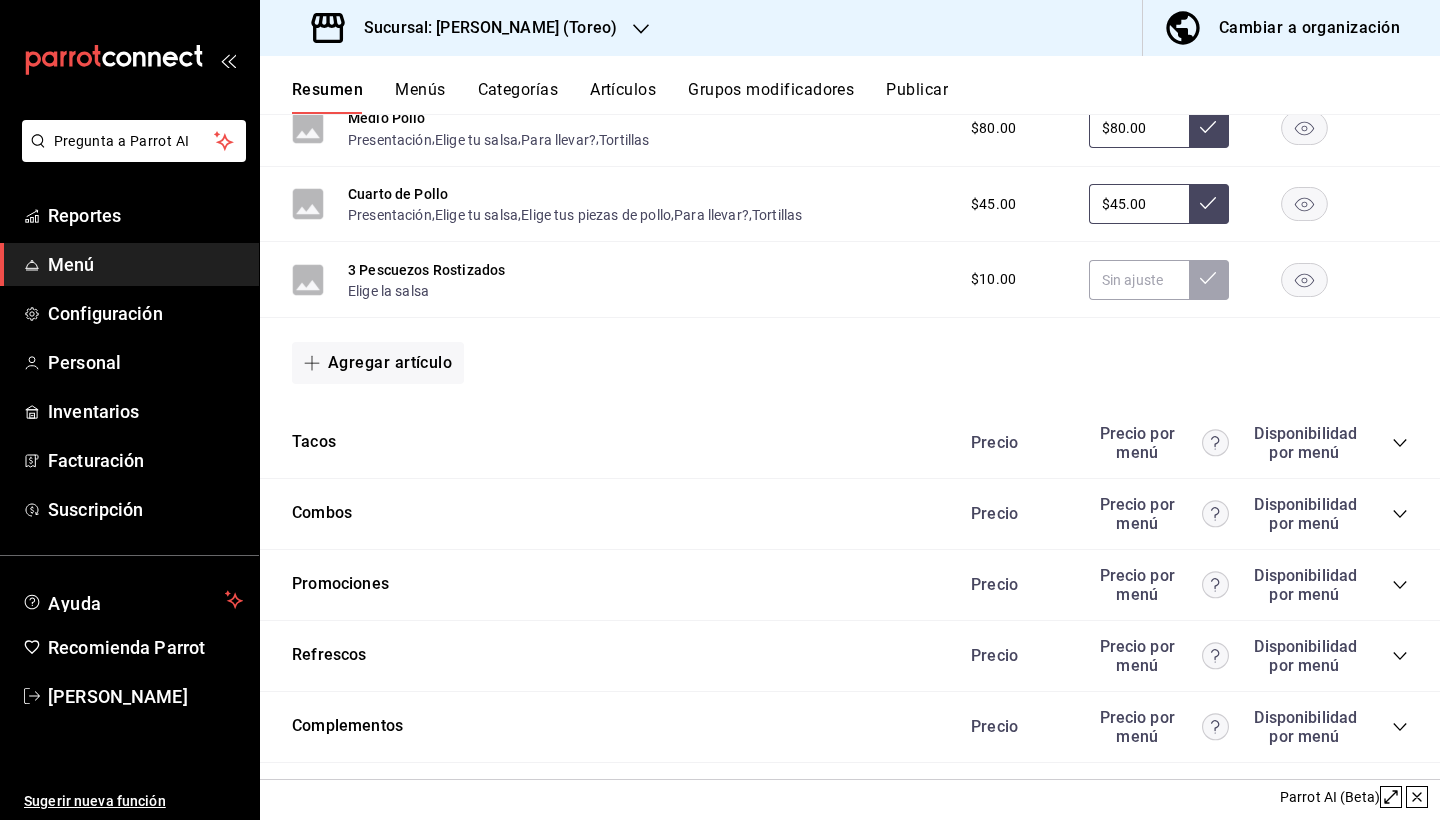 click 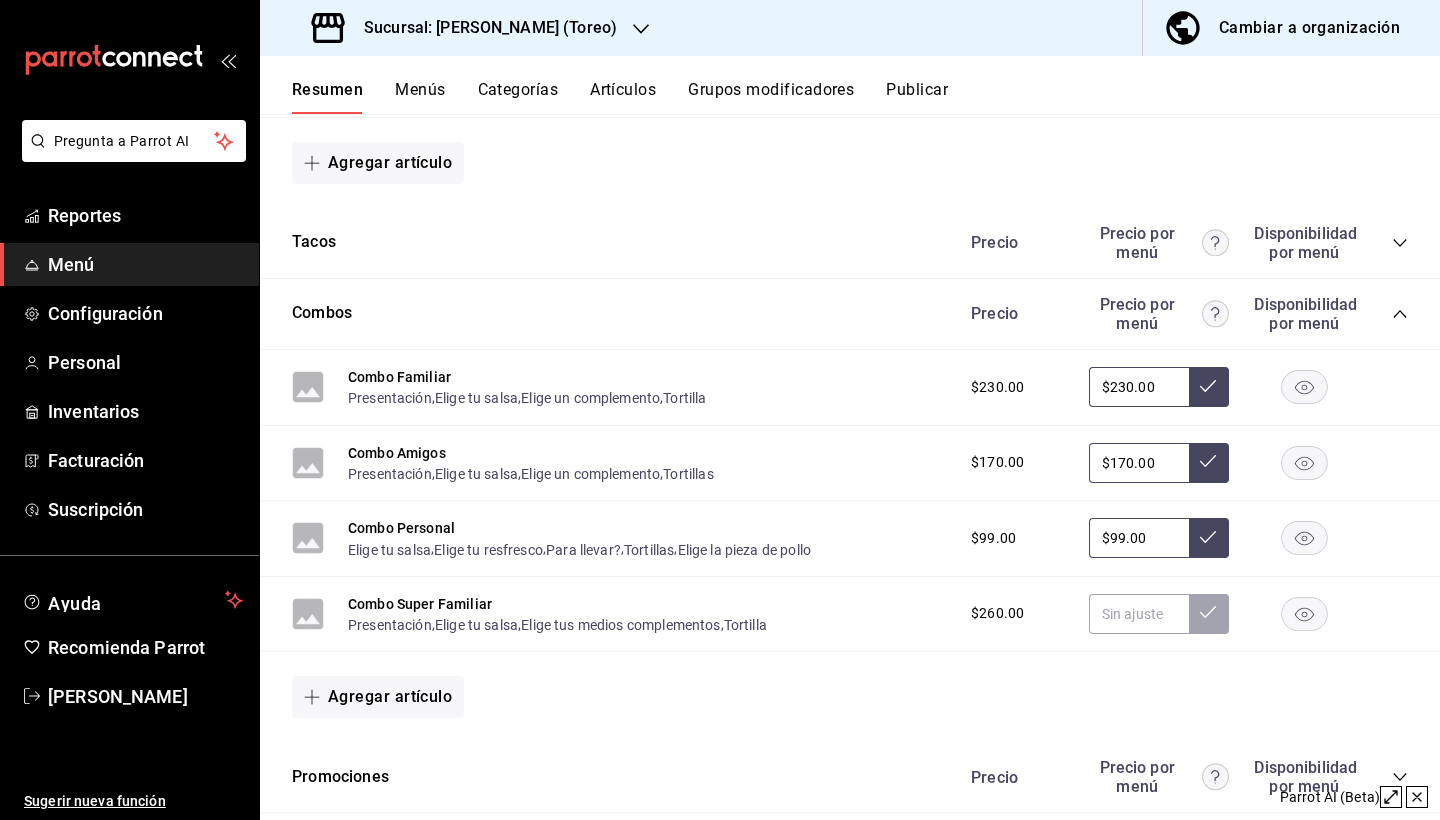 scroll, scrollTop: 3378, scrollLeft: 0, axis: vertical 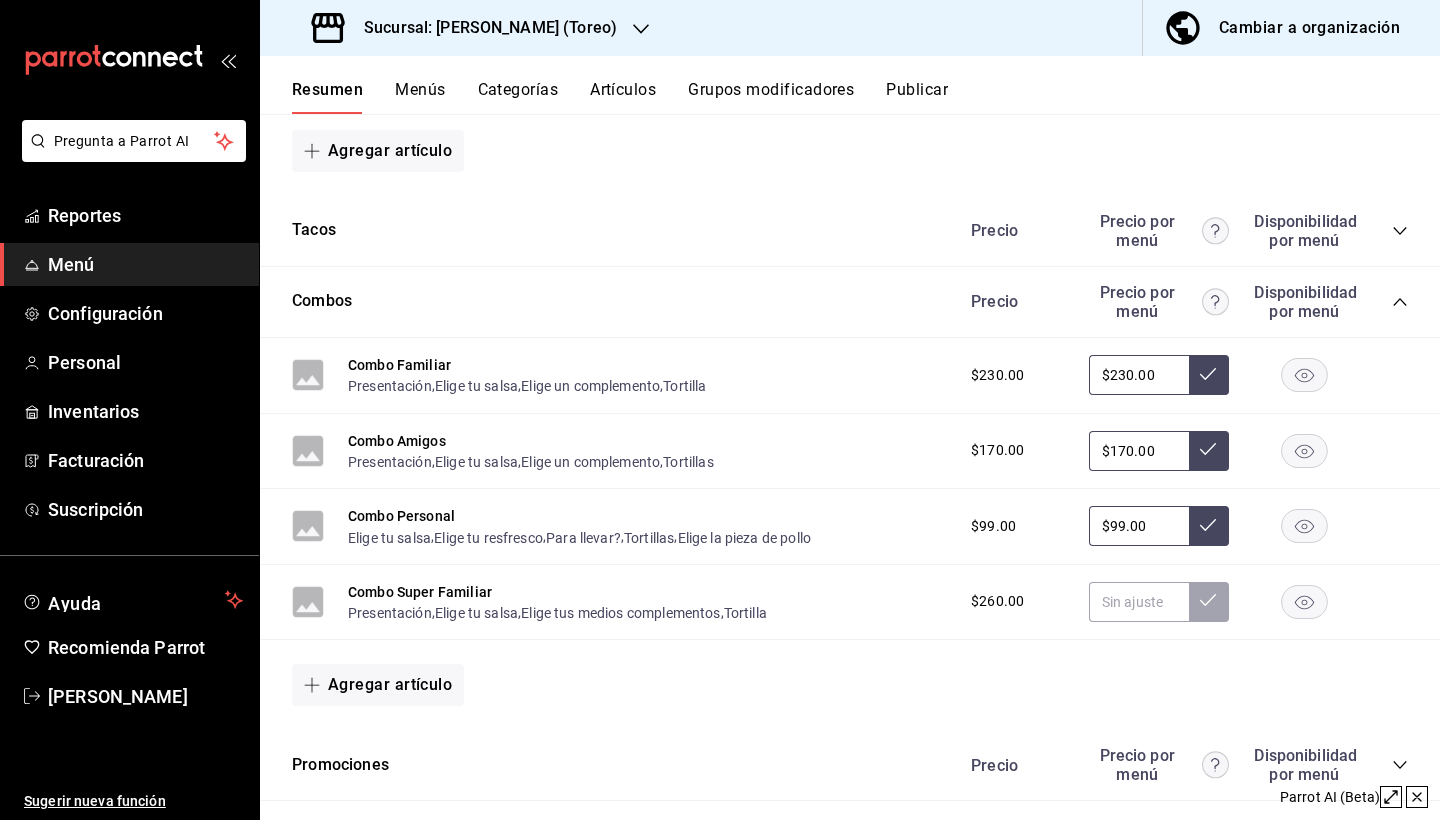 click on "$99.00" at bounding box center (1139, 526) 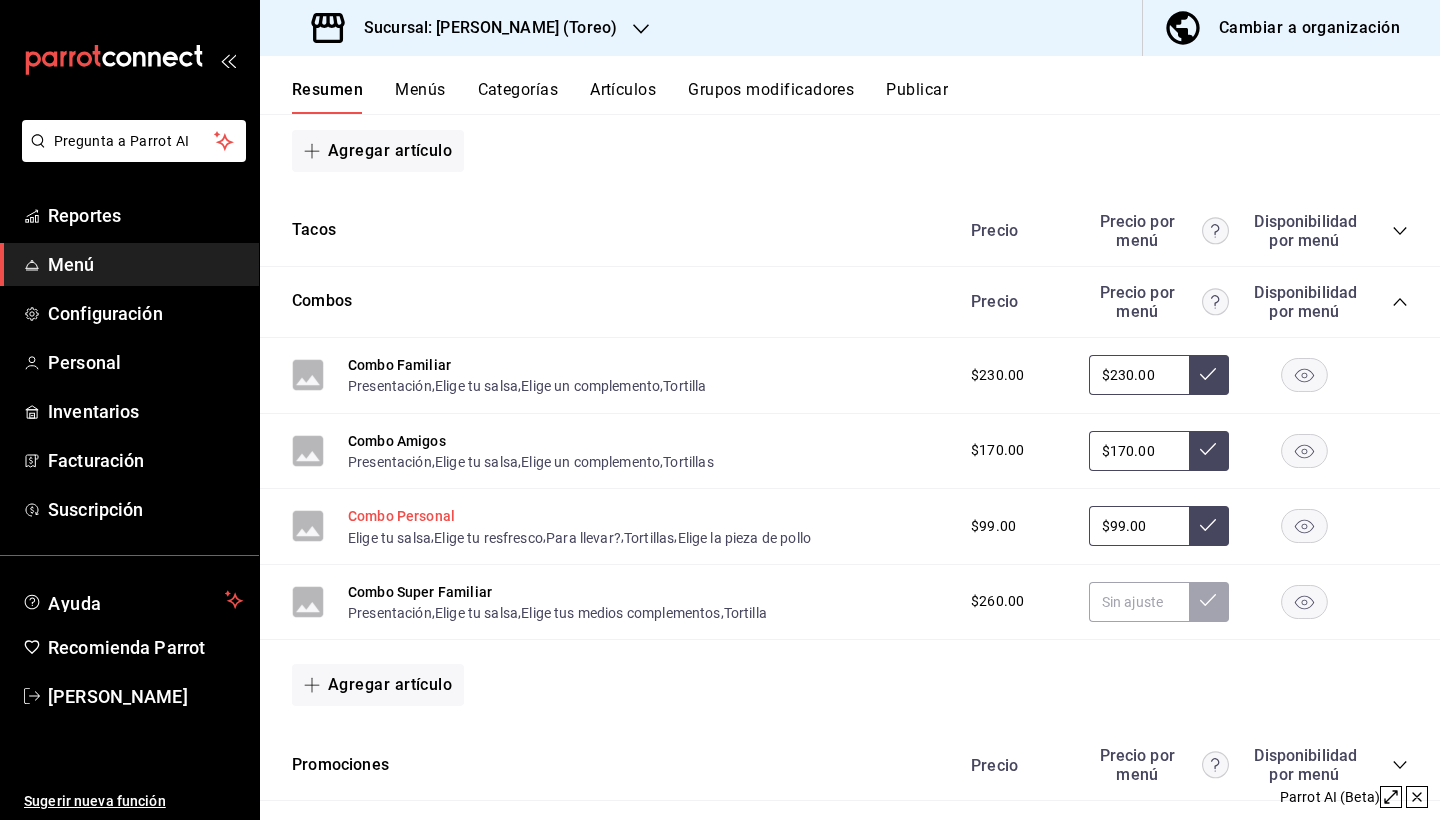 click on "Combo Personal" at bounding box center [401, 516] 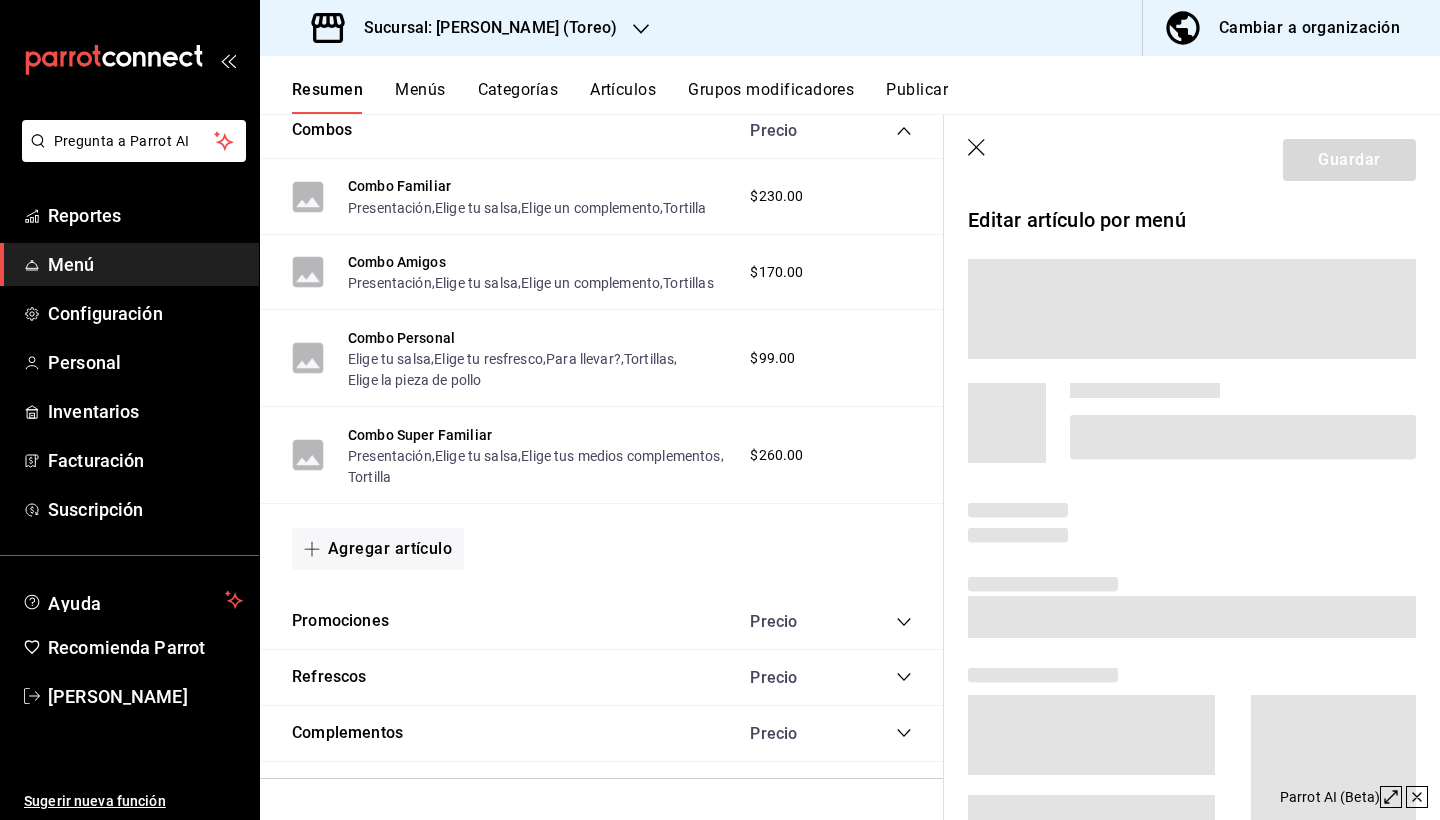 scroll, scrollTop: 3254, scrollLeft: 0, axis: vertical 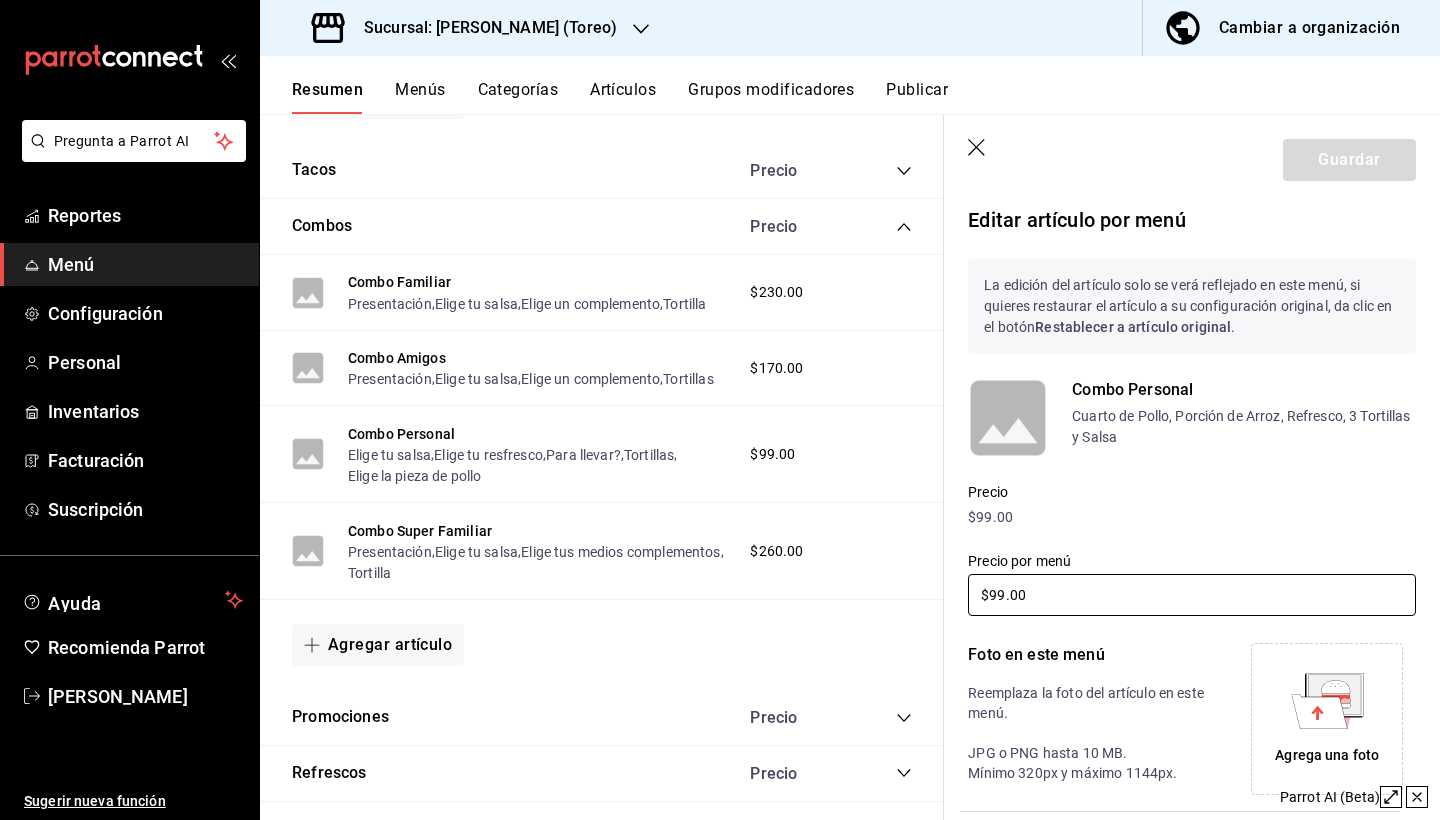 click on "$99.00" at bounding box center (1192, 595) 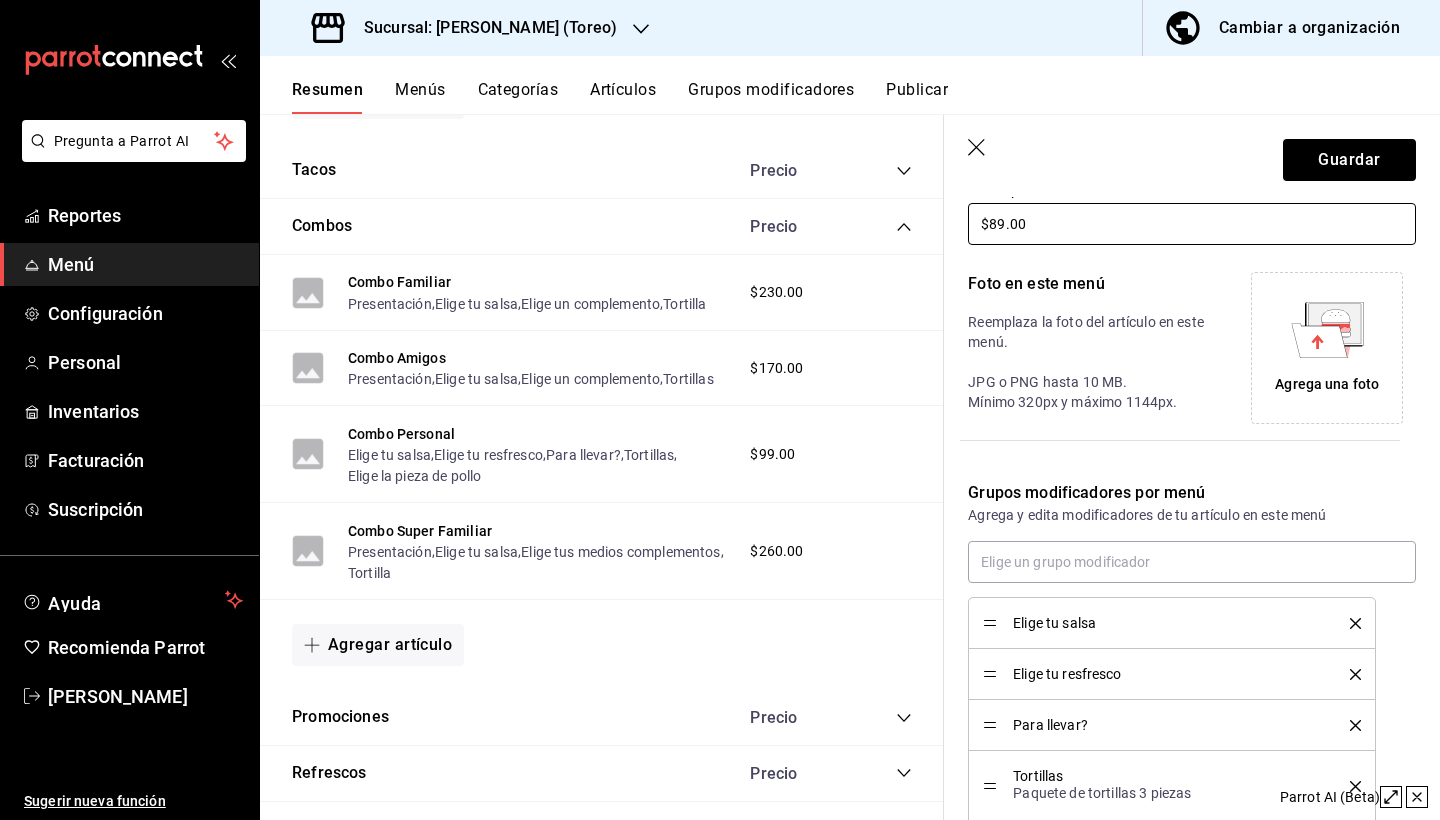 scroll, scrollTop: 373, scrollLeft: 0, axis: vertical 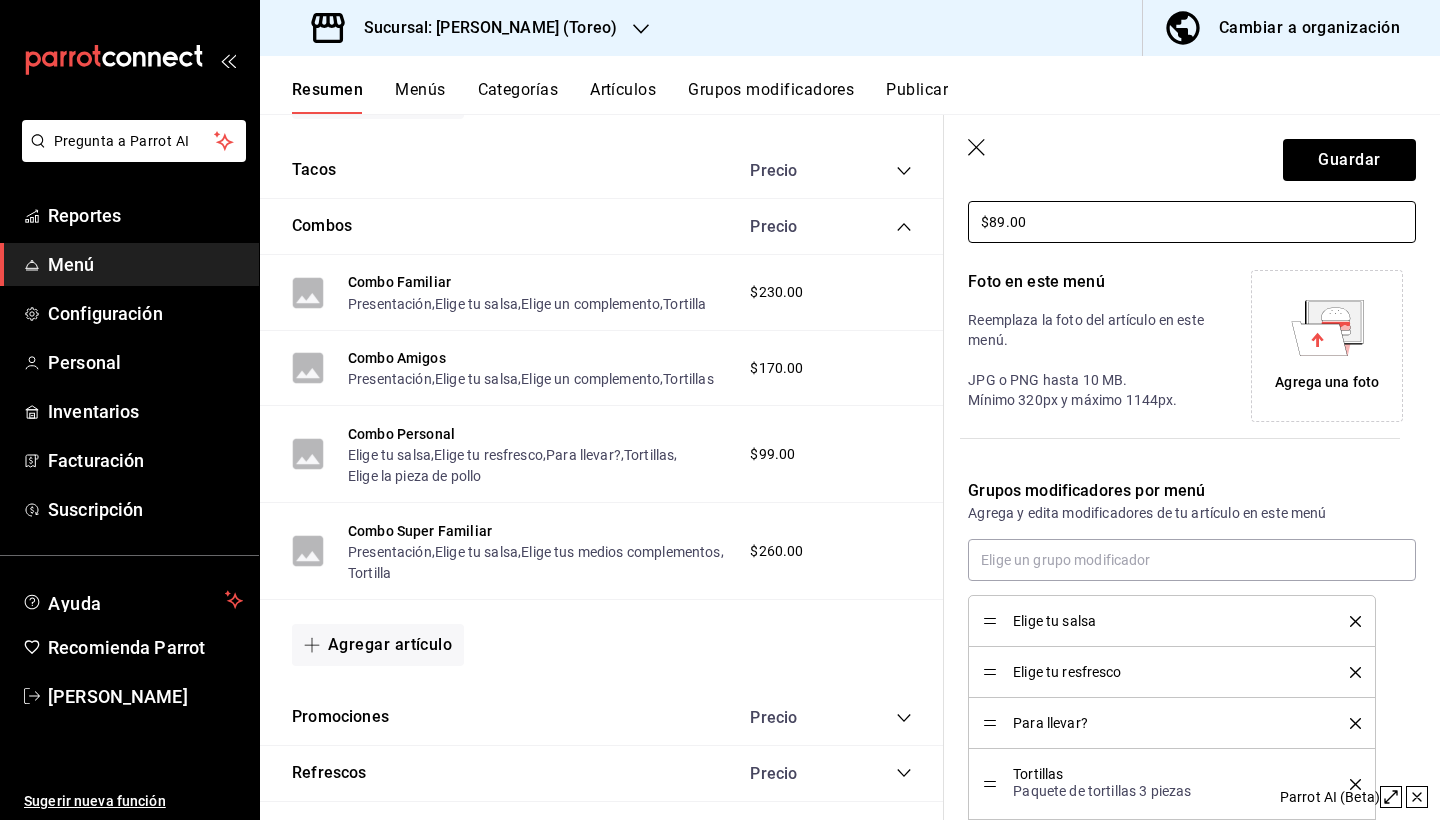type on "$89.00" 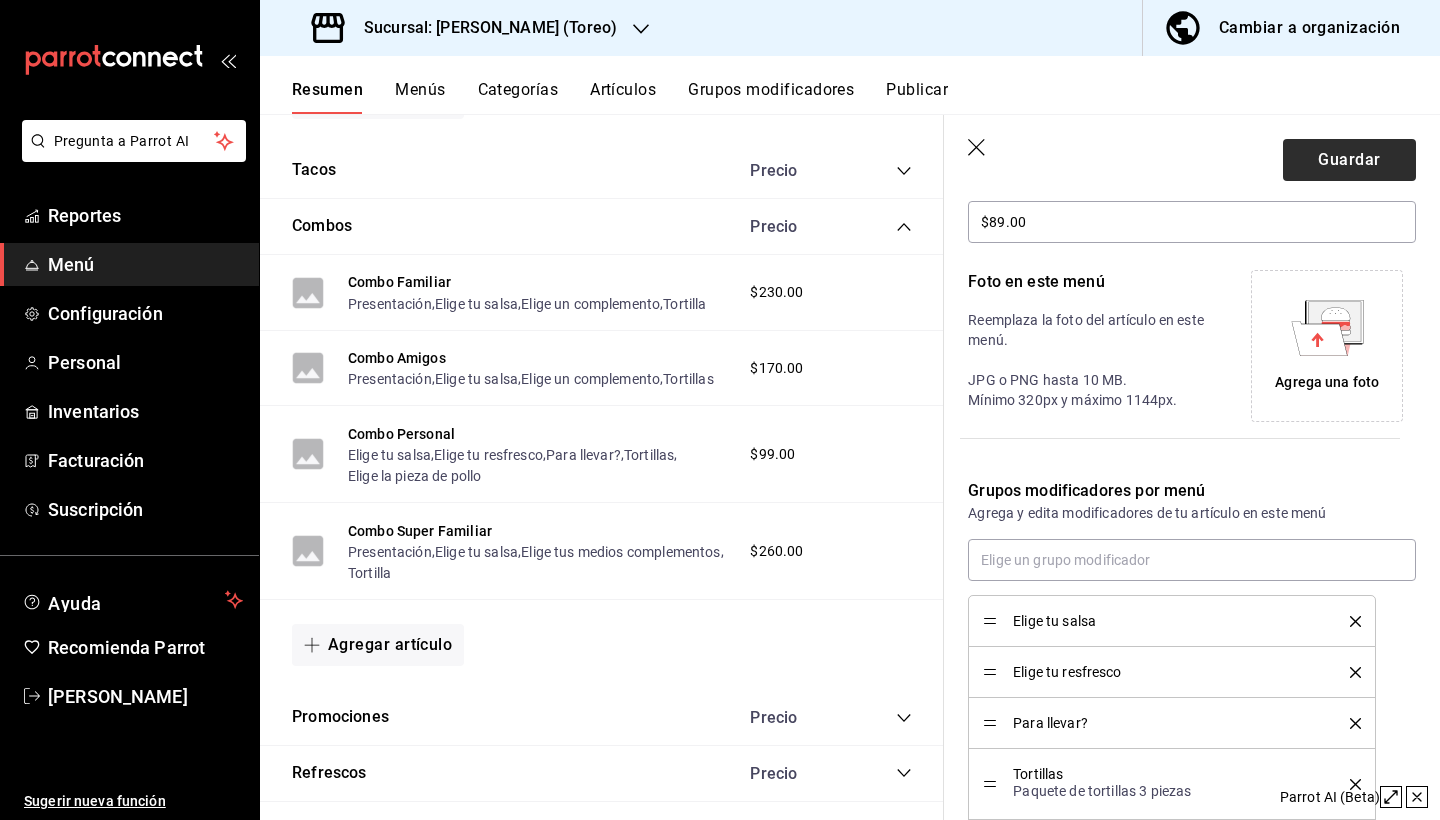 click on "Guardar" at bounding box center [1192, 156] 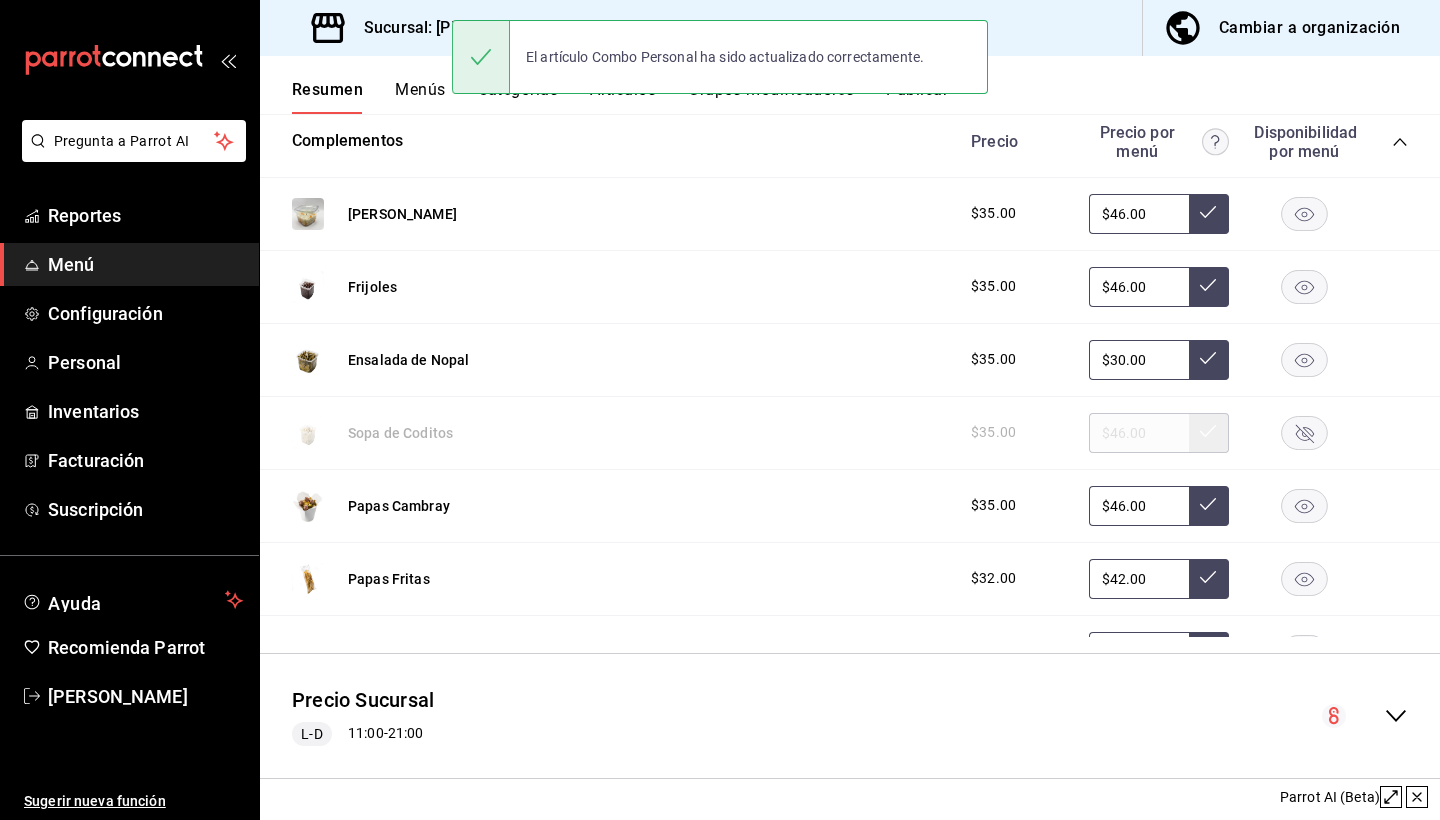 scroll, scrollTop: 346, scrollLeft: 0, axis: vertical 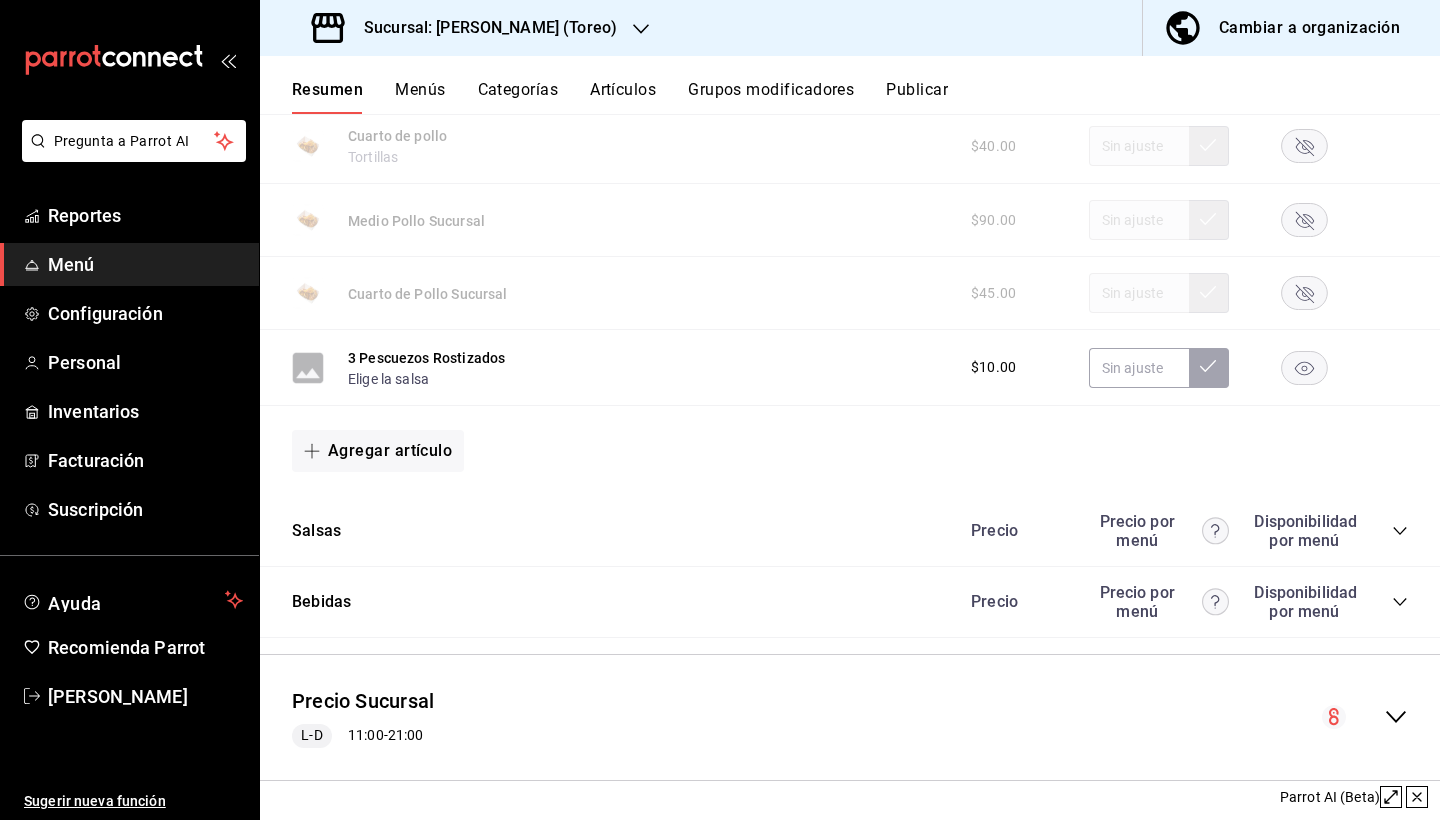 click 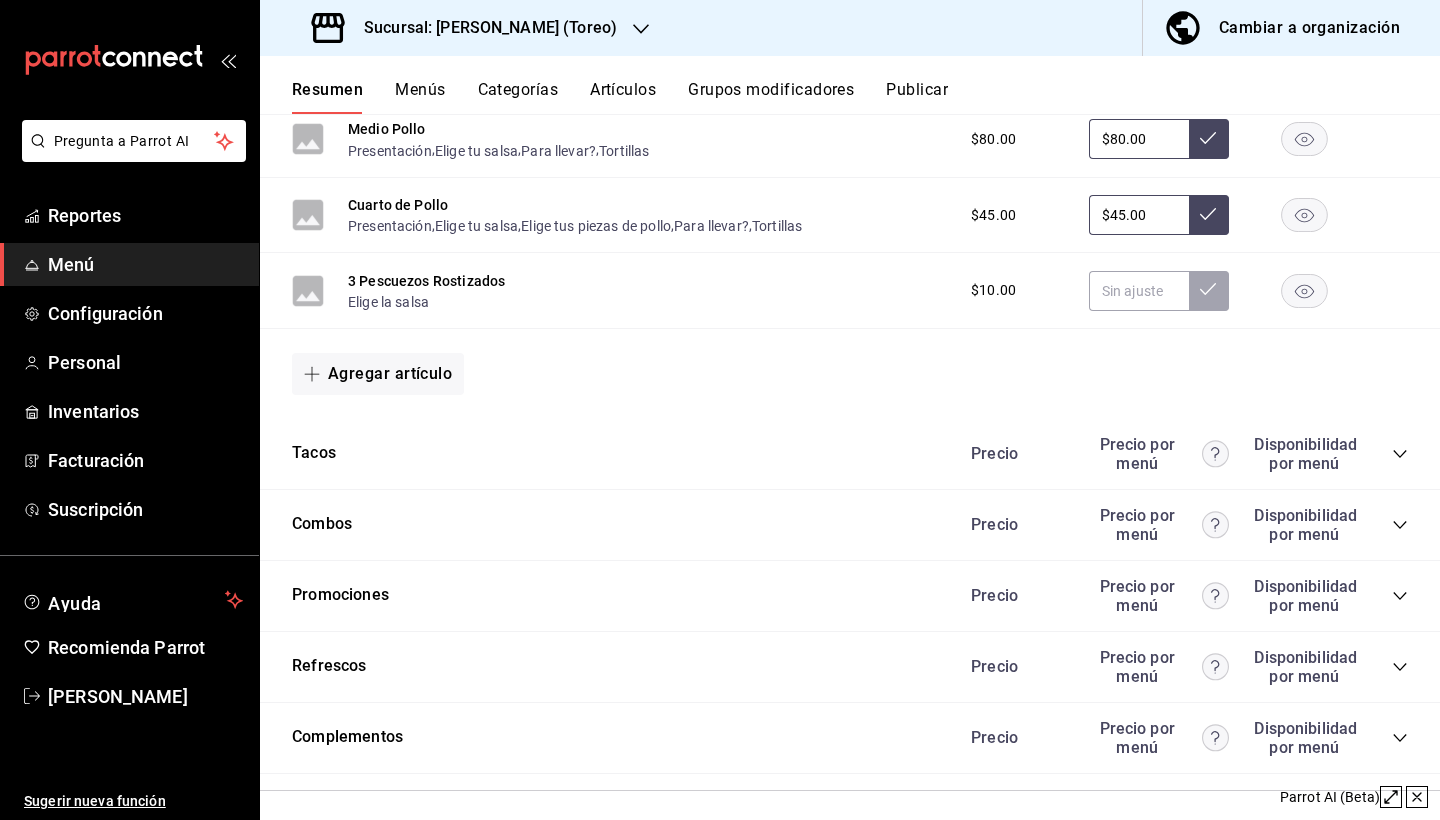 scroll, scrollTop: 3162, scrollLeft: 0, axis: vertical 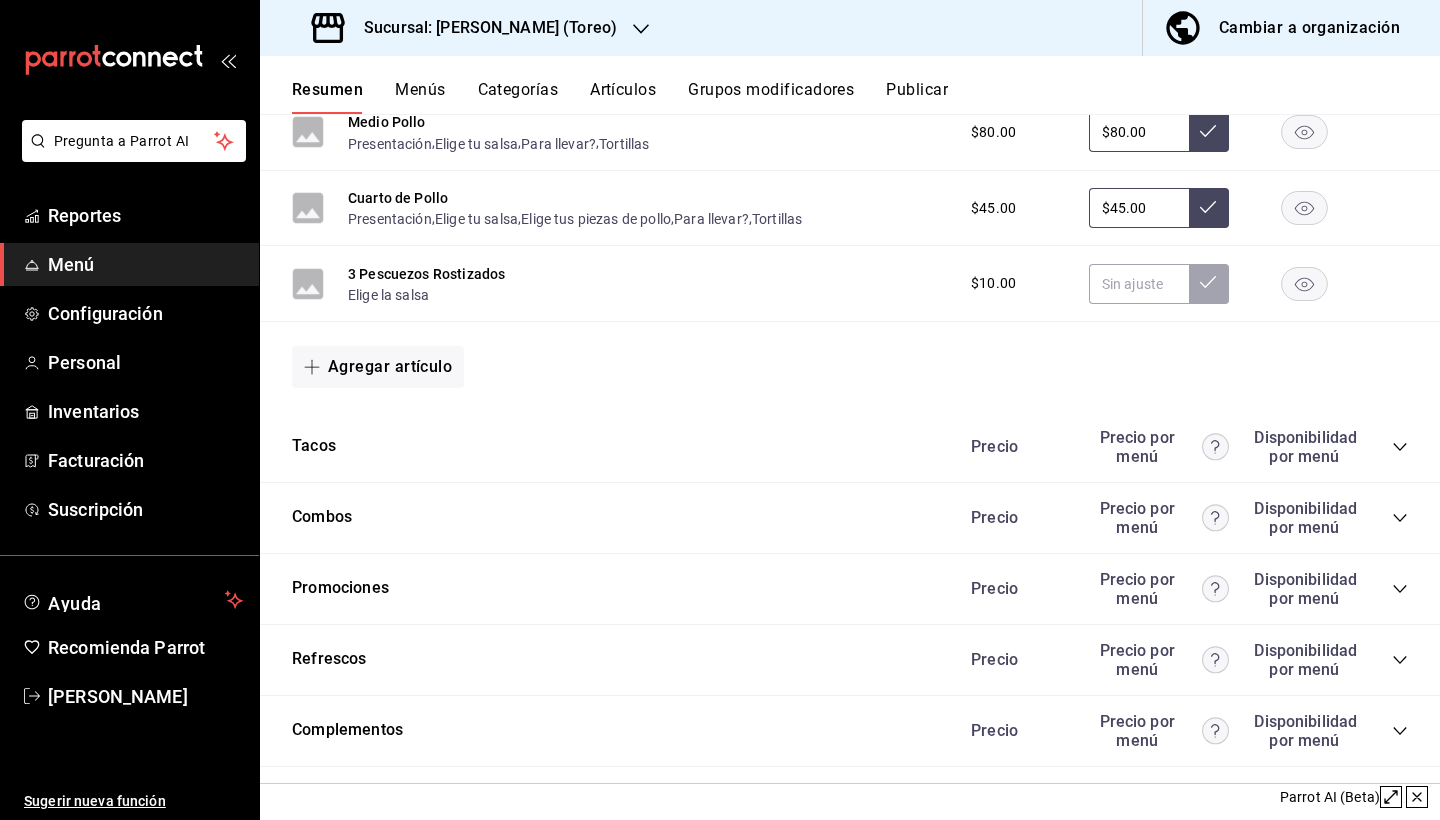 click 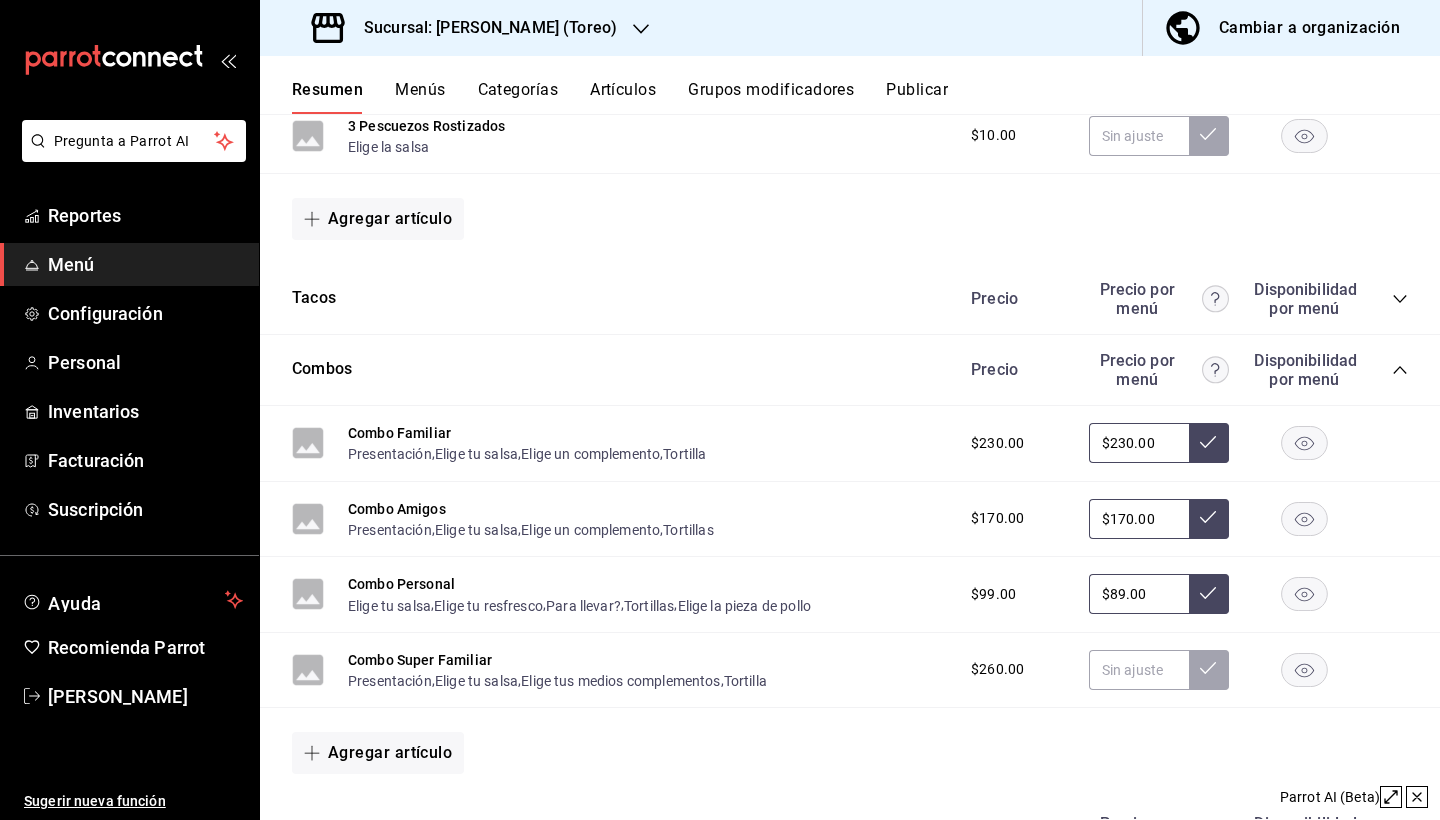 scroll, scrollTop: 3311, scrollLeft: 0, axis: vertical 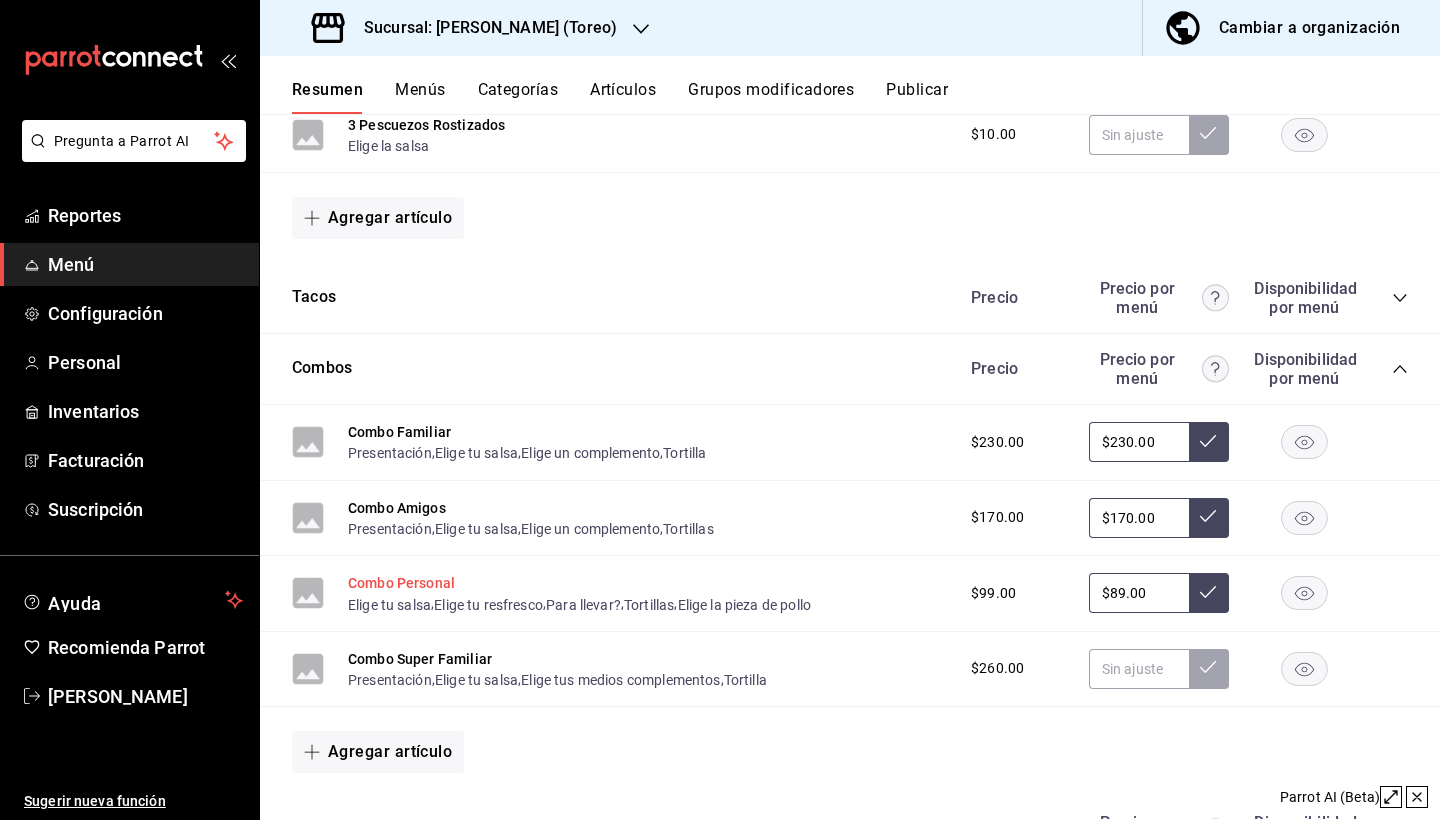 click on "Combo Personal" at bounding box center (401, 583) 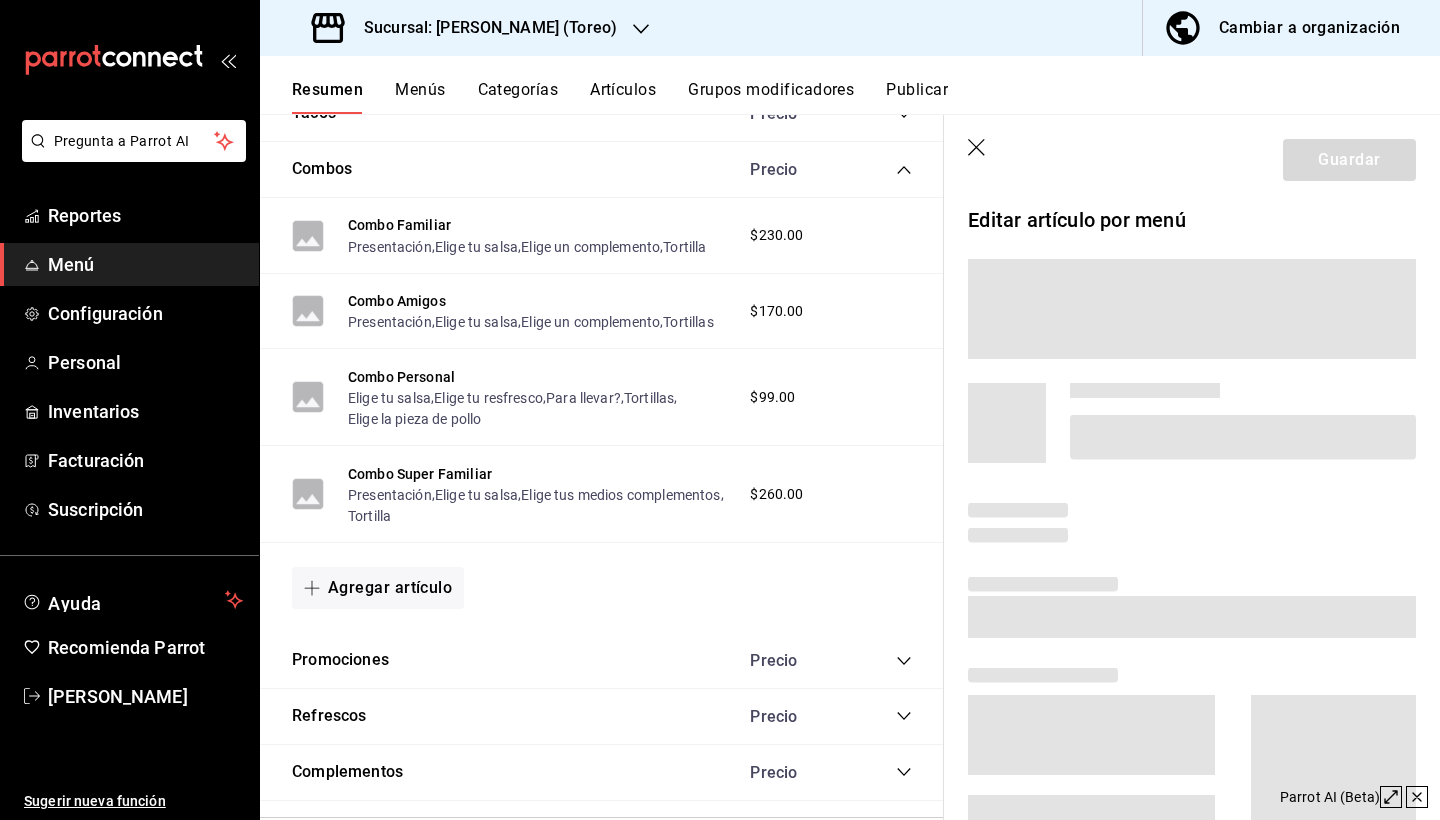 scroll, scrollTop: 3254, scrollLeft: 0, axis: vertical 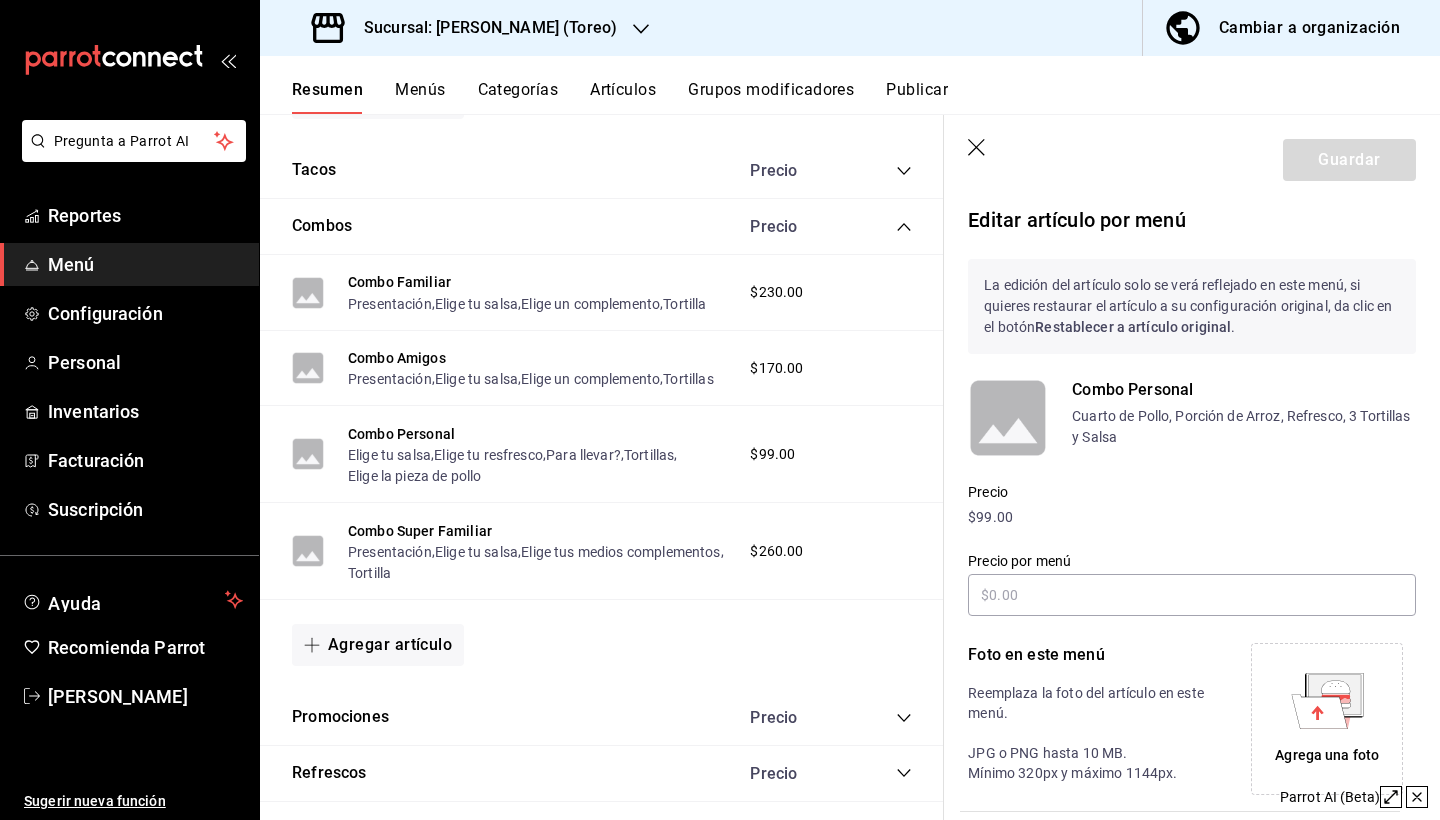 type on "$89.00" 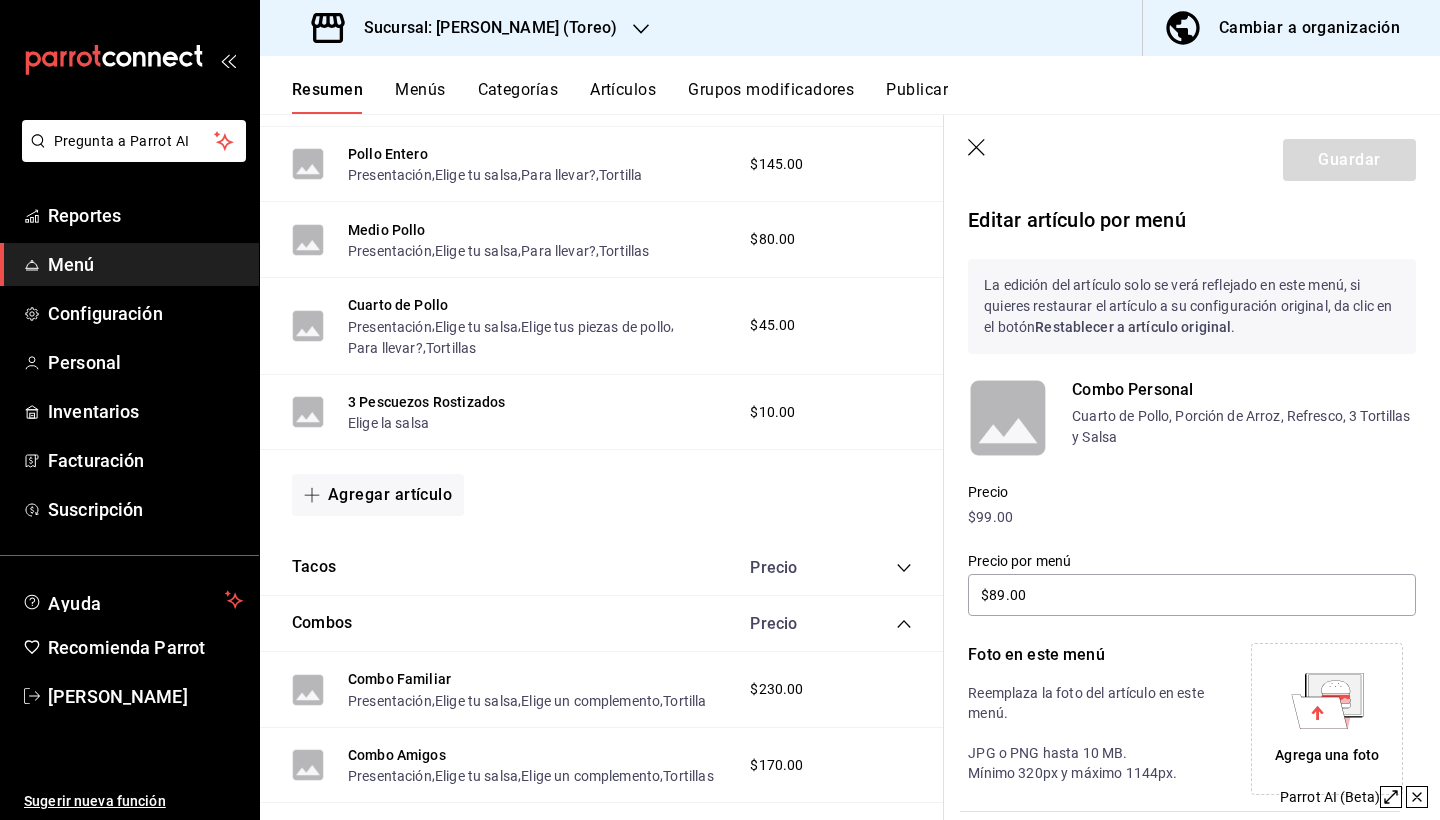 scroll, scrollTop: 2865, scrollLeft: 0, axis: vertical 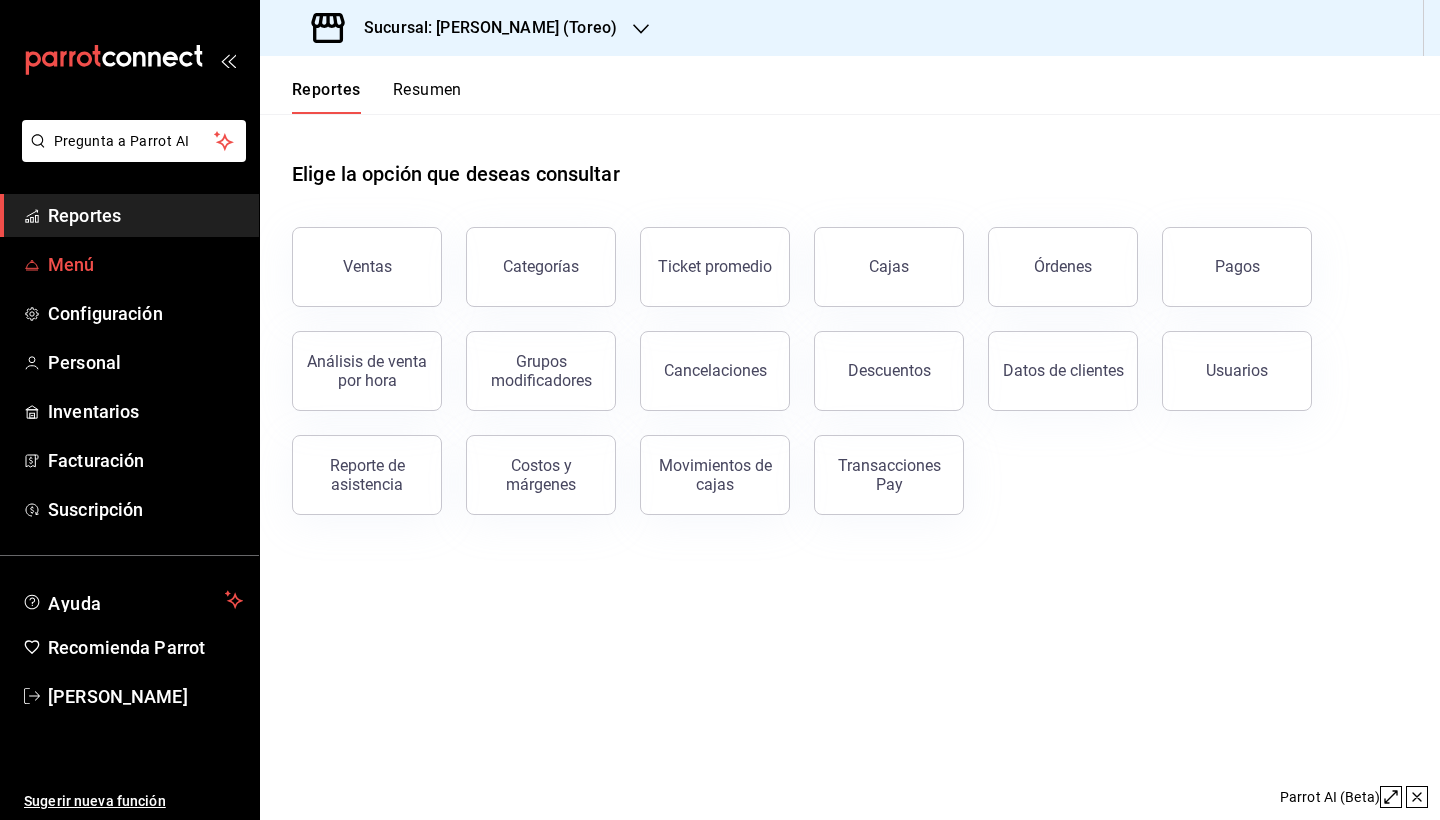 click on "Menú" at bounding box center [145, 264] 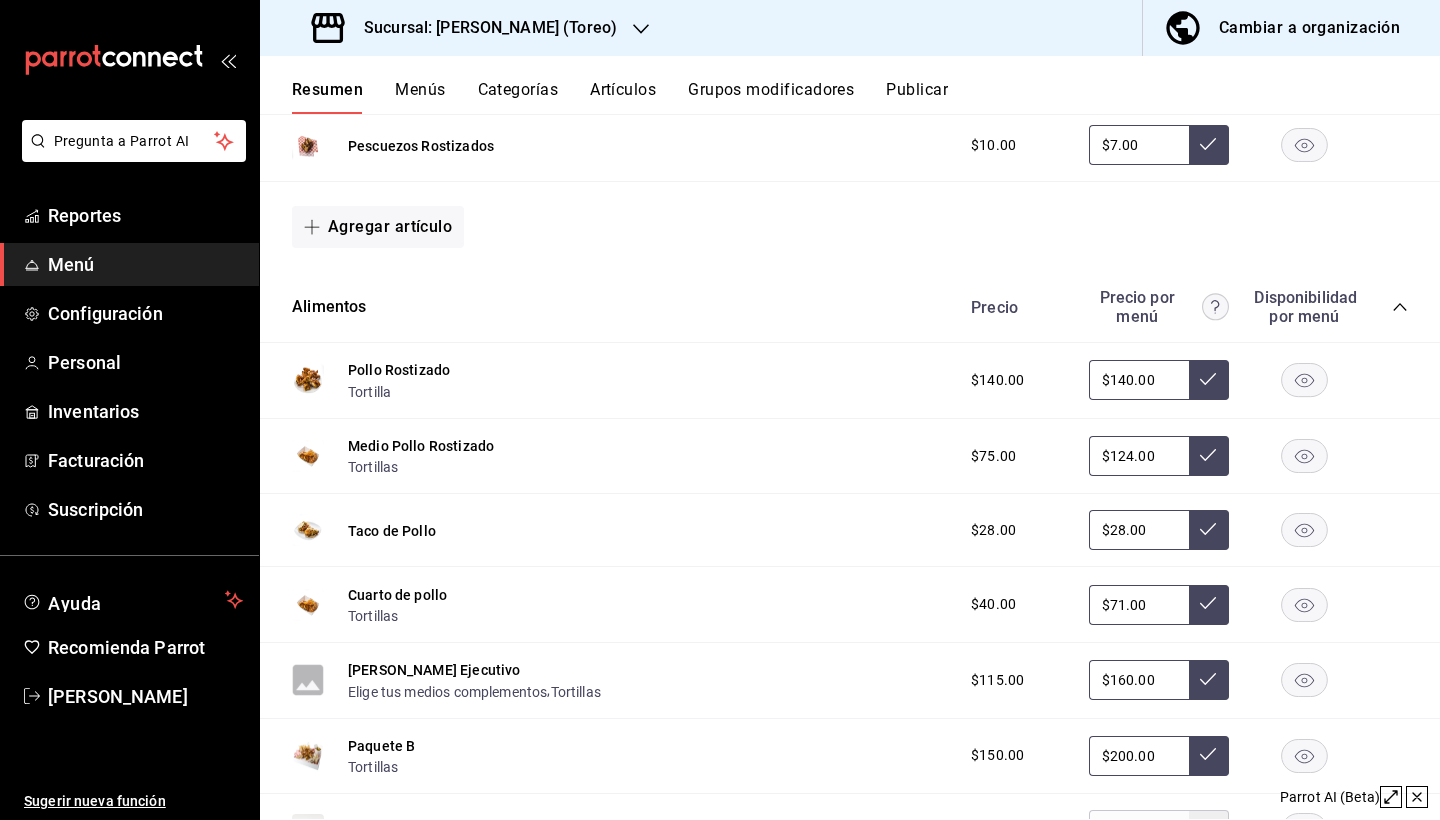 scroll, scrollTop: 987, scrollLeft: 0, axis: vertical 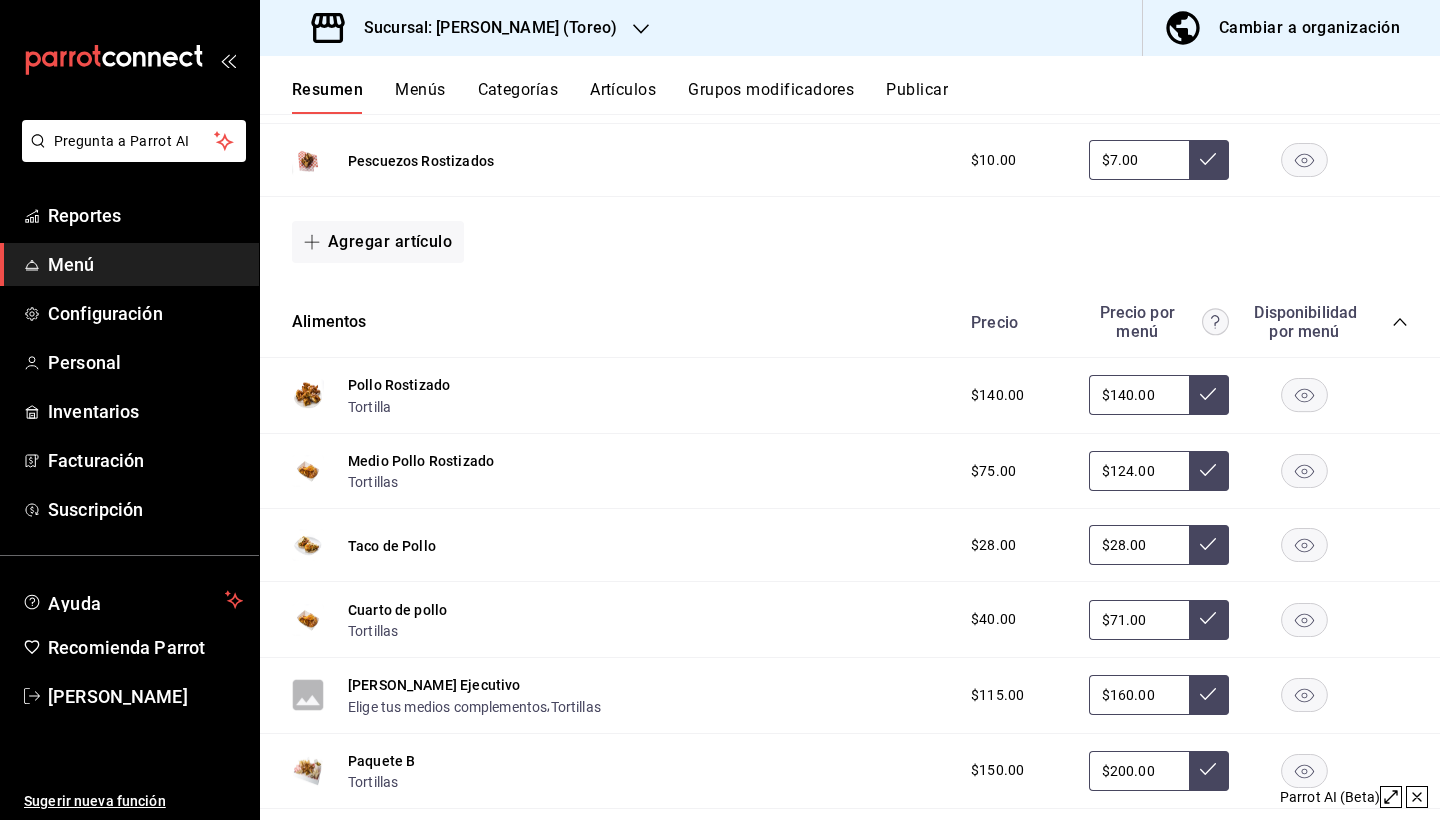 click 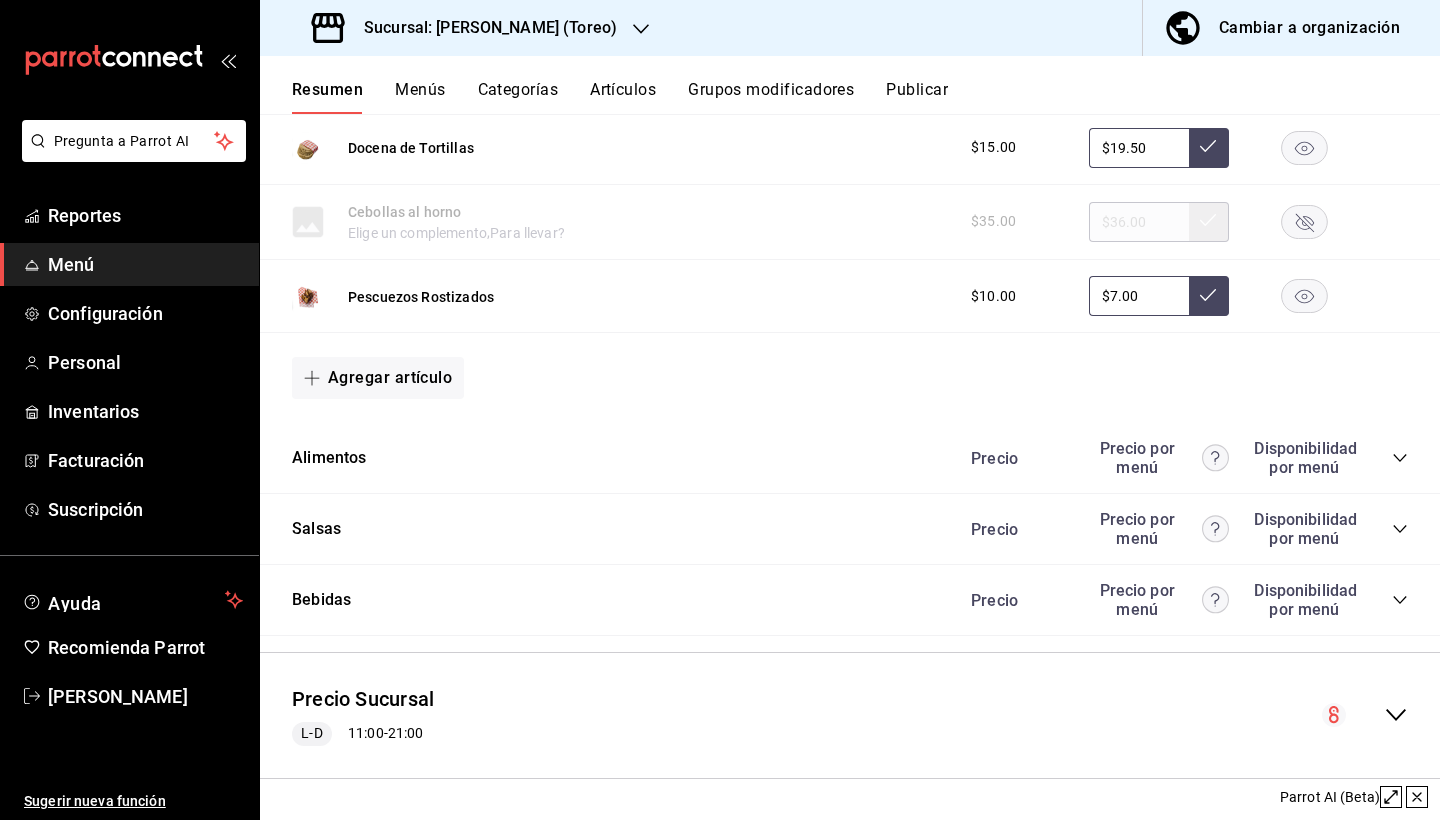 scroll, scrollTop: 850, scrollLeft: 0, axis: vertical 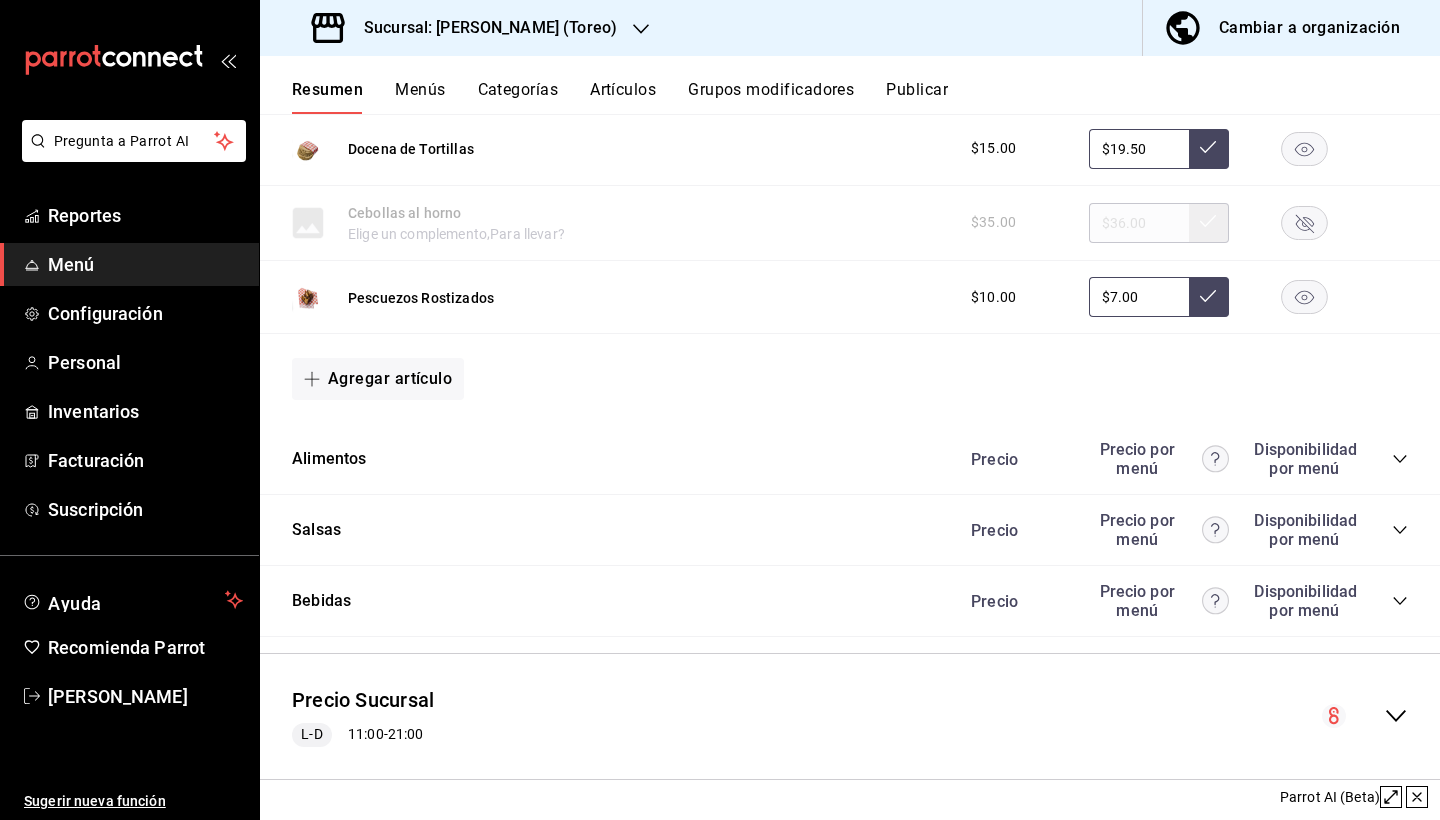 click at bounding box center [1365, 716] 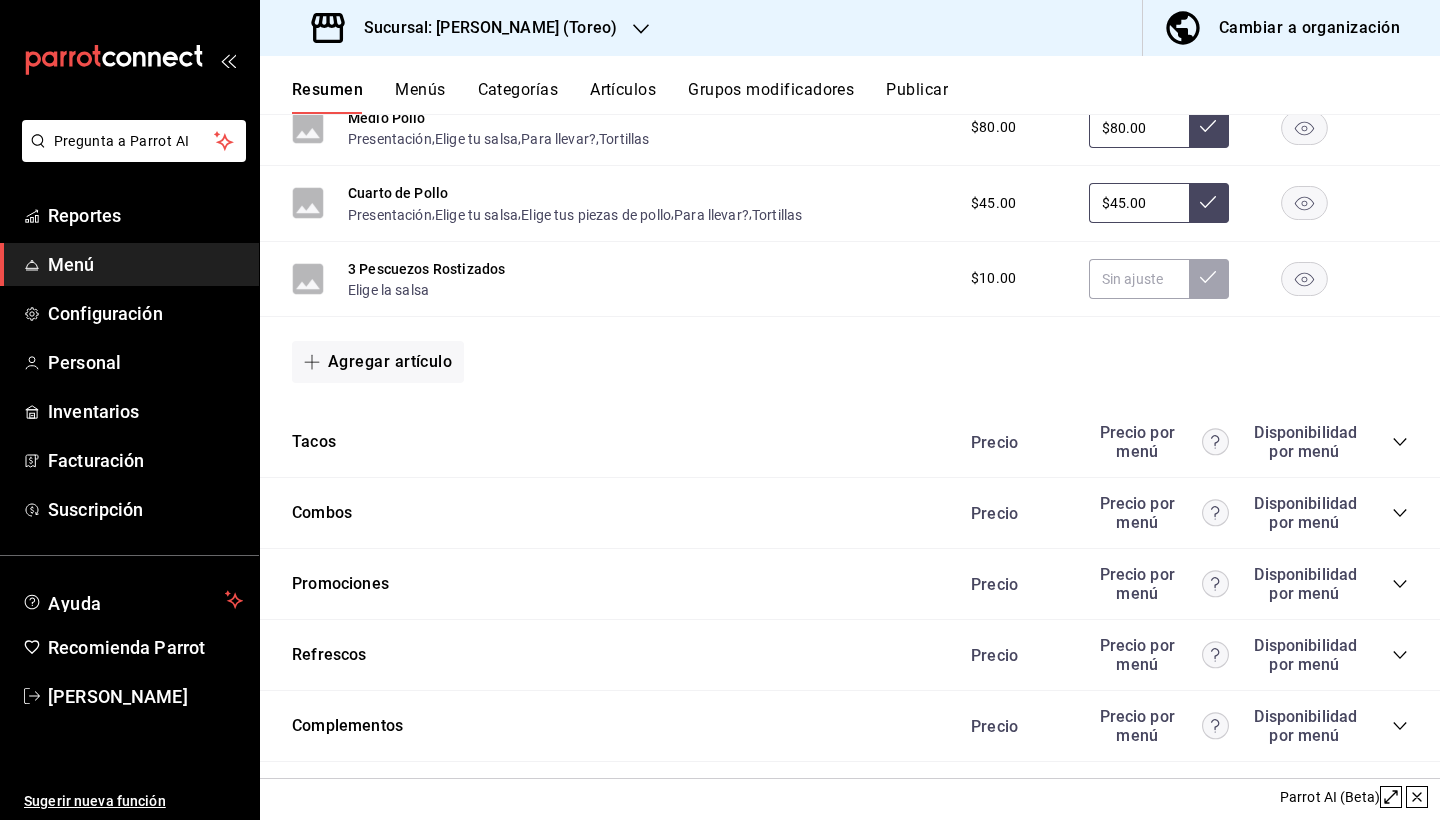 scroll, scrollTop: 2106, scrollLeft: 0, axis: vertical 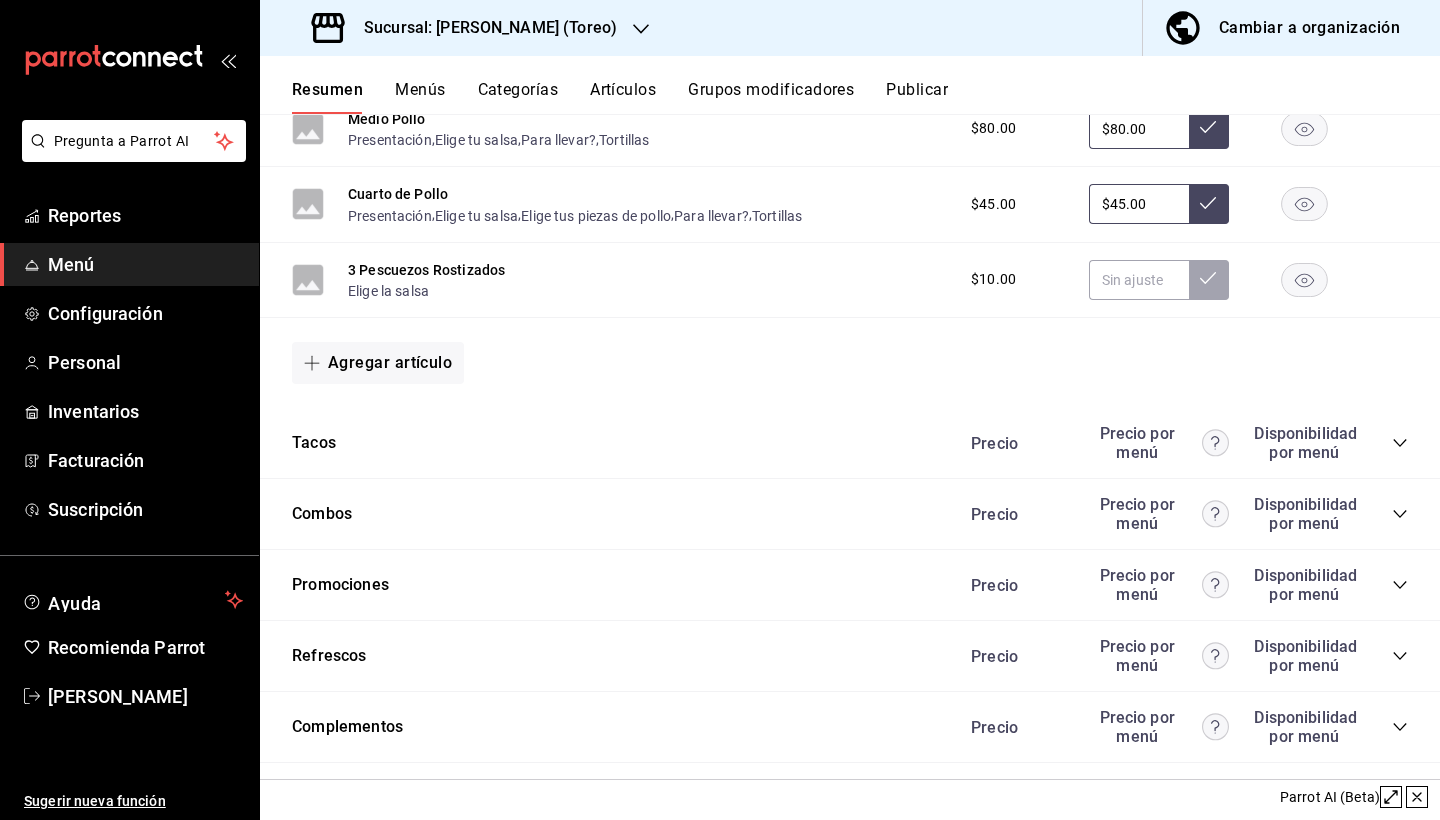 click on "Precio Precio por menú   Disponibilidad por menú" at bounding box center [1179, 514] 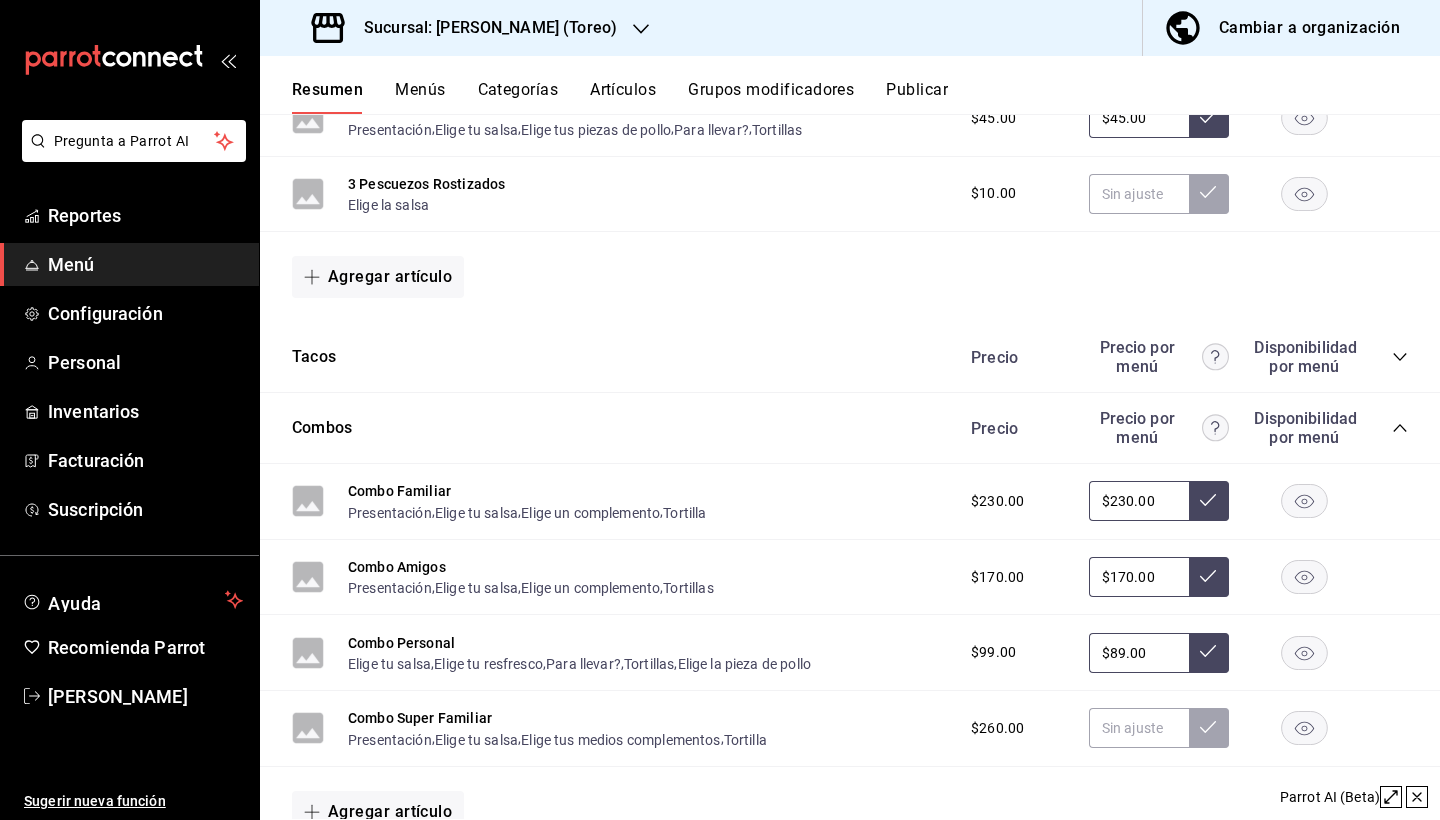 scroll, scrollTop: 2196, scrollLeft: 0, axis: vertical 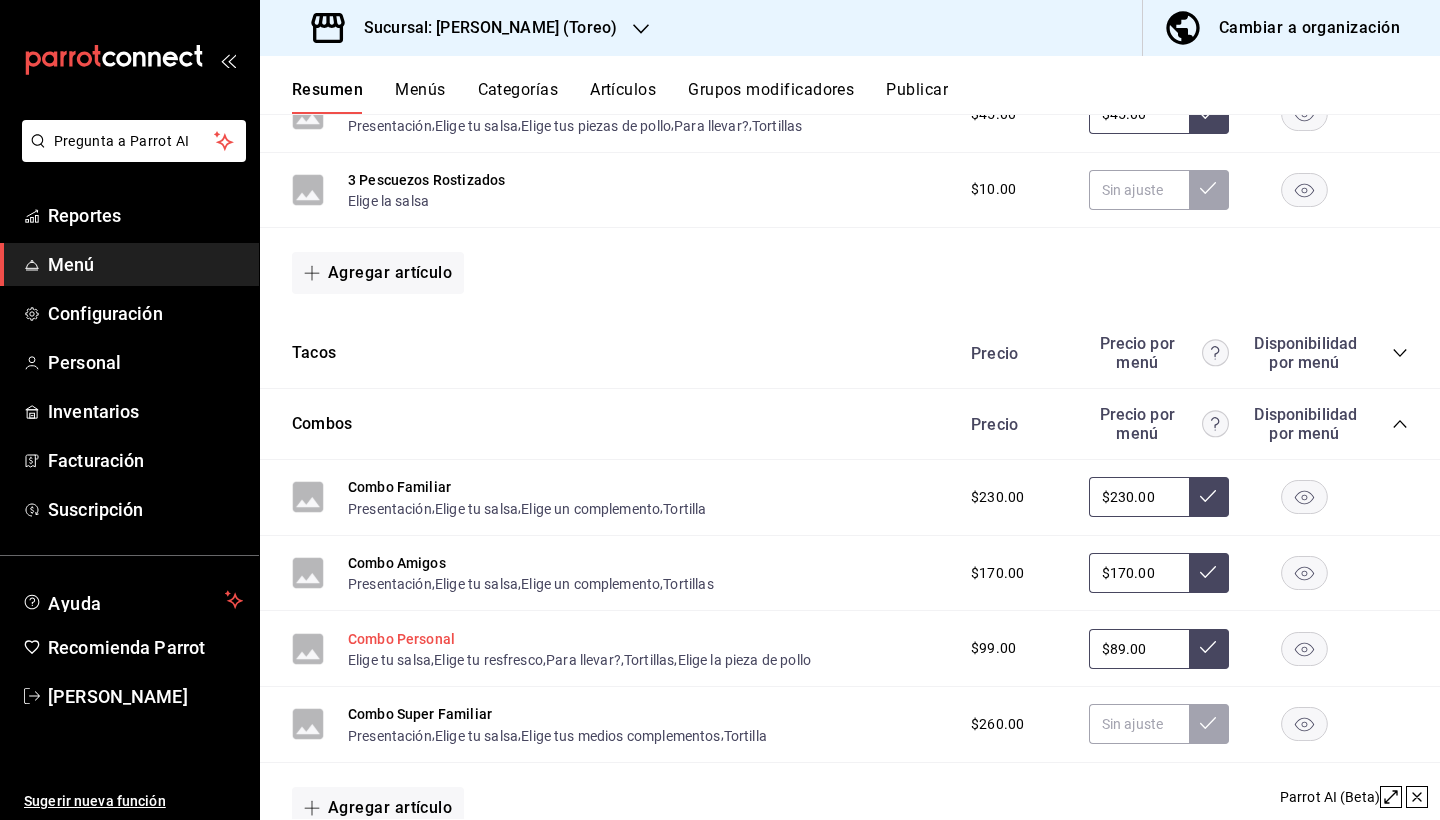 click on "Combo Personal" at bounding box center (401, 639) 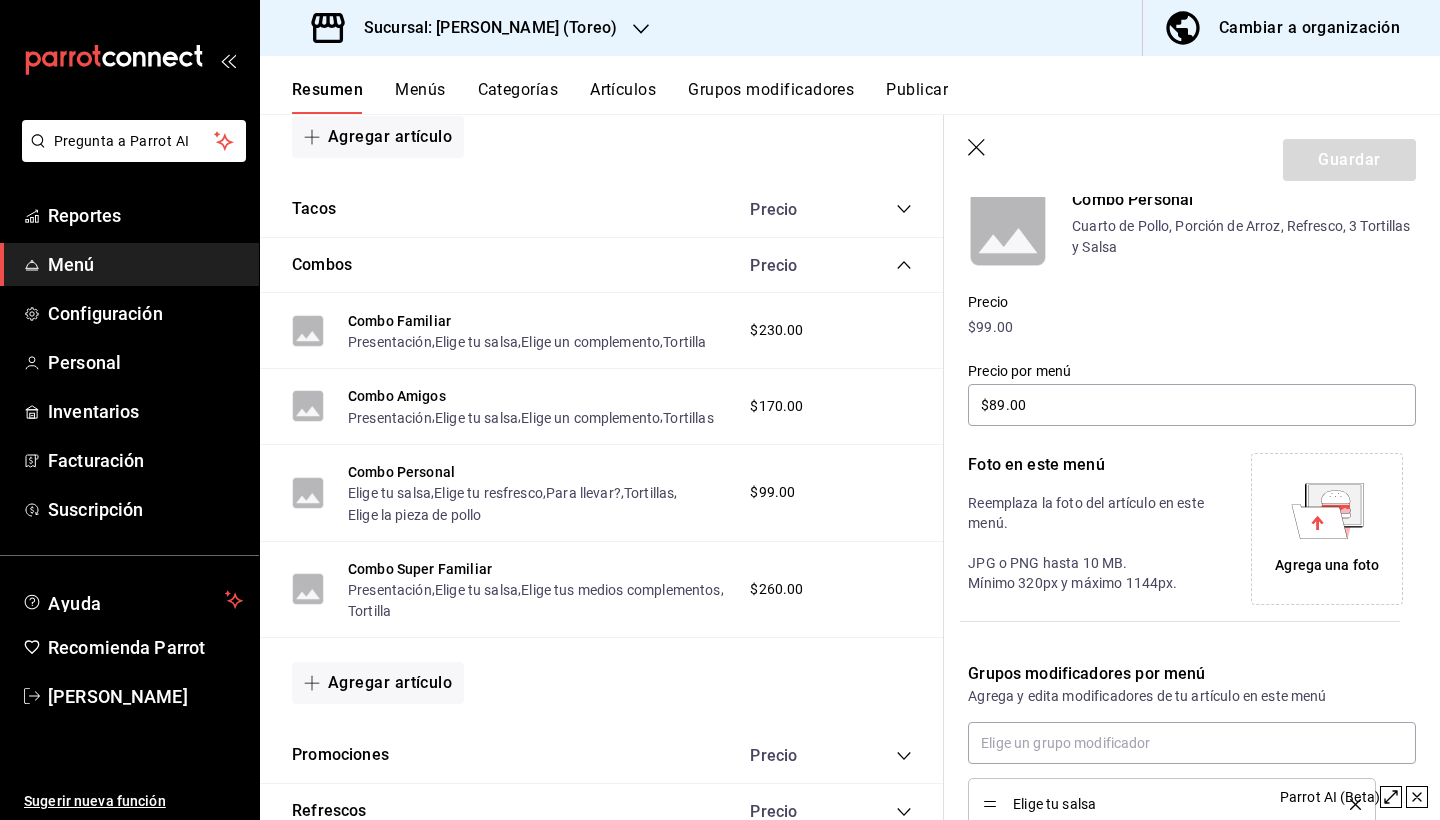 scroll, scrollTop: 0, scrollLeft: 0, axis: both 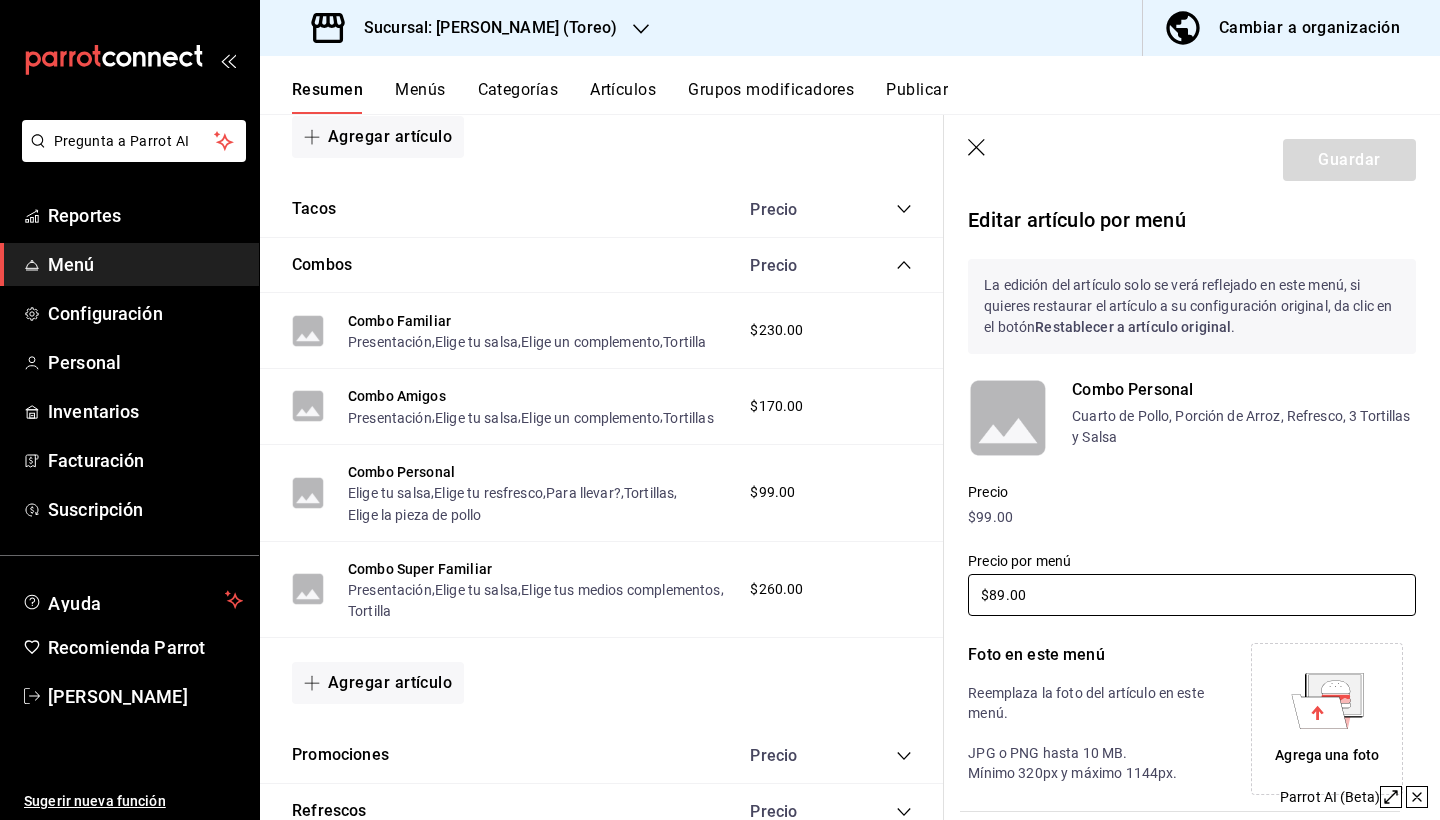 click on "$89.00" at bounding box center (1192, 595) 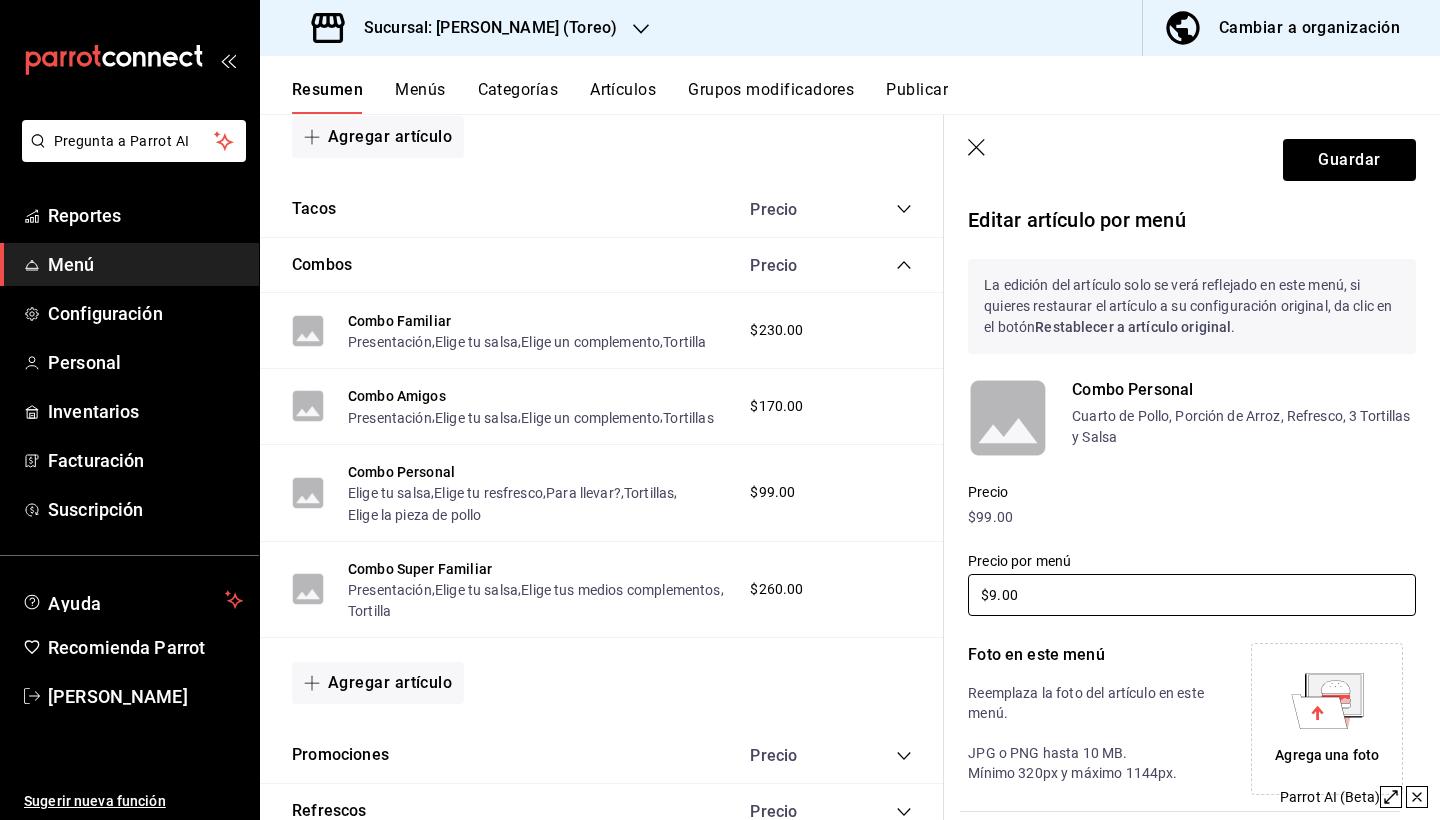 type on "$89.00" 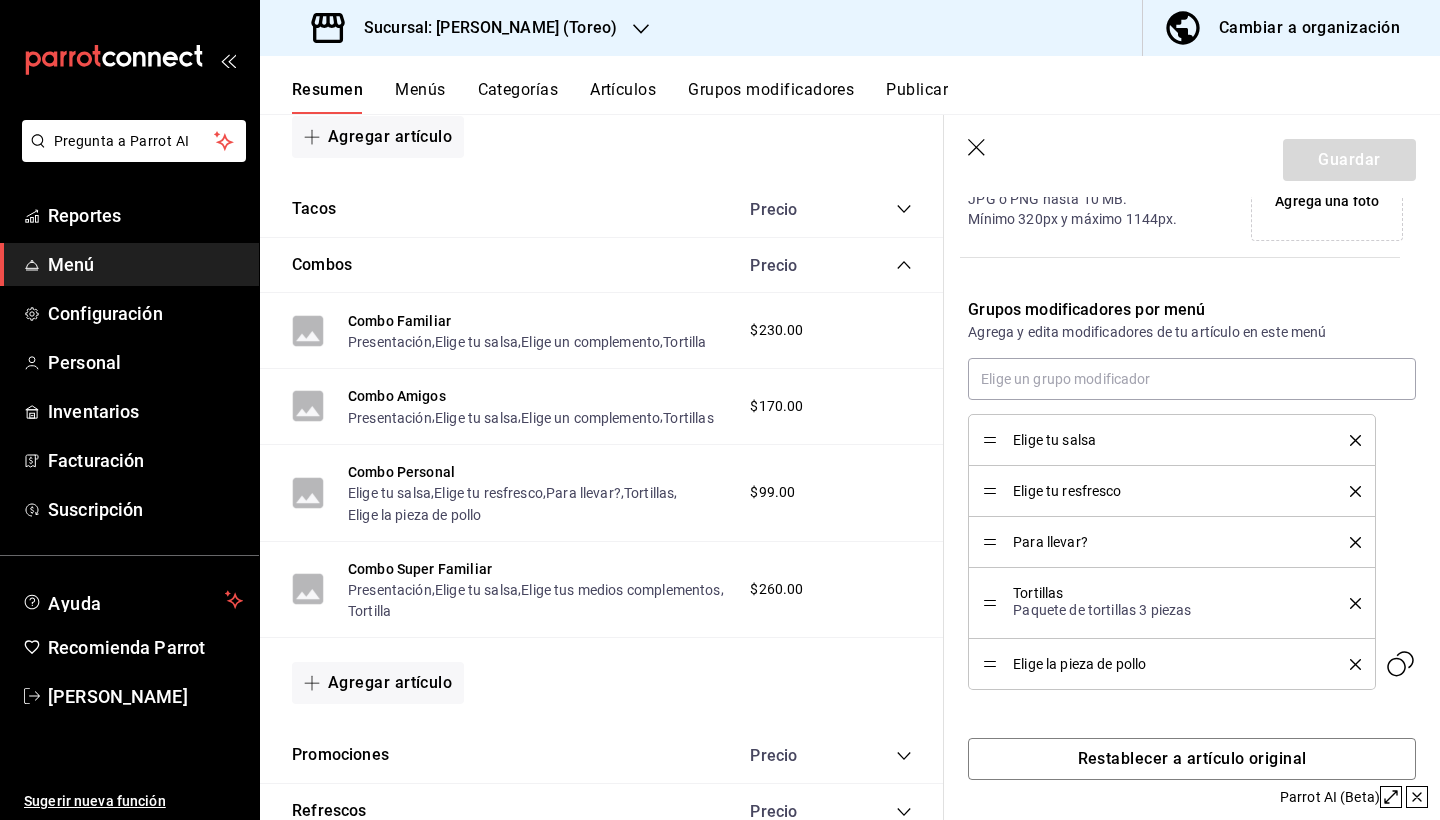 scroll, scrollTop: 554, scrollLeft: 0, axis: vertical 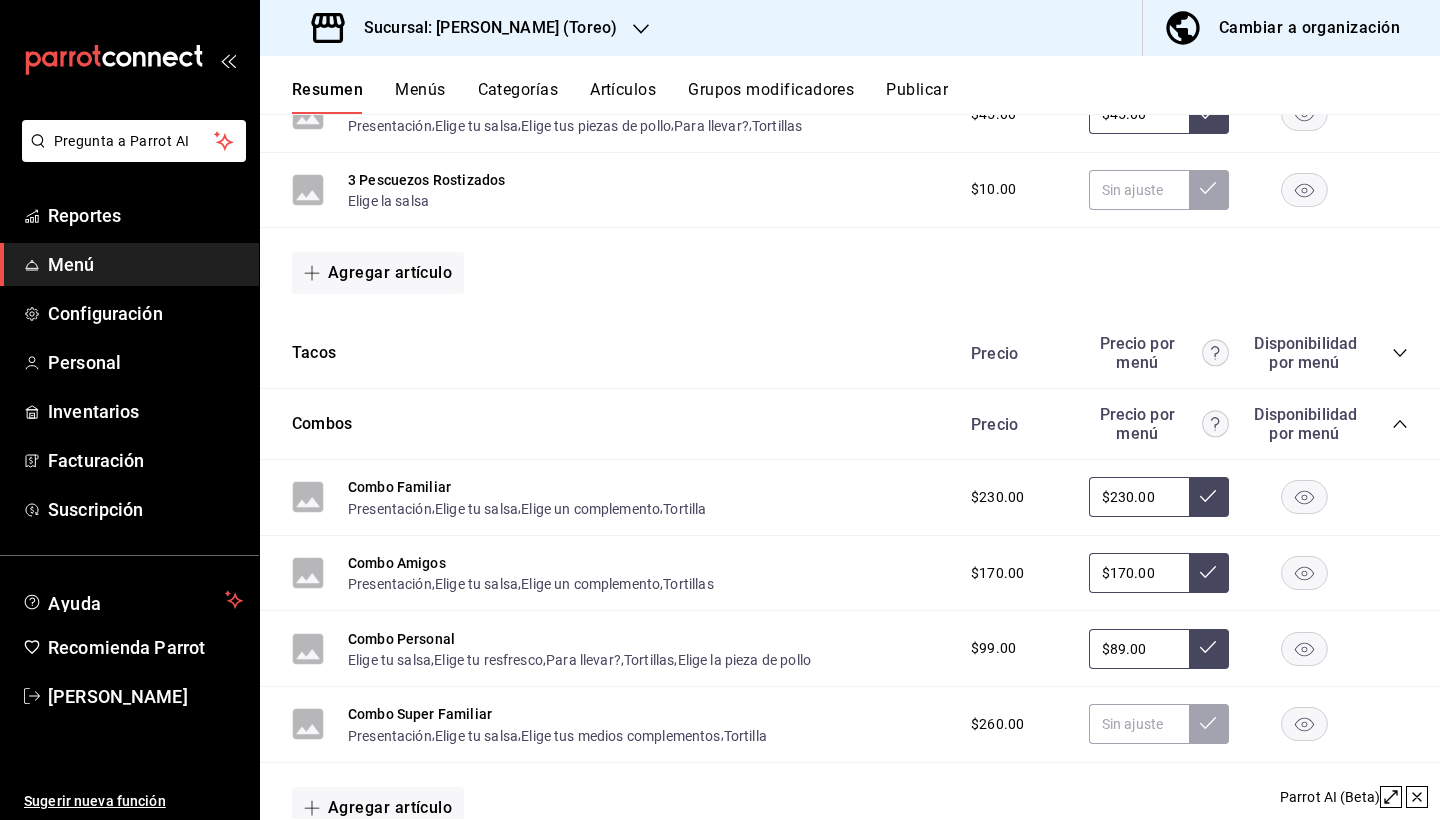 click on "$89.00" at bounding box center (1139, 649) 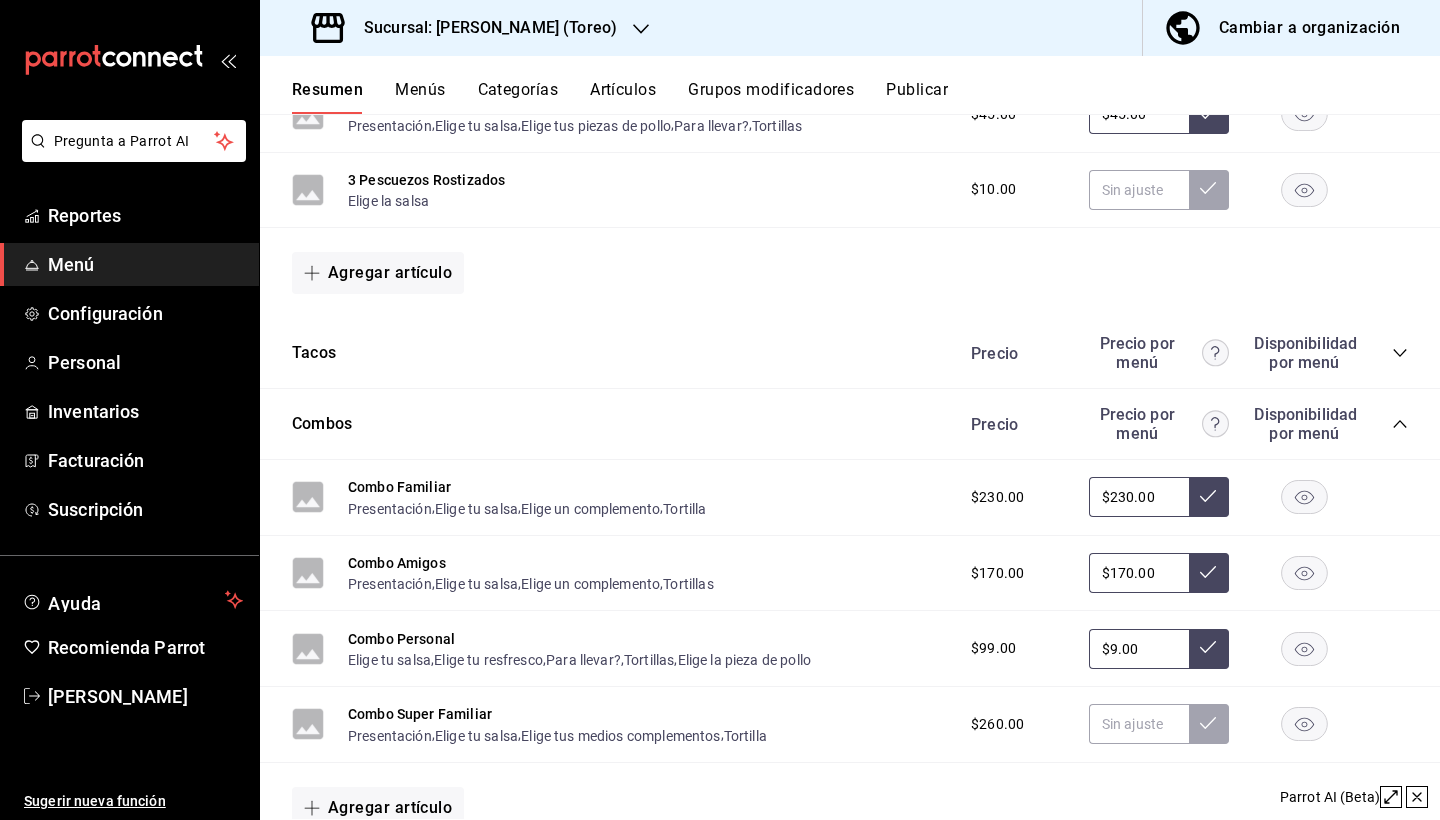 type on "$89.00" 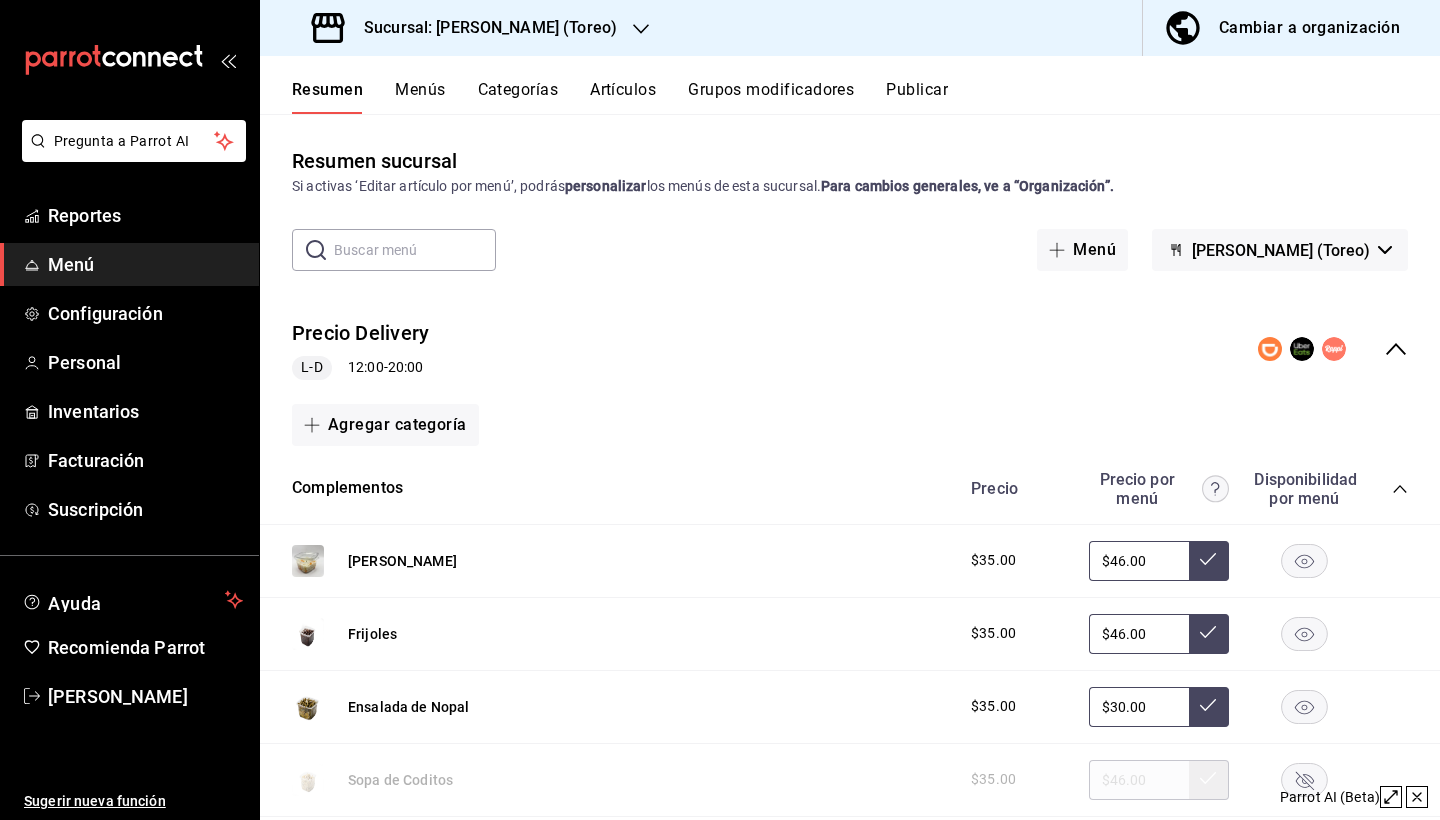 scroll, scrollTop: 0, scrollLeft: 0, axis: both 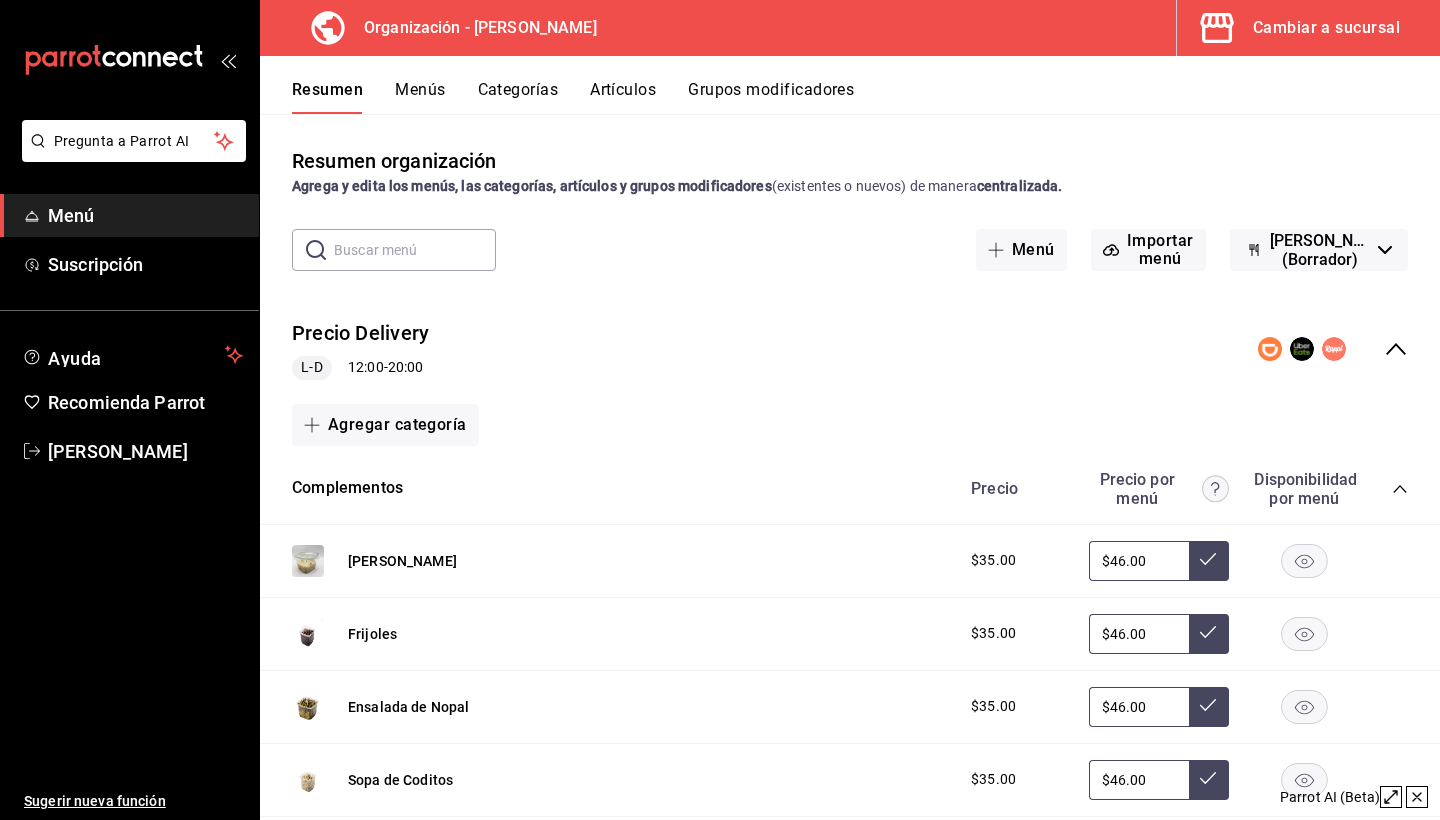 click 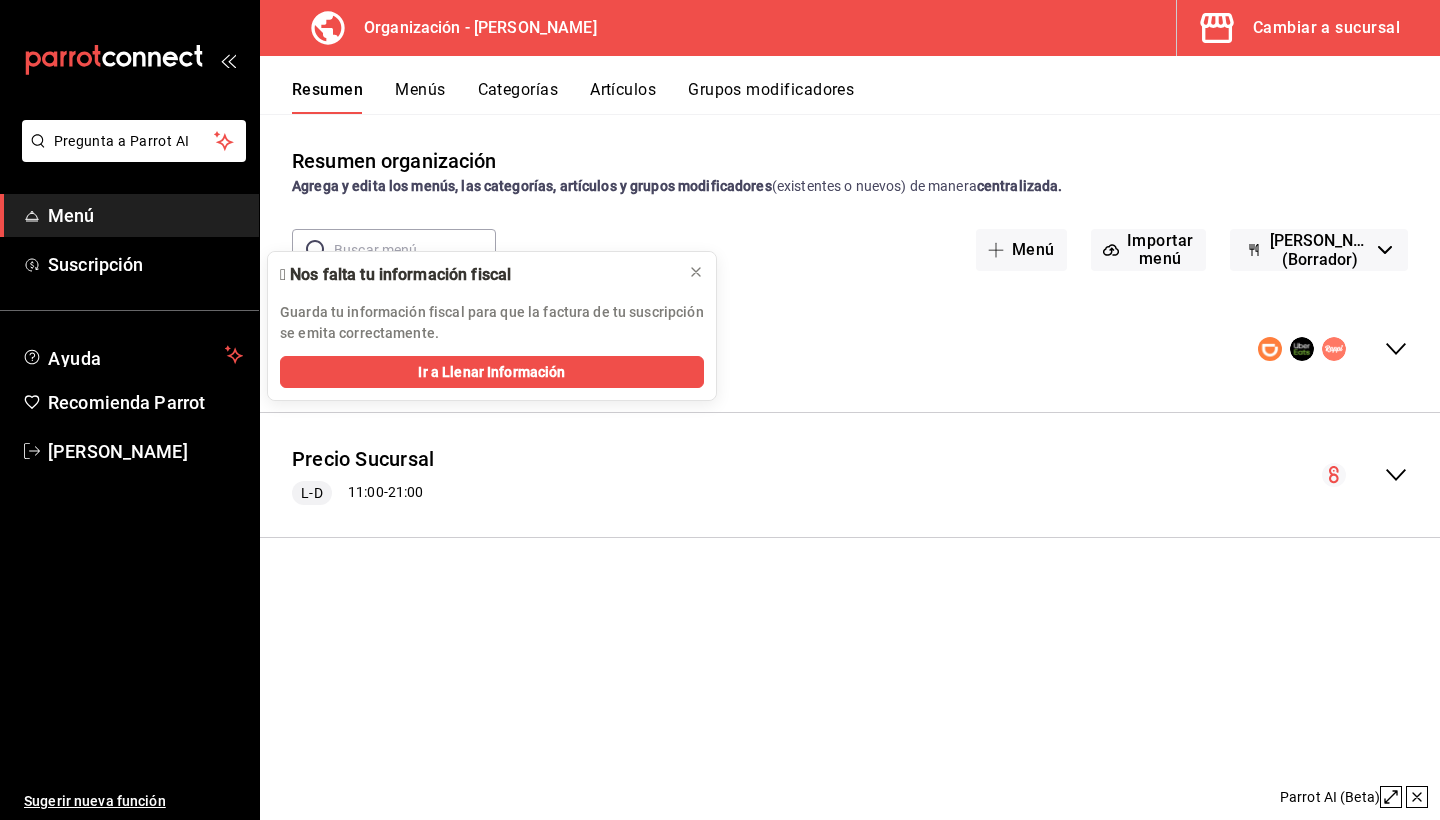 click 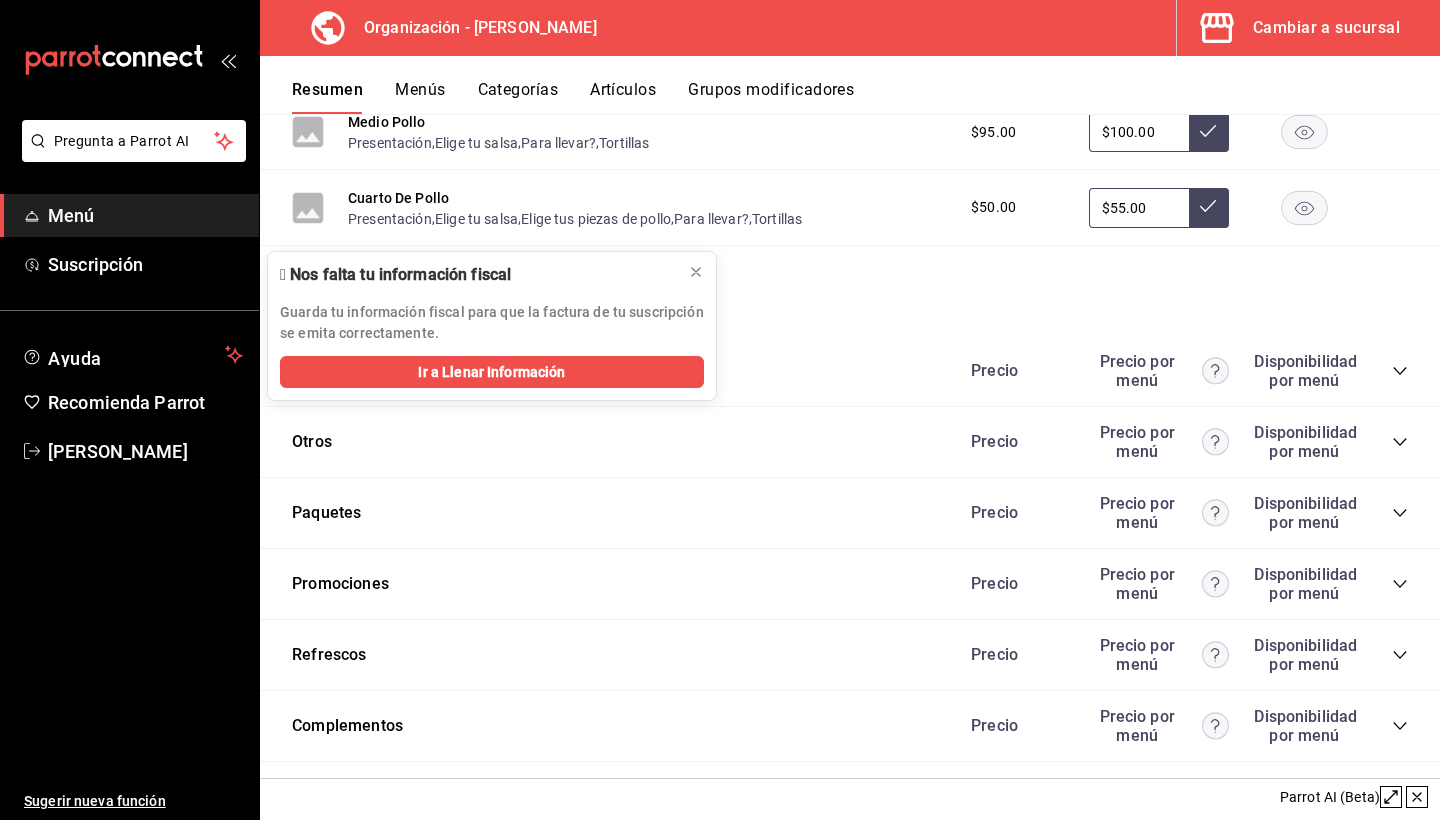 scroll, scrollTop: 1010, scrollLeft: 0, axis: vertical 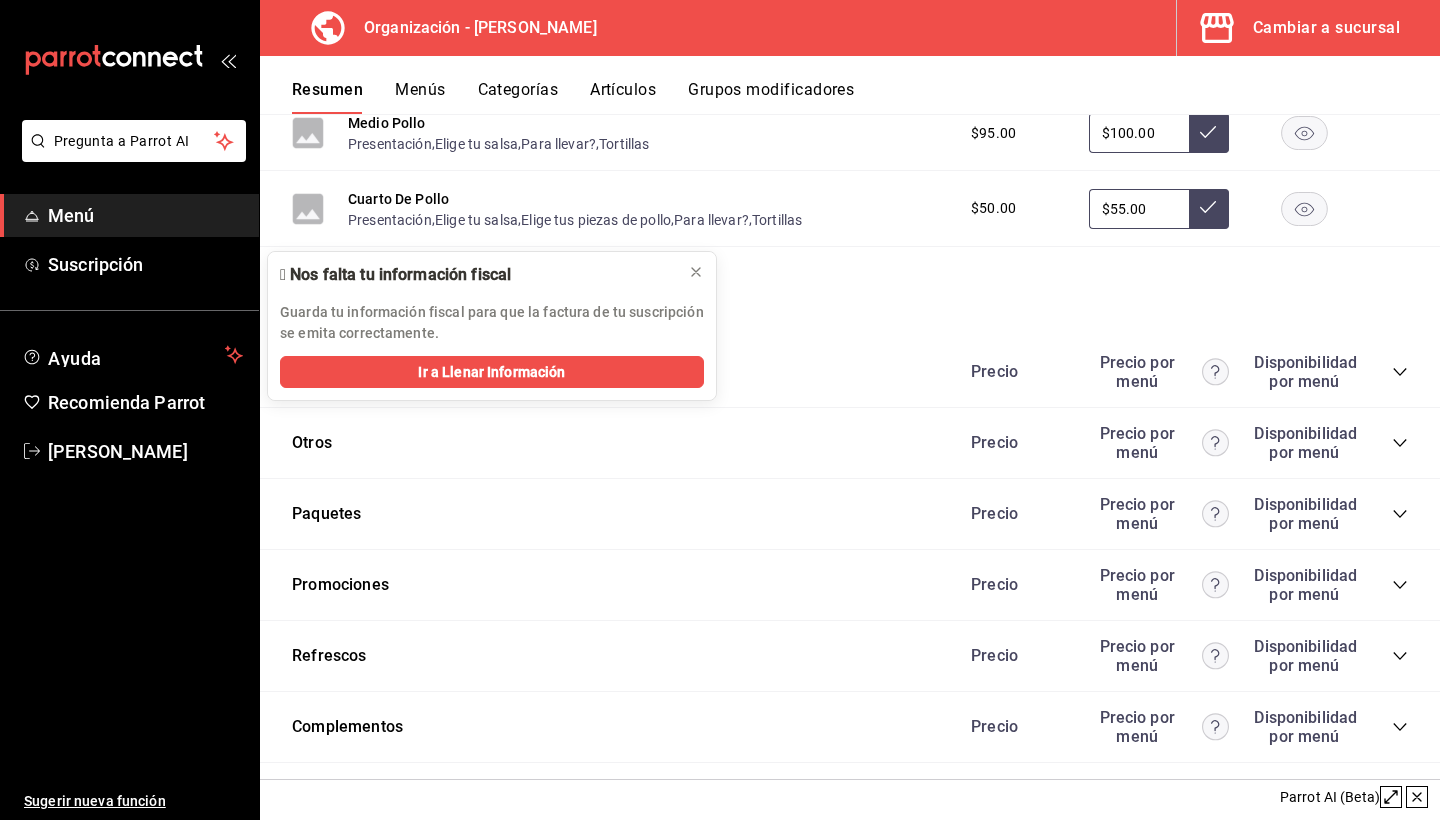 click 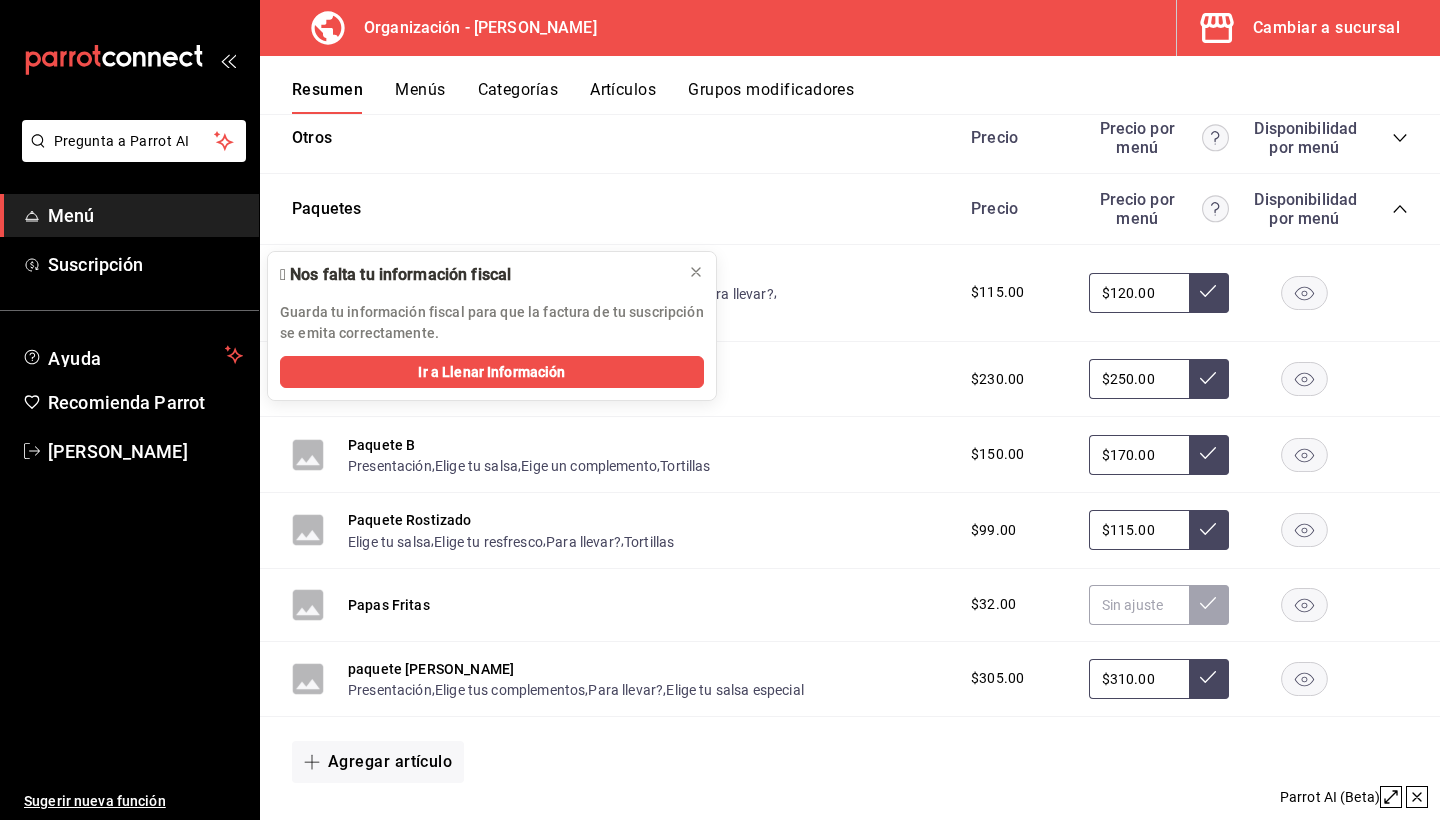 scroll, scrollTop: 1304, scrollLeft: 0, axis: vertical 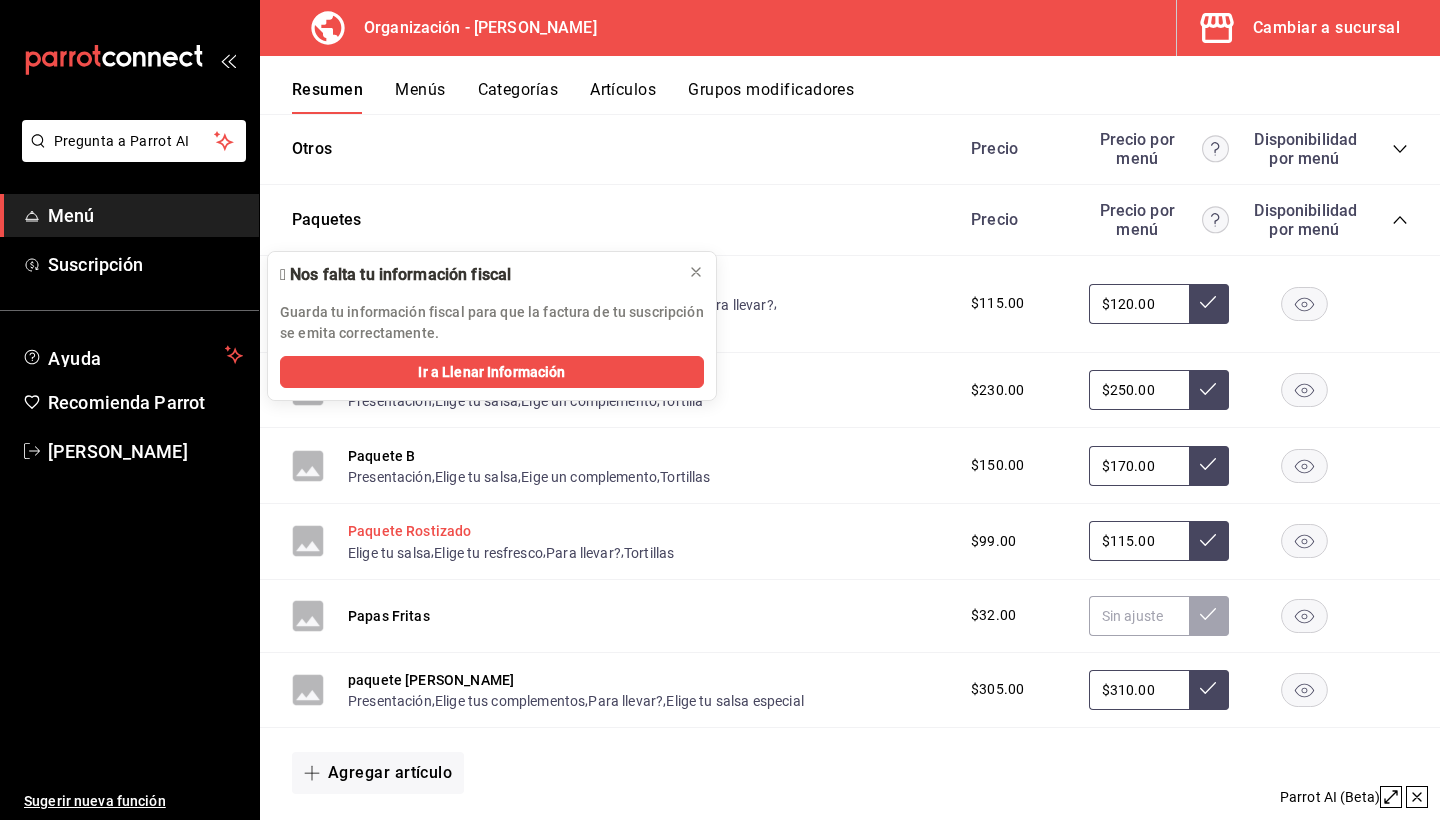 click on "Paquete Rostizado" at bounding box center (410, 531) 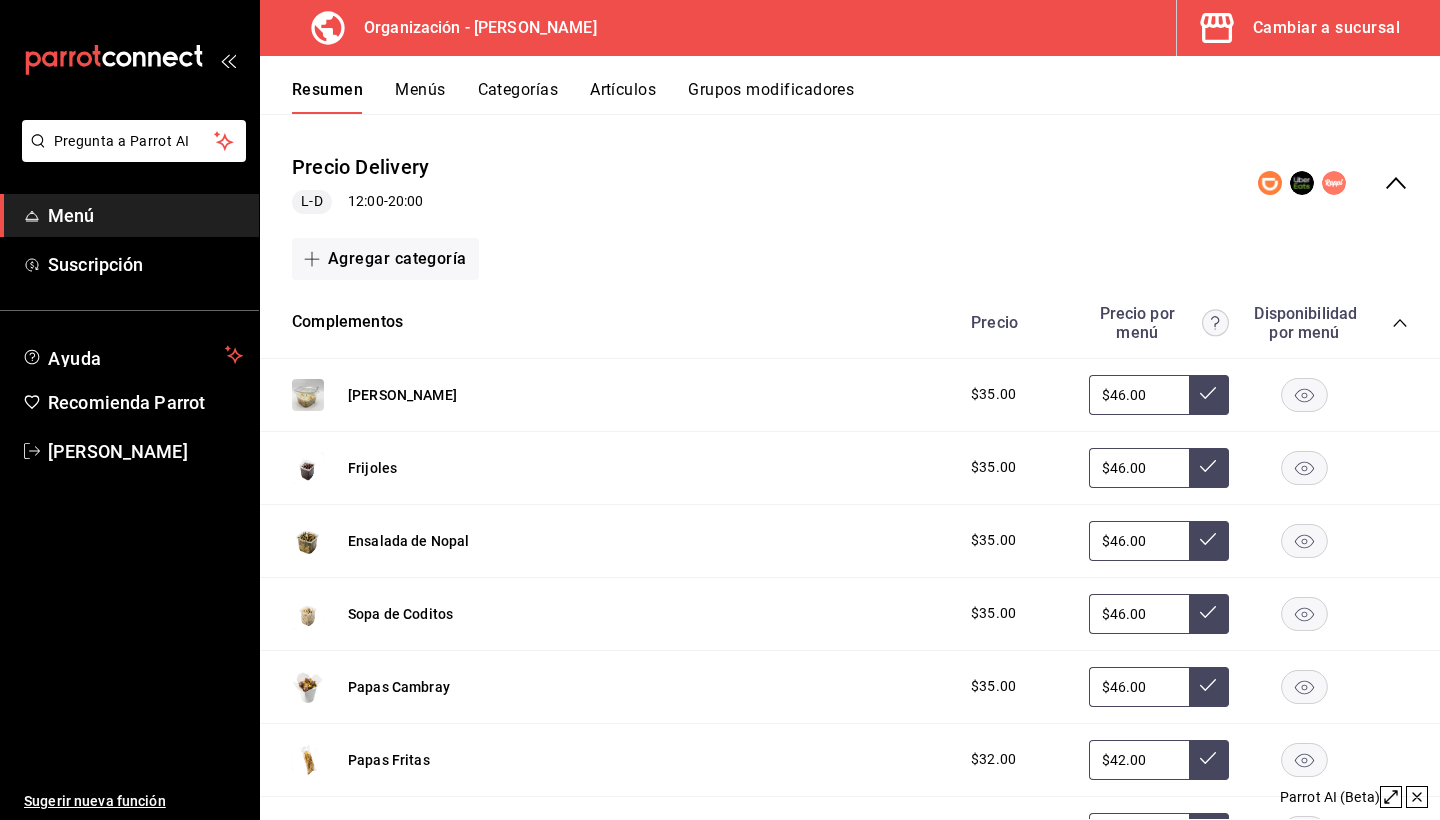 scroll, scrollTop: 167, scrollLeft: 0, axis: vertical 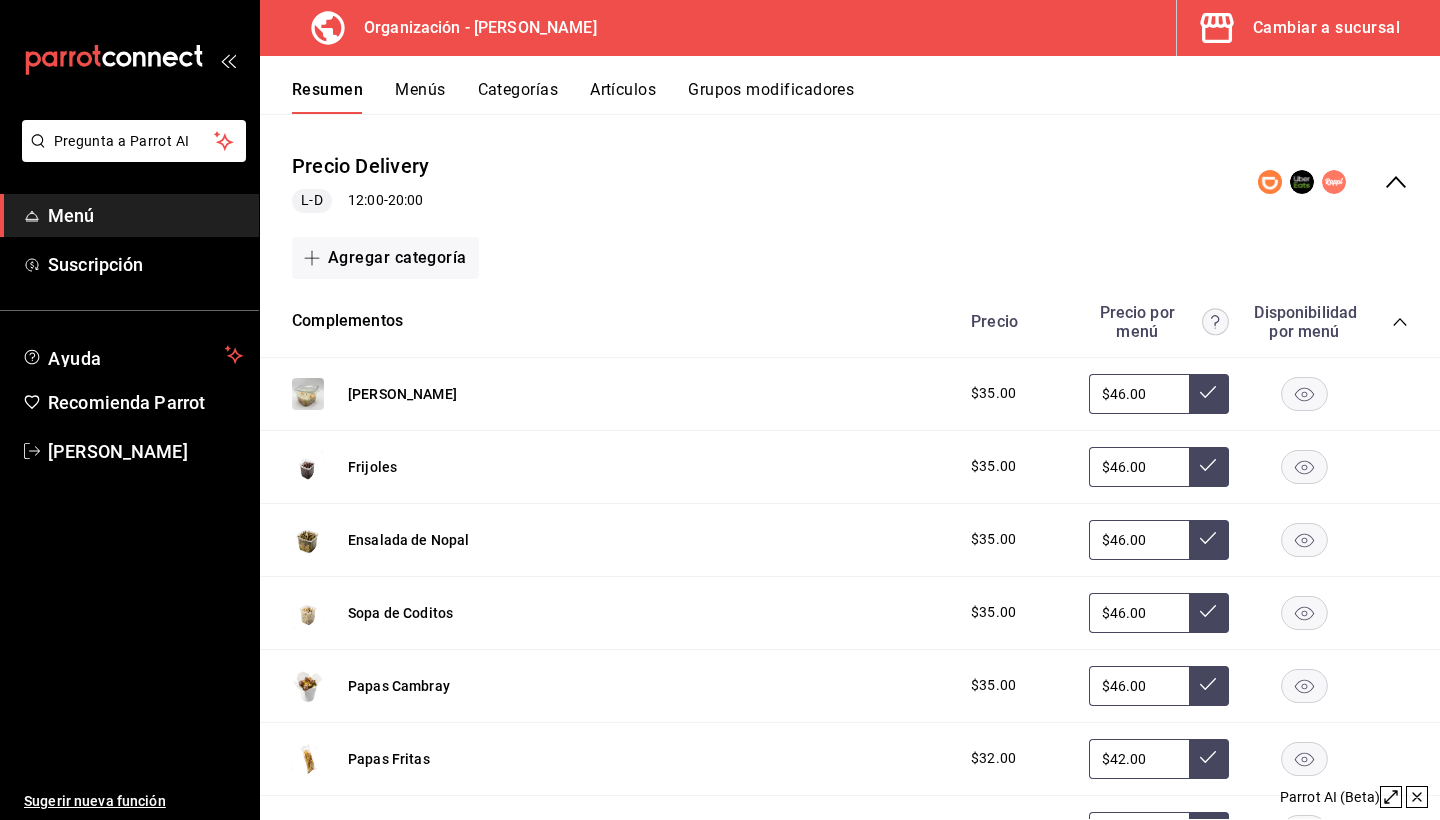 click 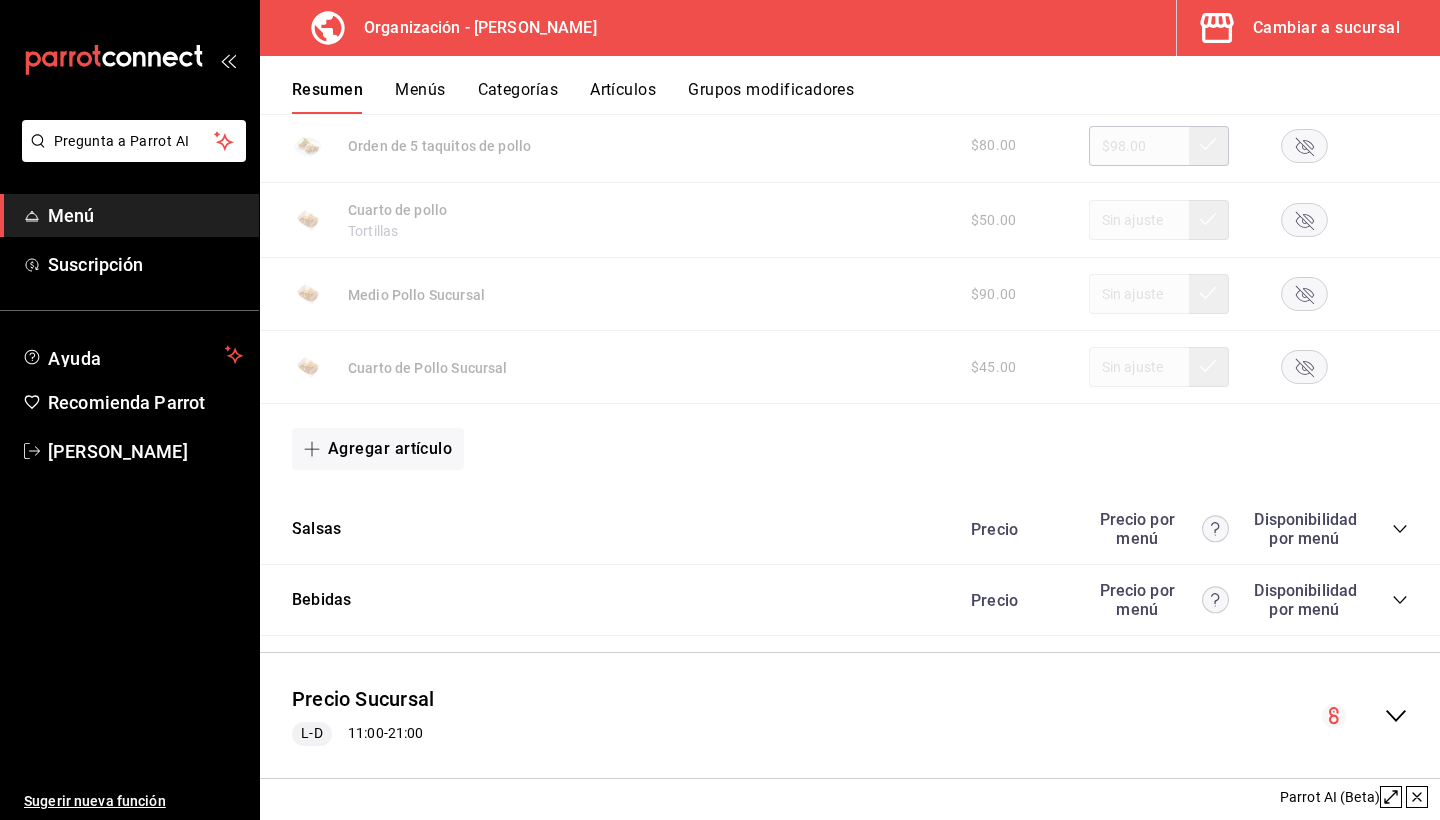 scroll, scrollTop: 1233, scrollLeft: 0, axis: vertical 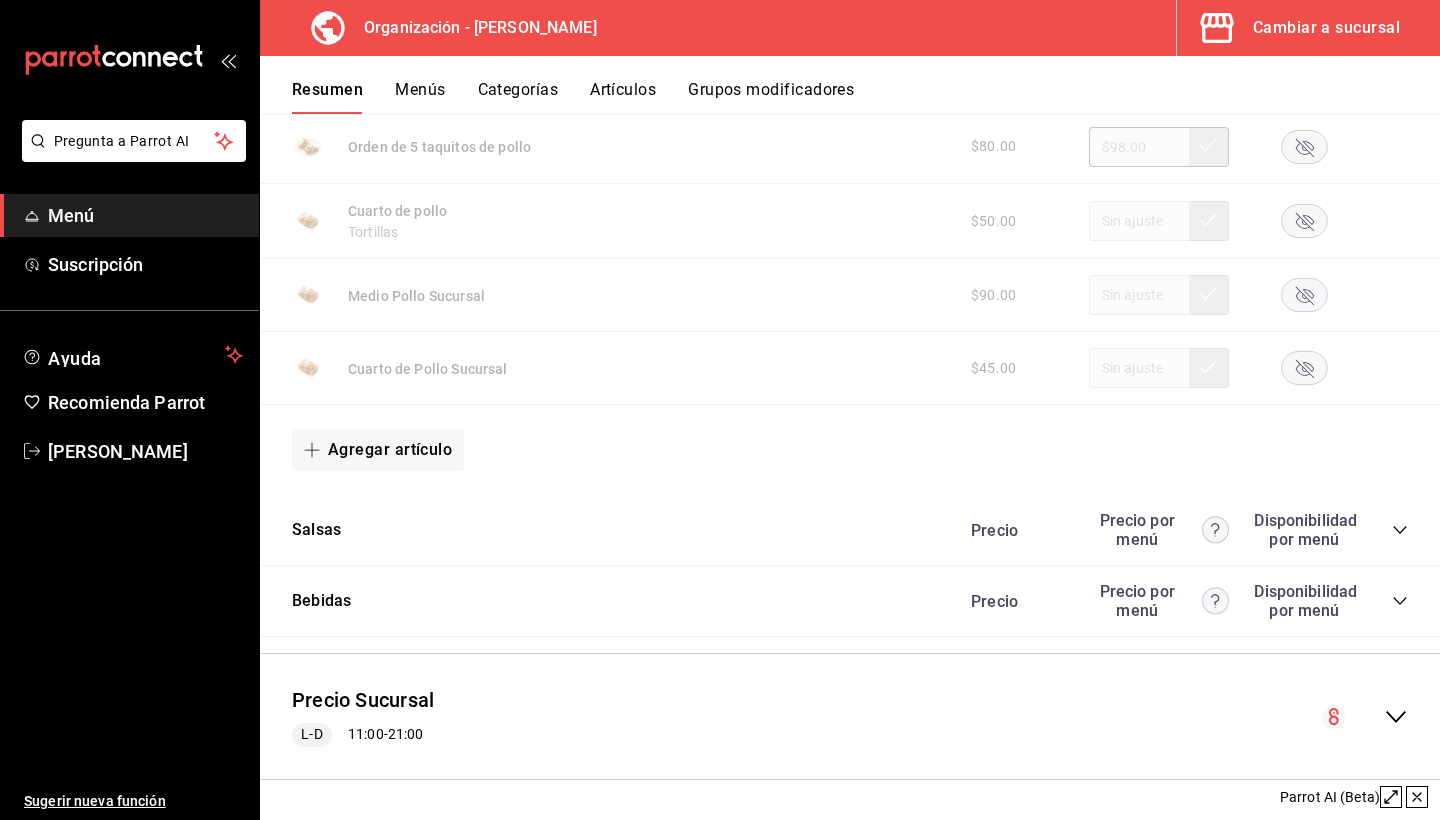 click 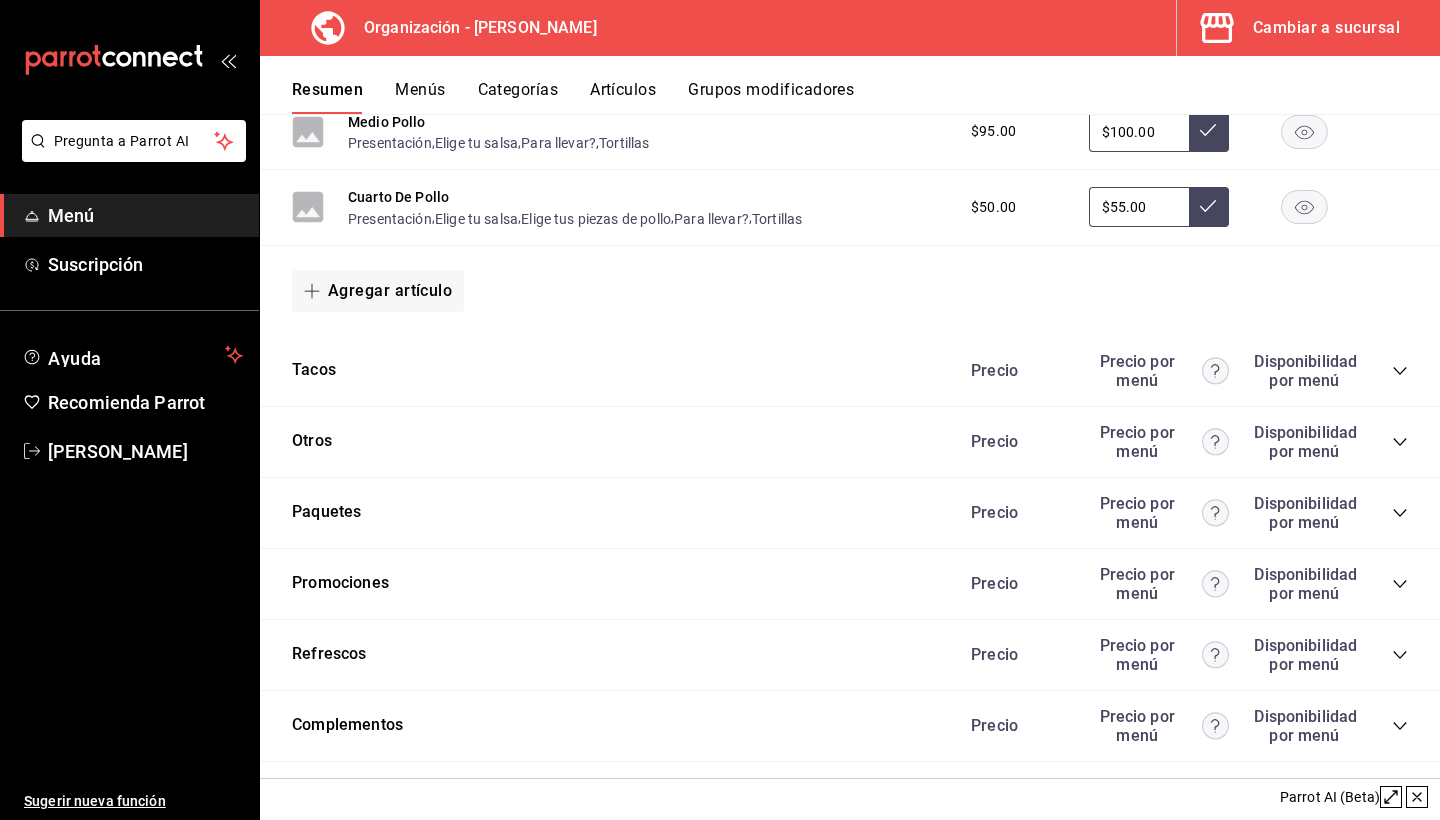 scroll, scrollTop: 2485, scrollLeft: 0, axis: vertical 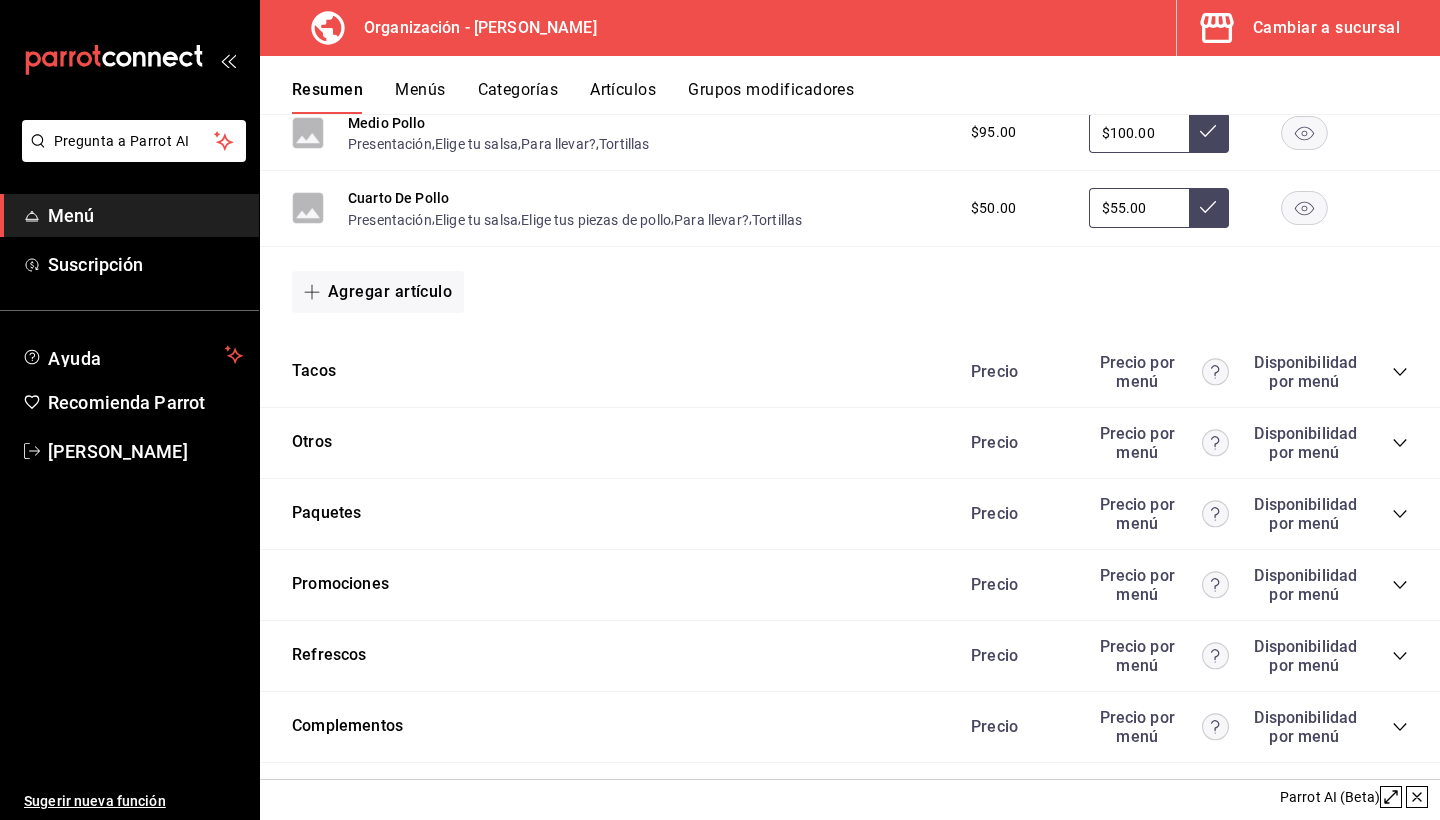 click 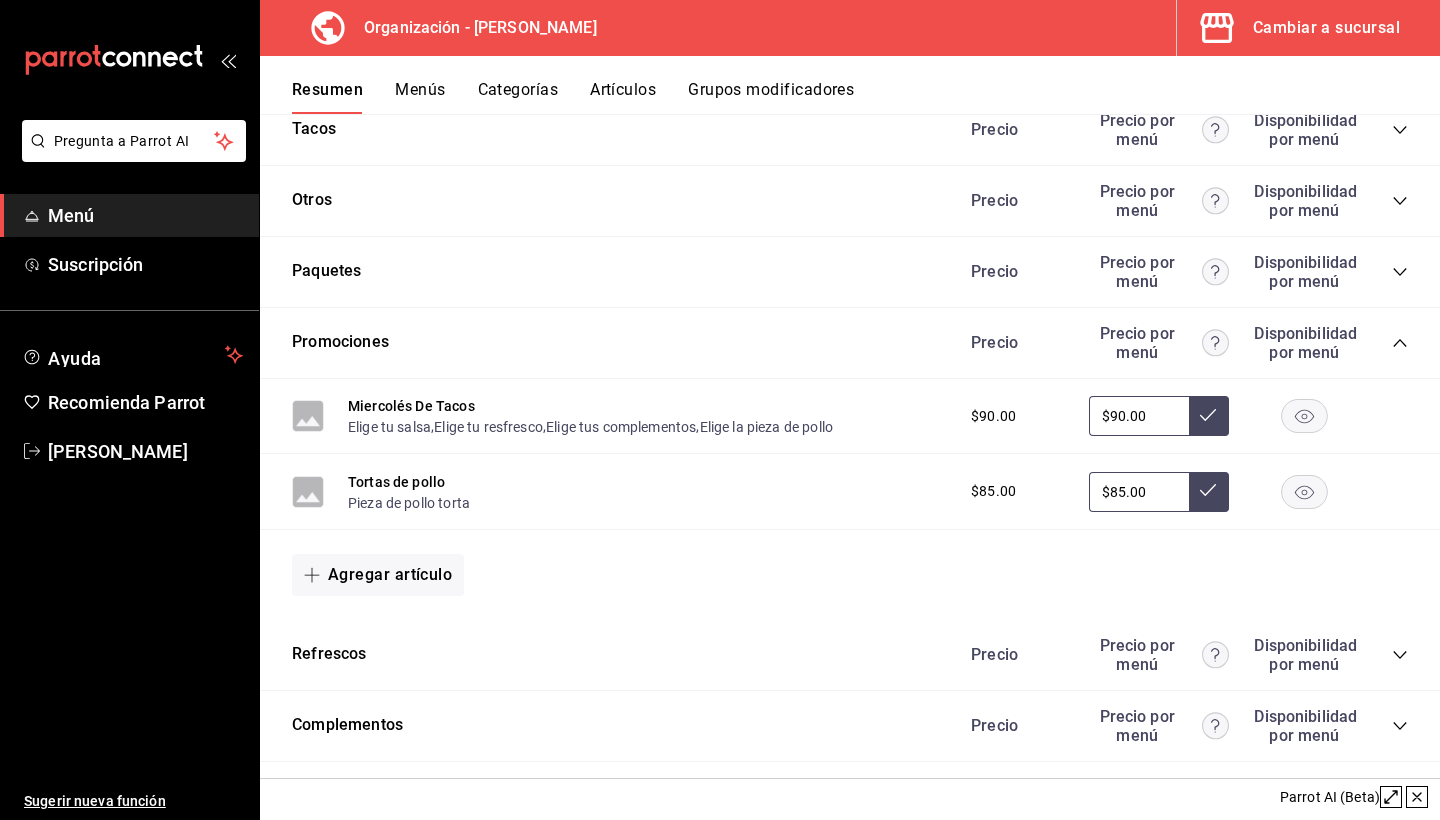 scroll, scrollTop: 2726, scrollLeft: 0, axis: vertical 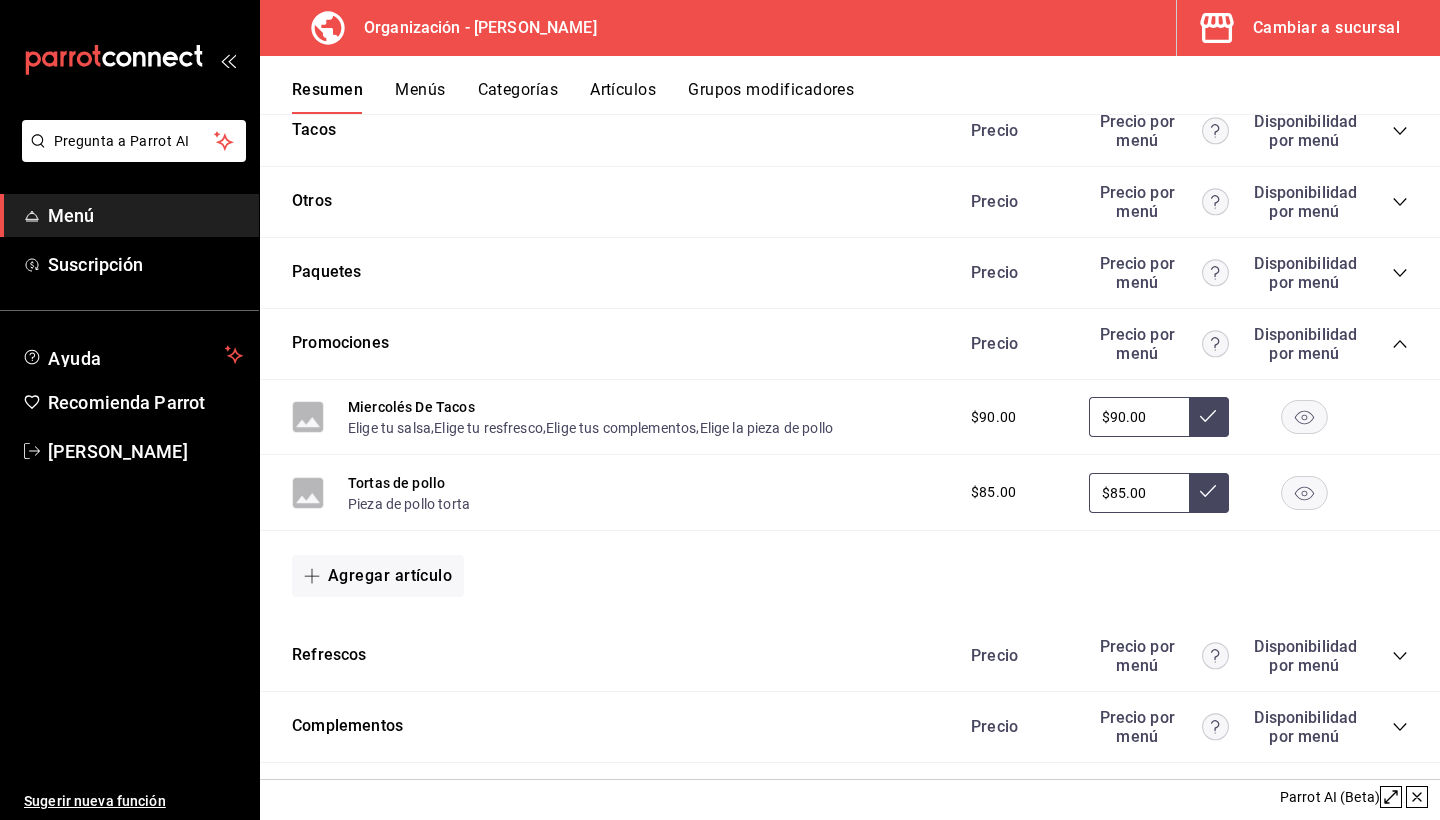 click 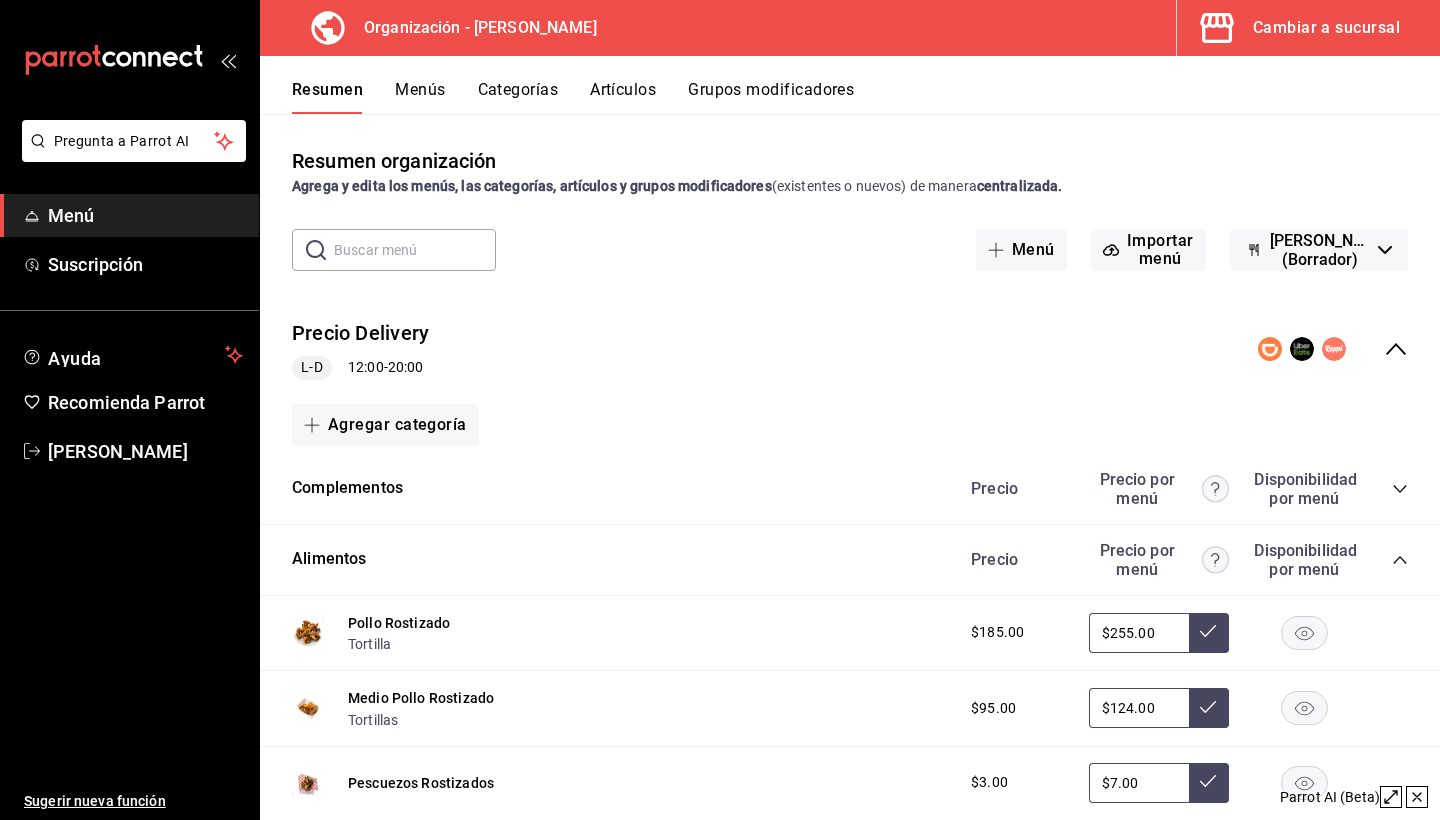 scroll, scrollTop: 0, scrollLeft: 0, axis: both 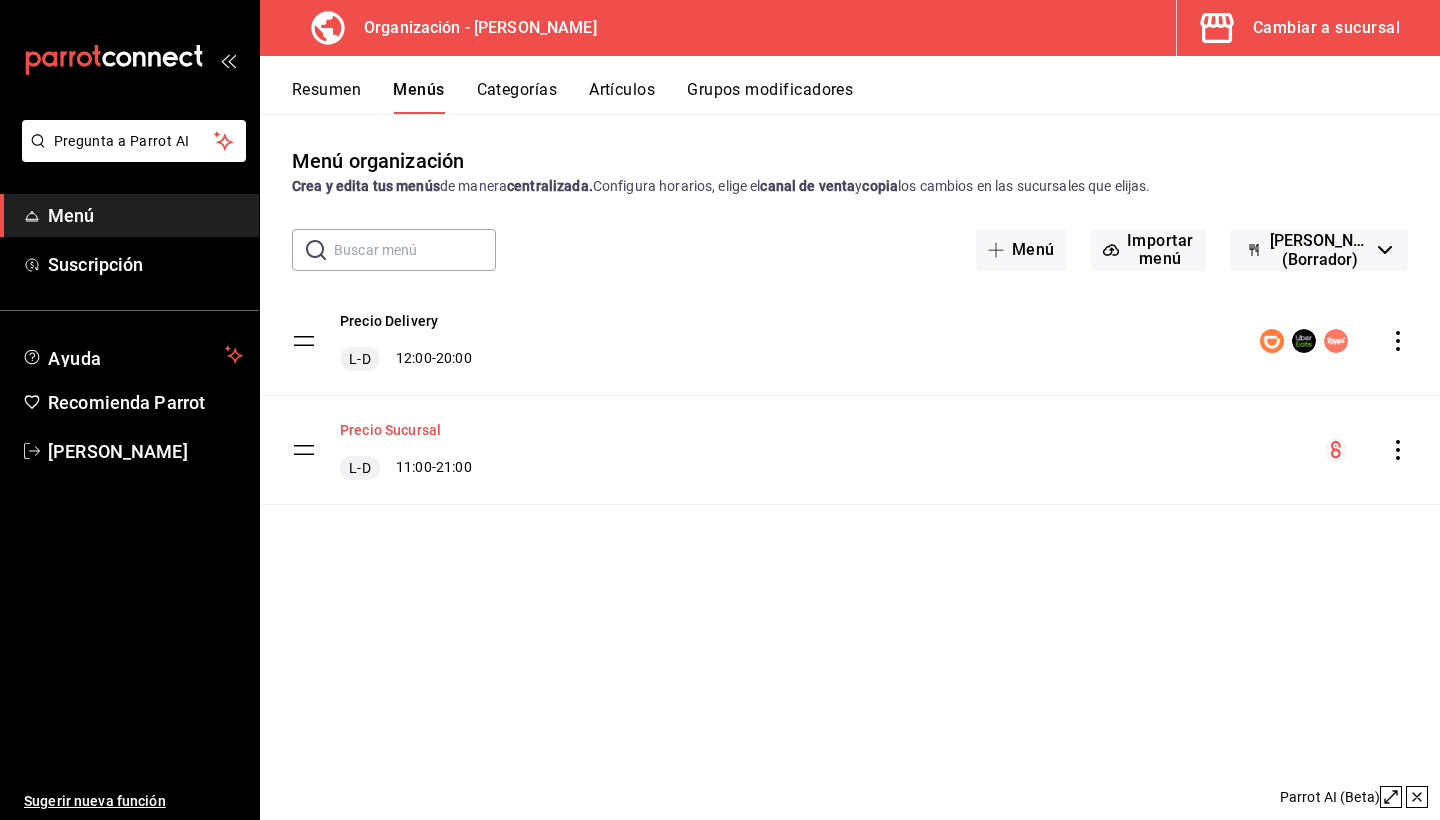click on "Precio Sucursal" at bounding box center [390, 430] 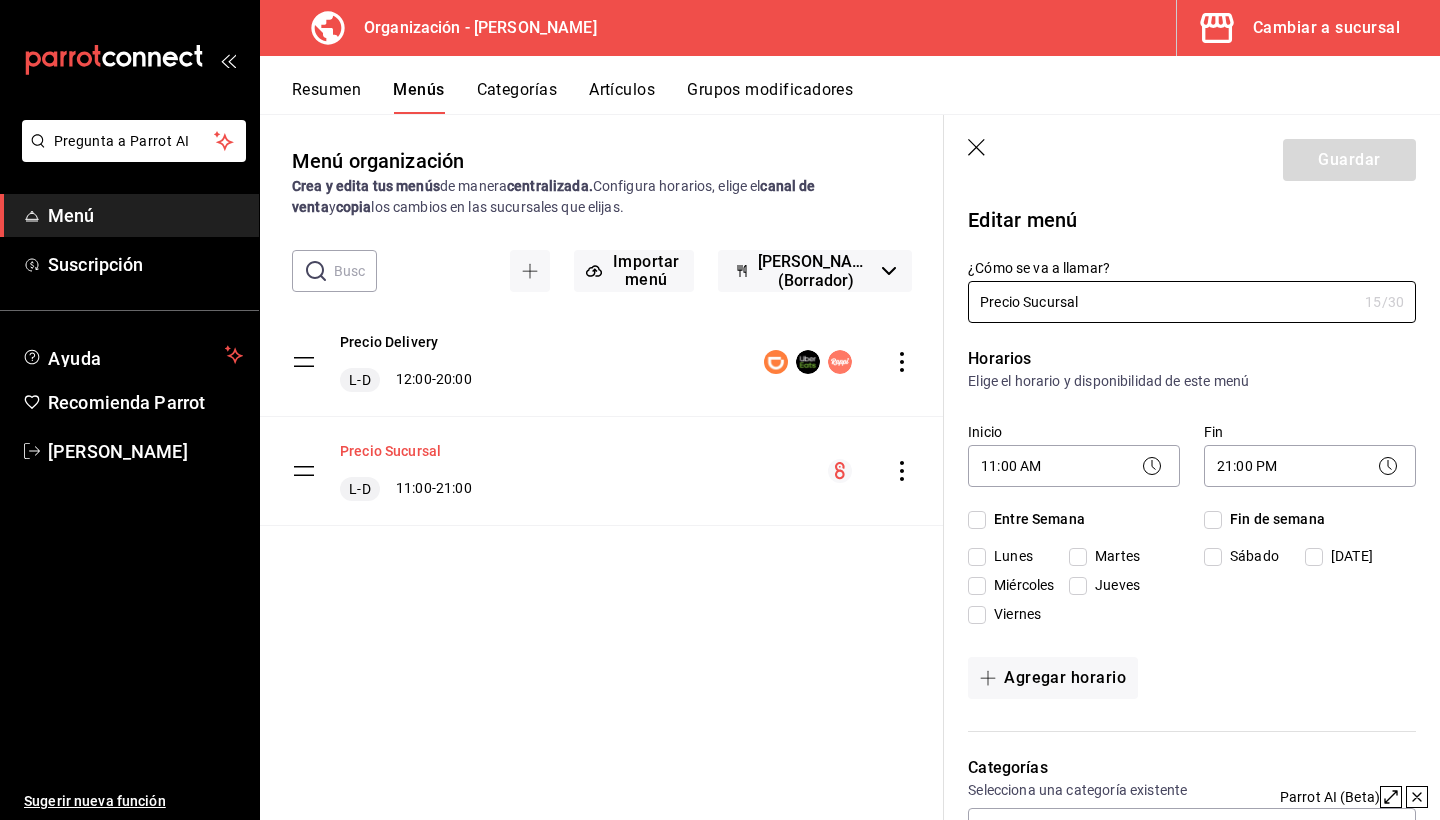 checkbox on "true" 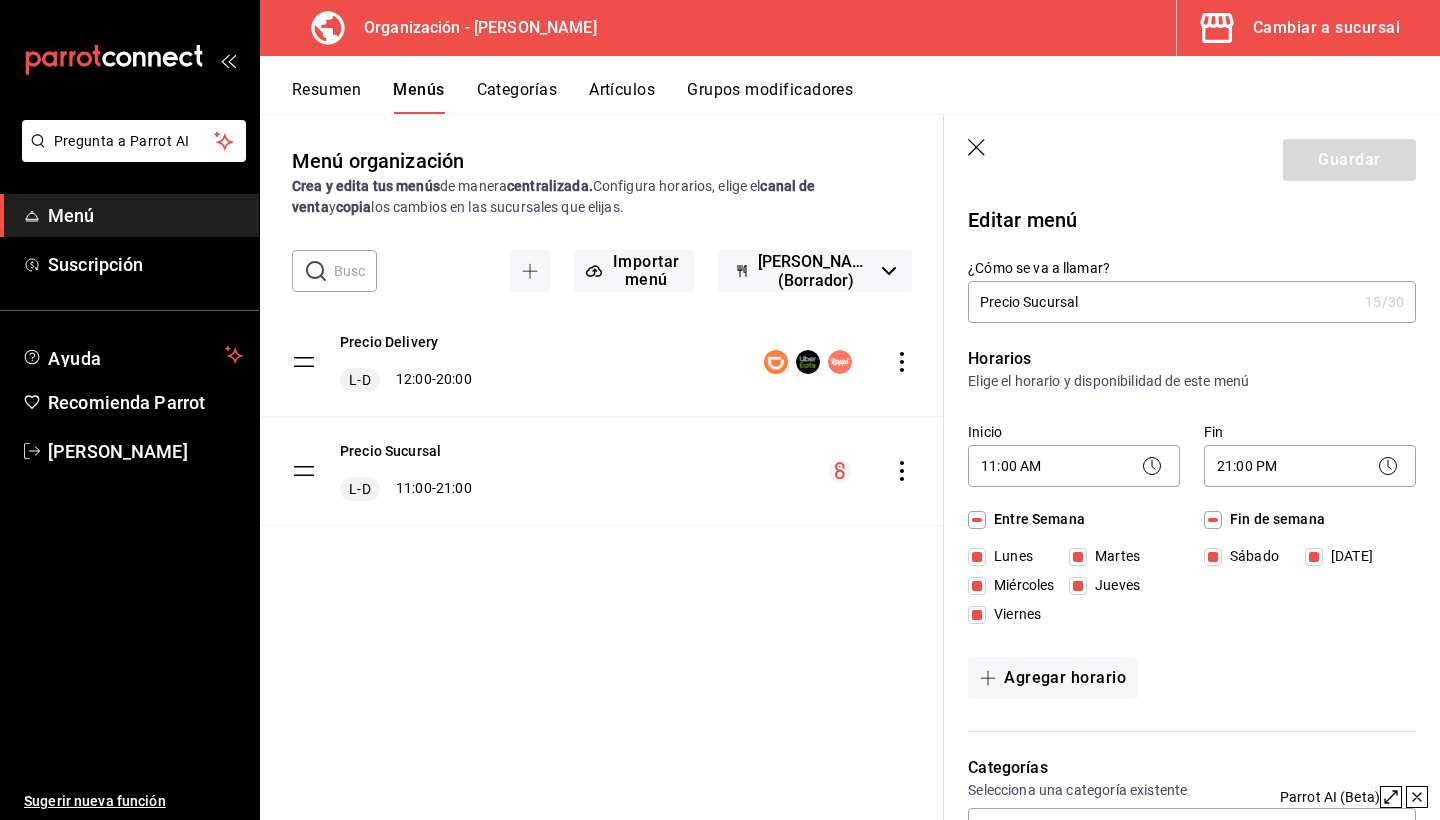 click 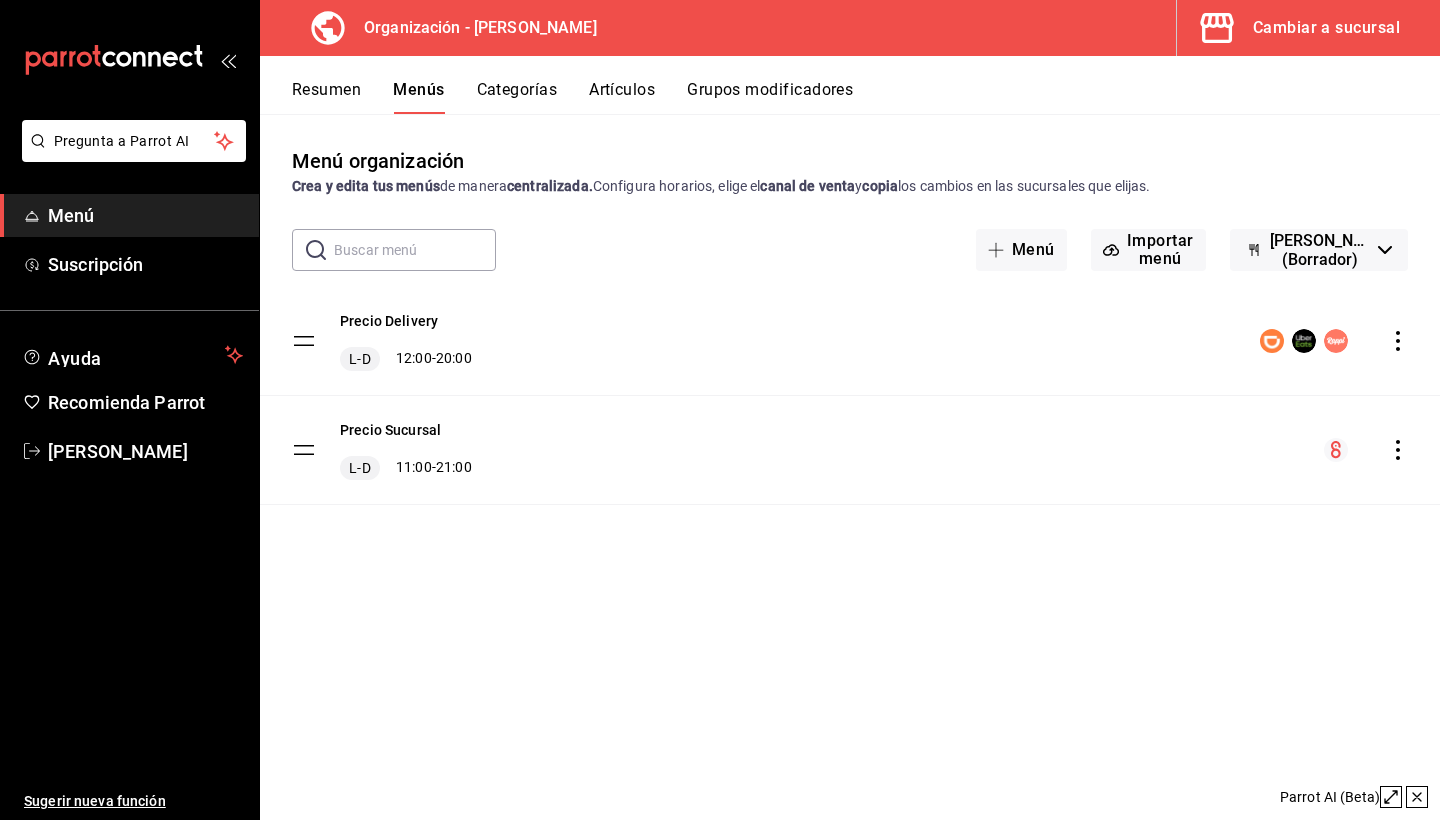 click 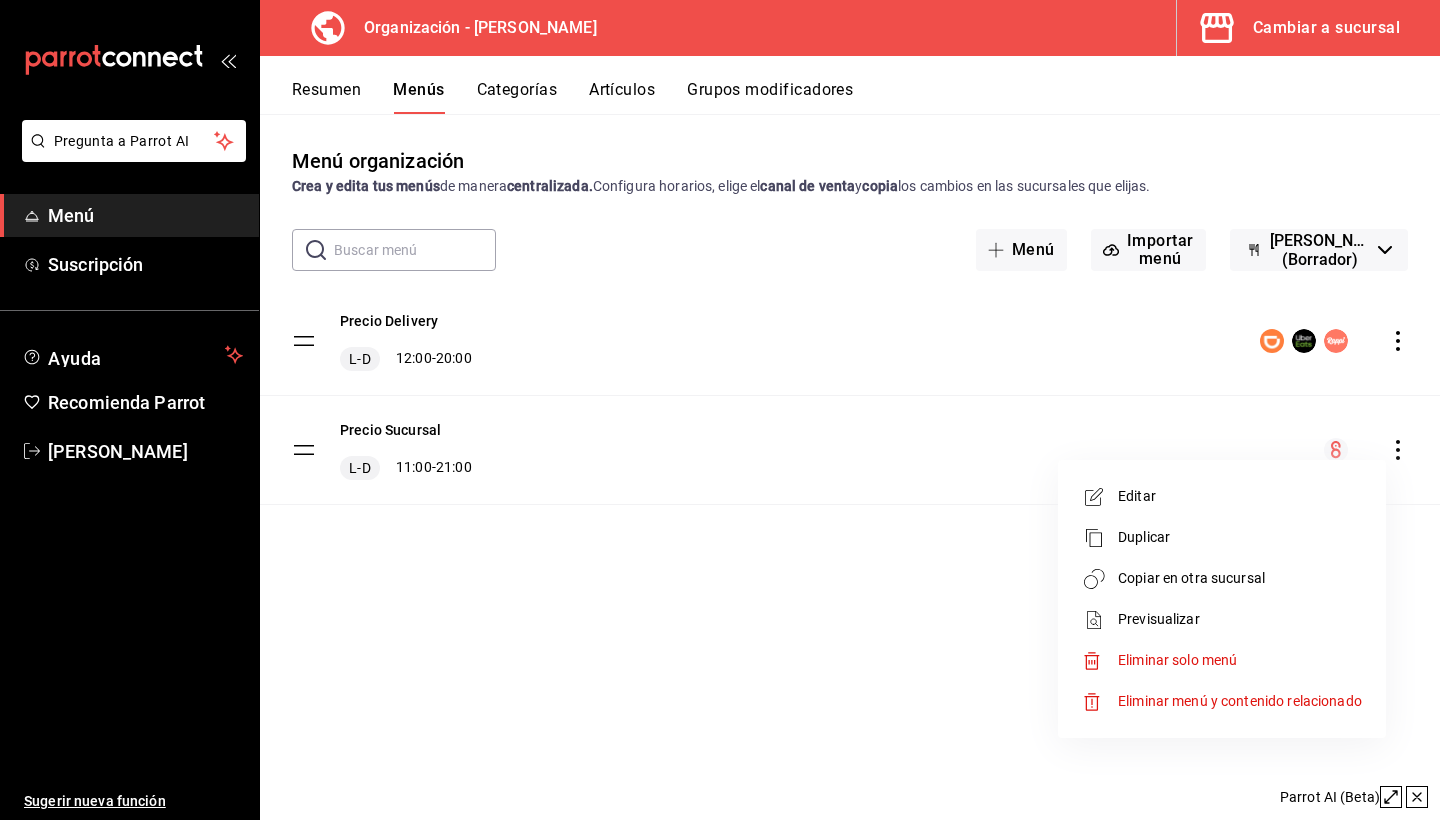 click at bounding box center [720, 410] 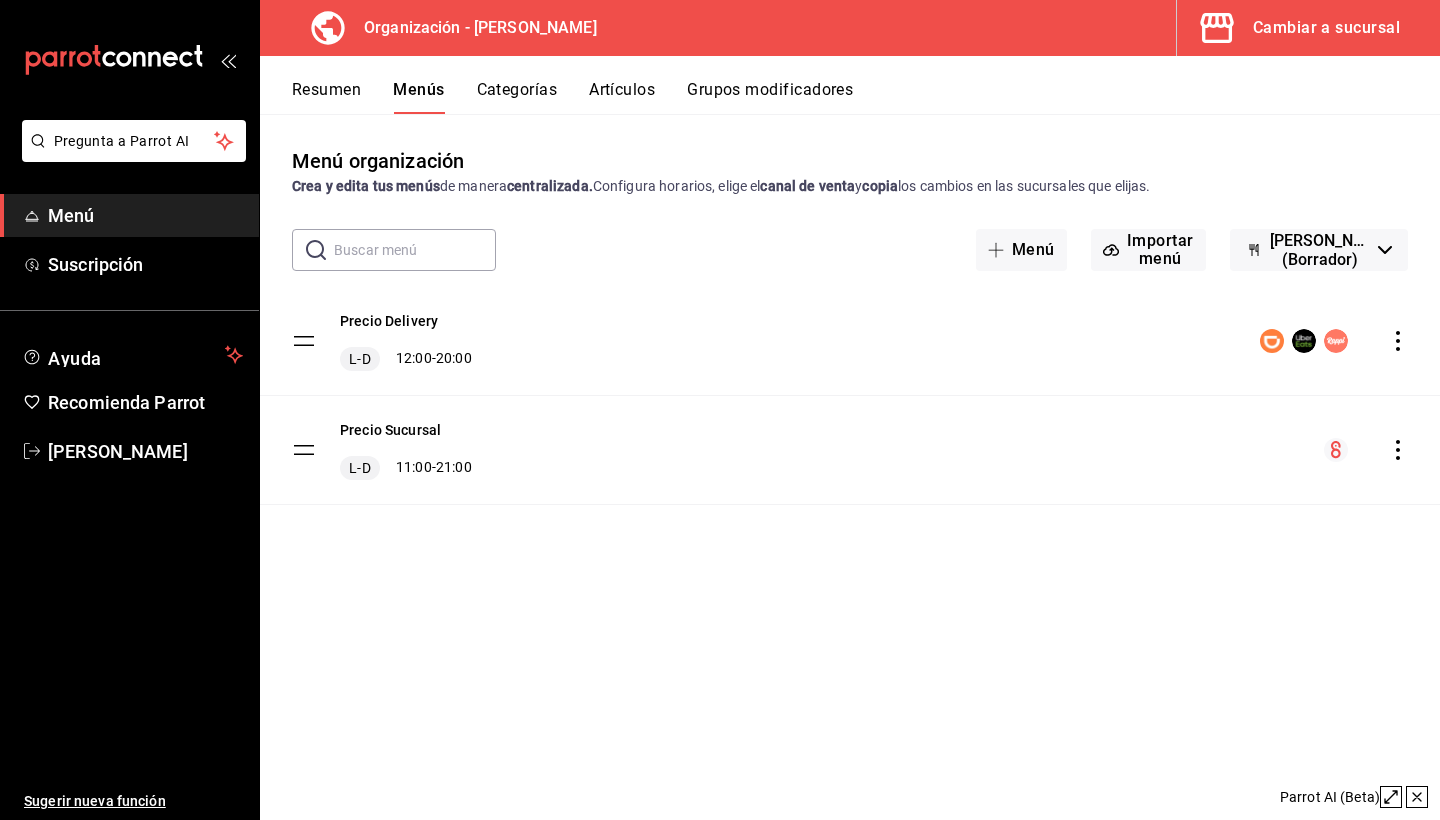 click on "Resumen Menús Categorías Artículos Grupos modificadores" at bounding box center (850, 85) 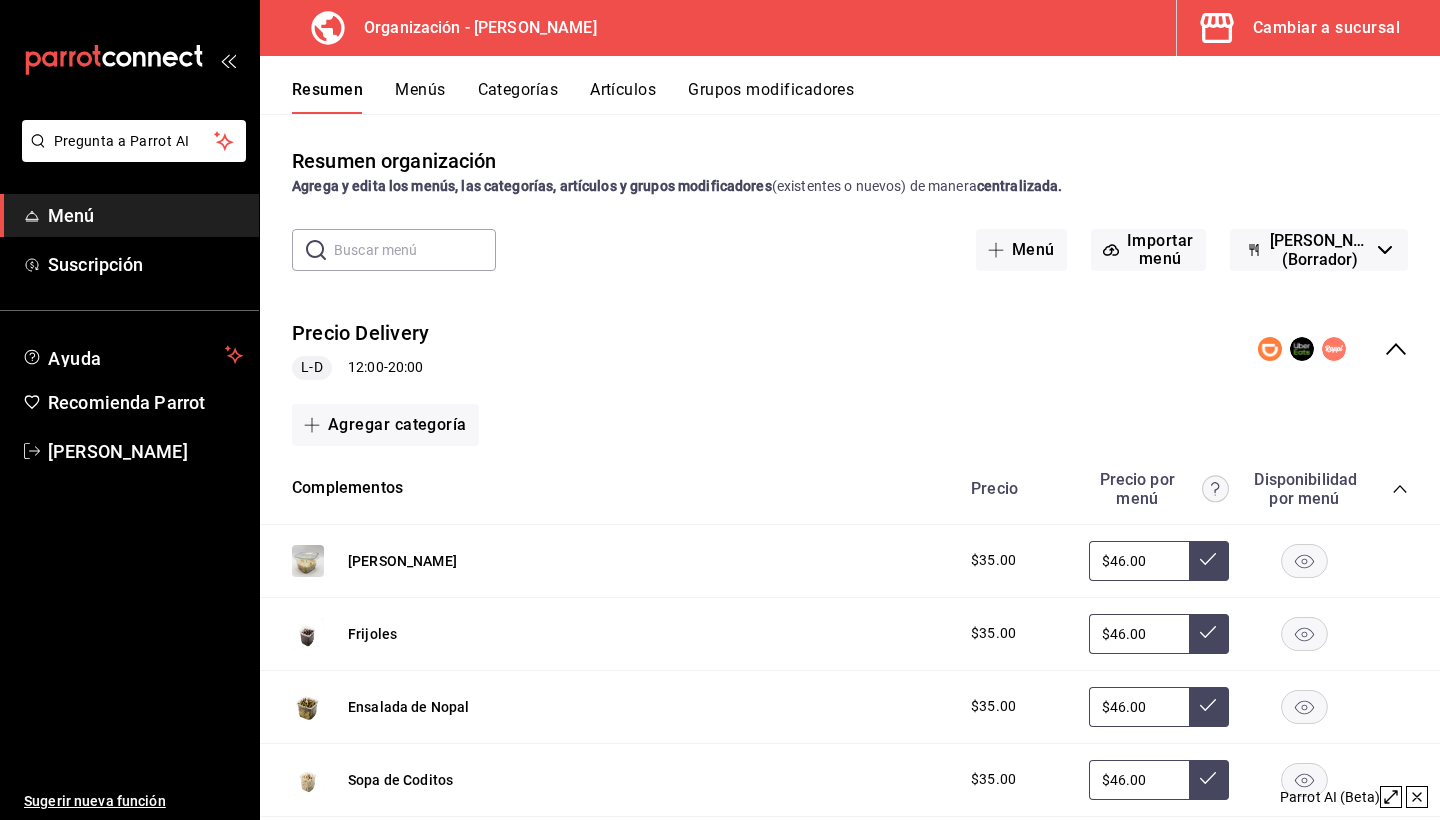 scroll, scrollTop: 0, scrollLeft: 0, axis: both 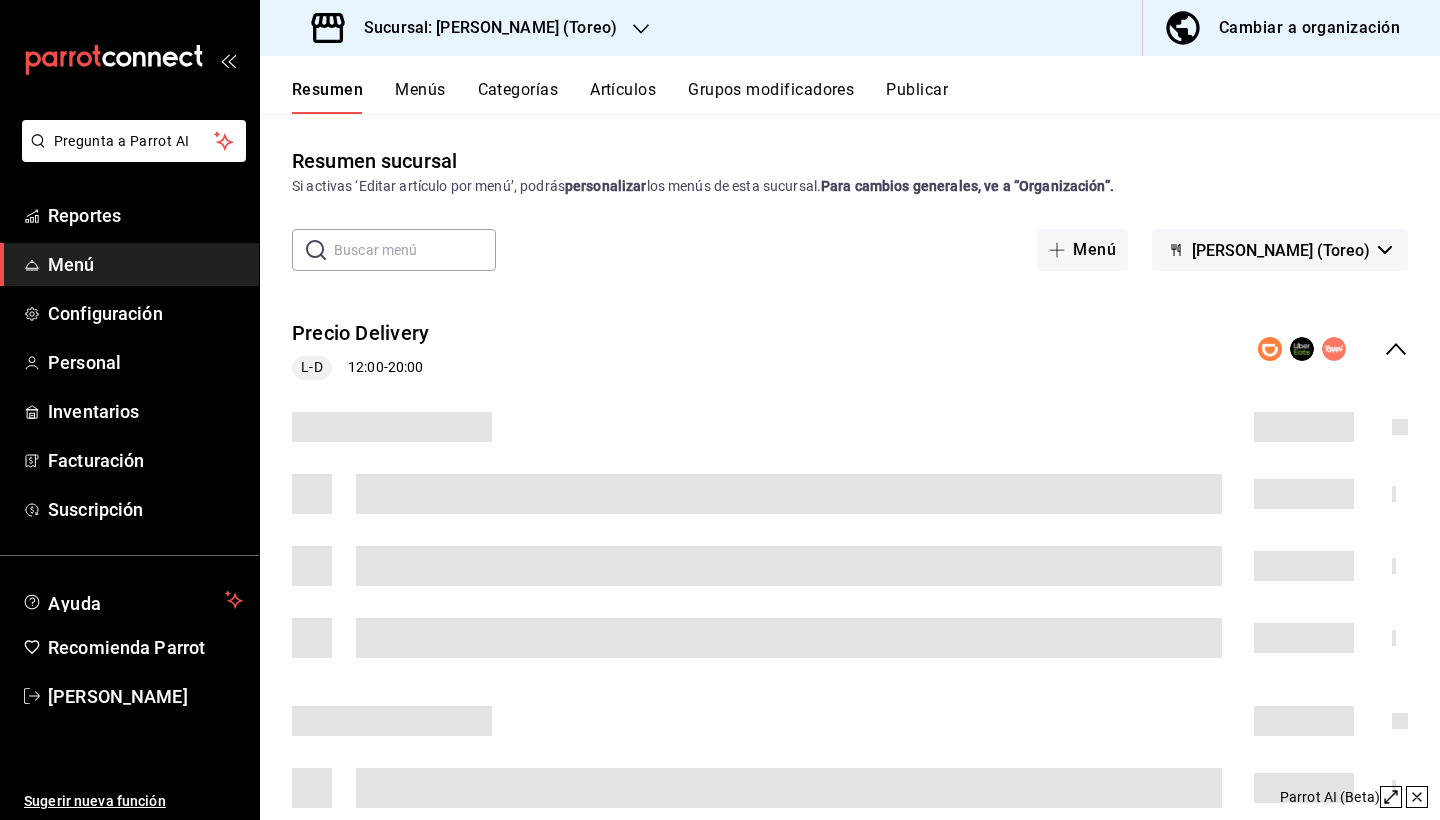click on "Cambiar a organización" at bounding box center [1309, 28] 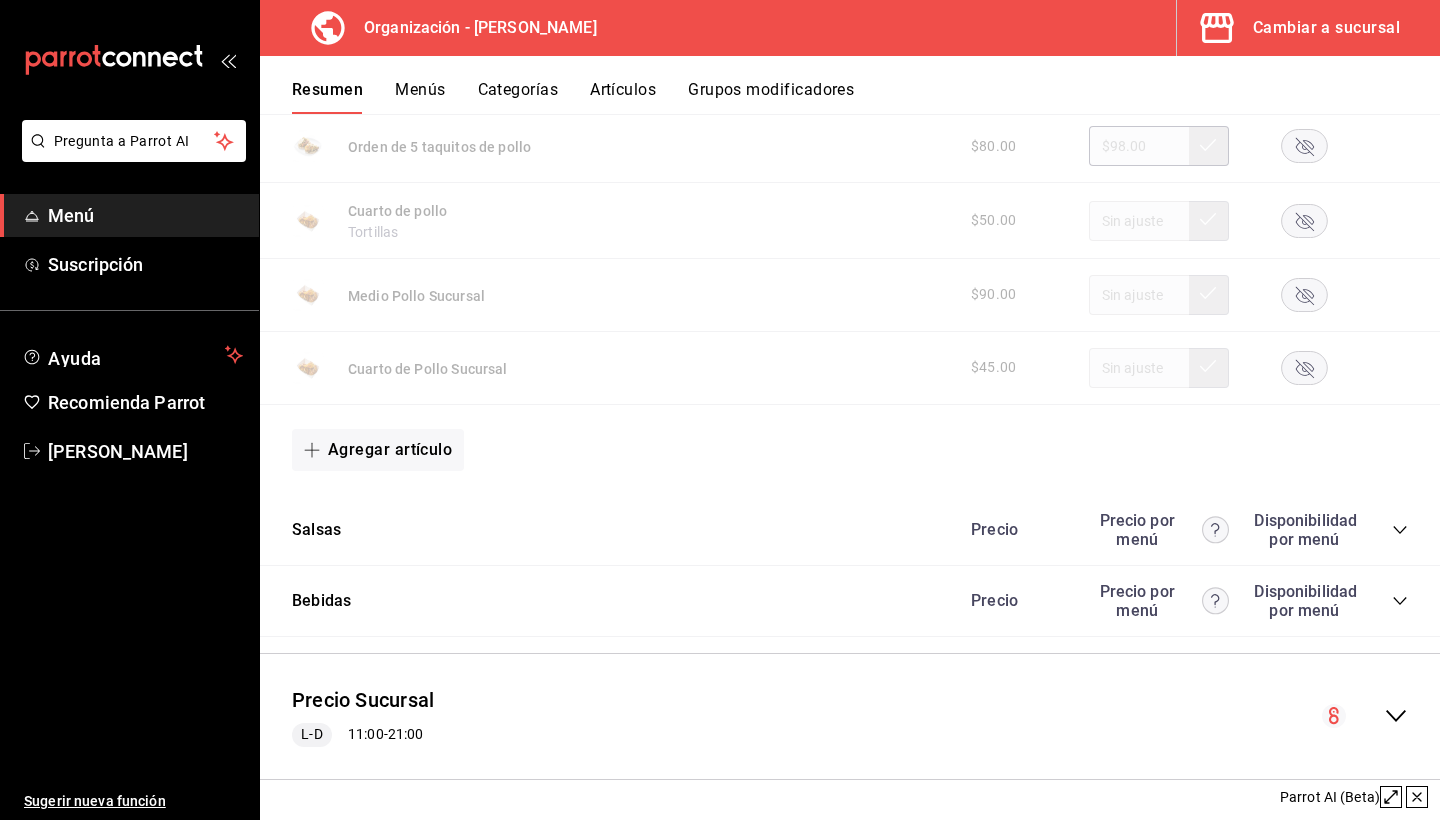 scroll, scrollTop: 1909, scrollLeft: 0, axis: vertical 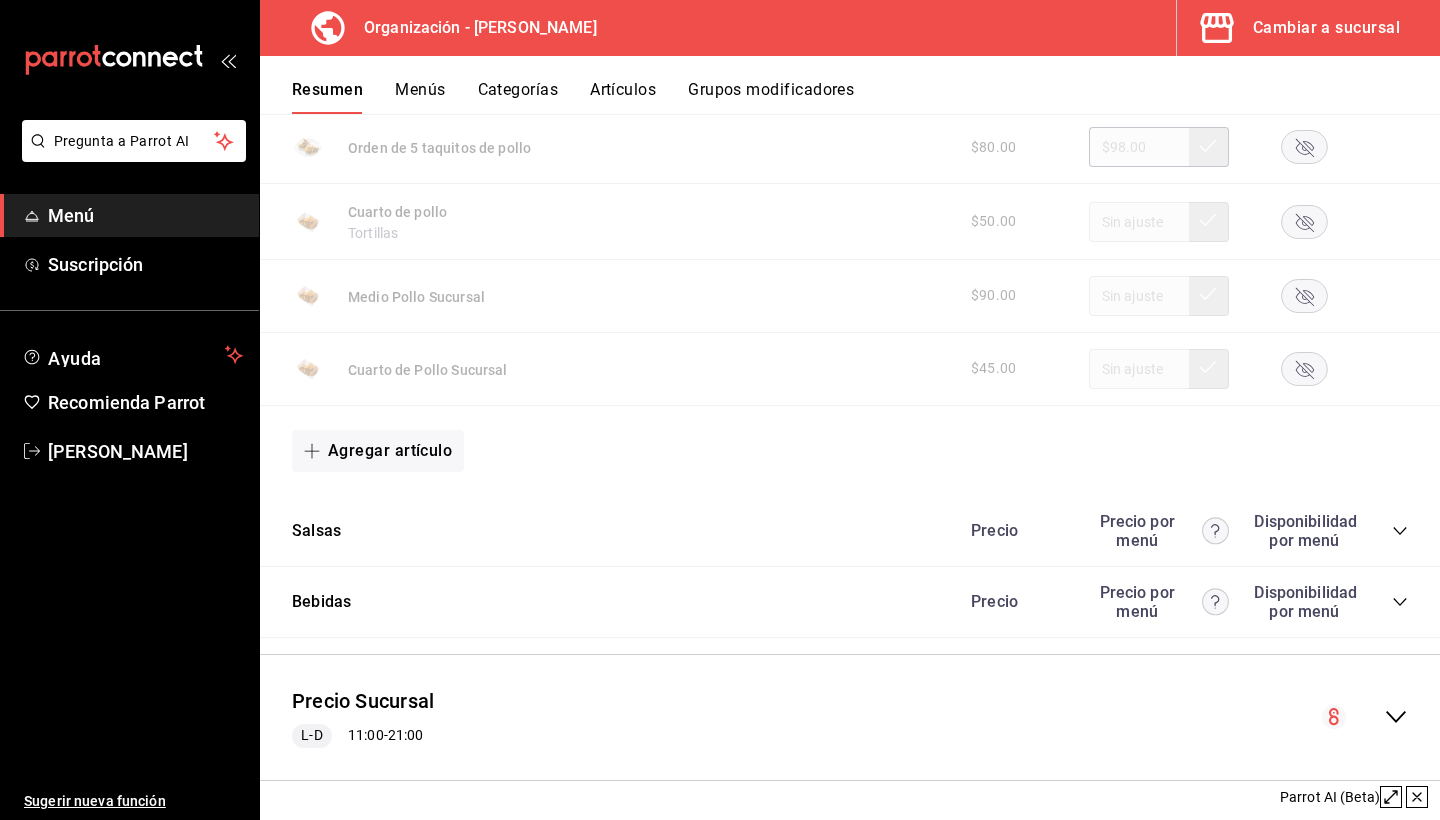 click 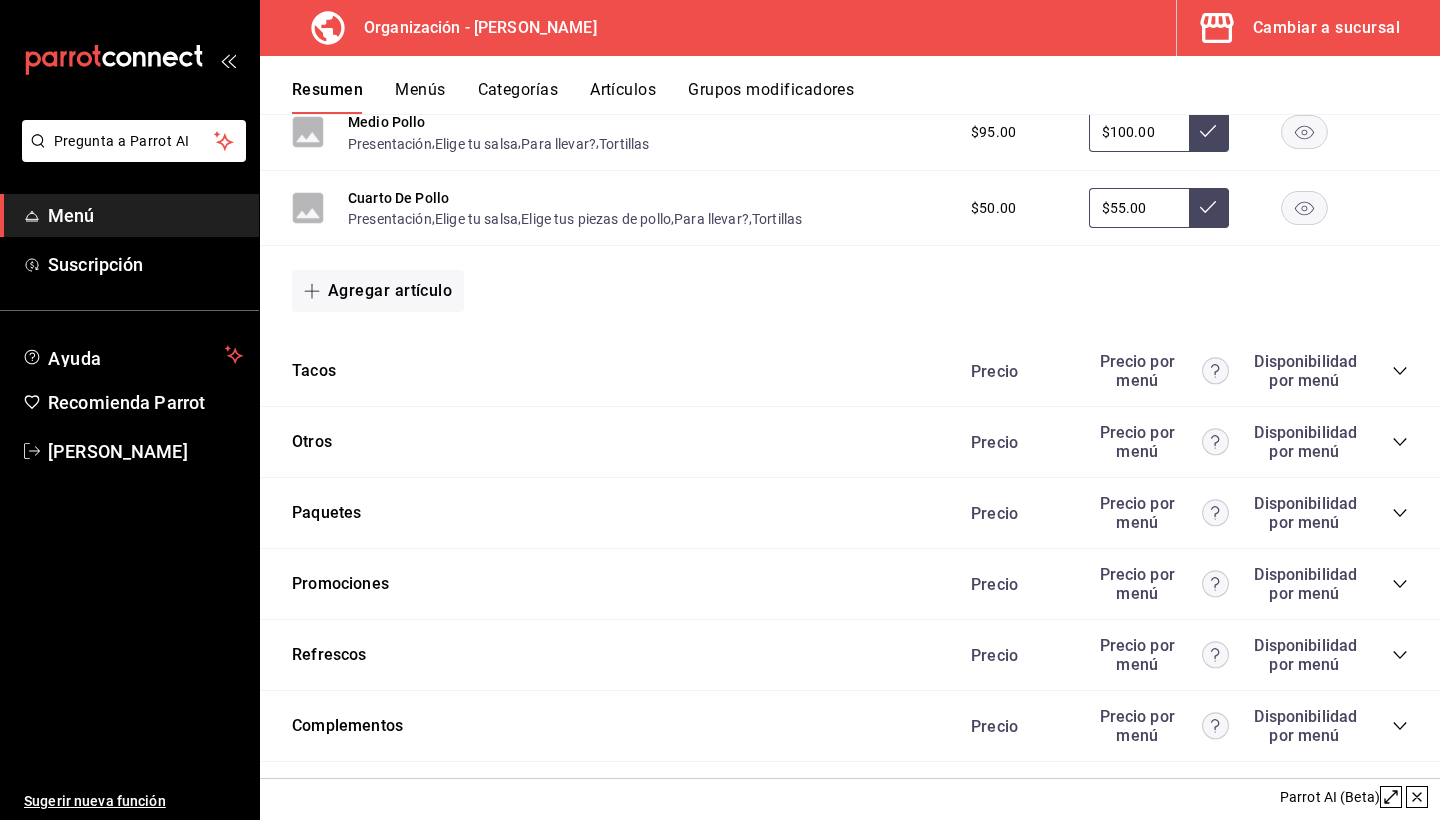 scroll, scrollTop: 3161, scrollLeft: 0, axis: vertical 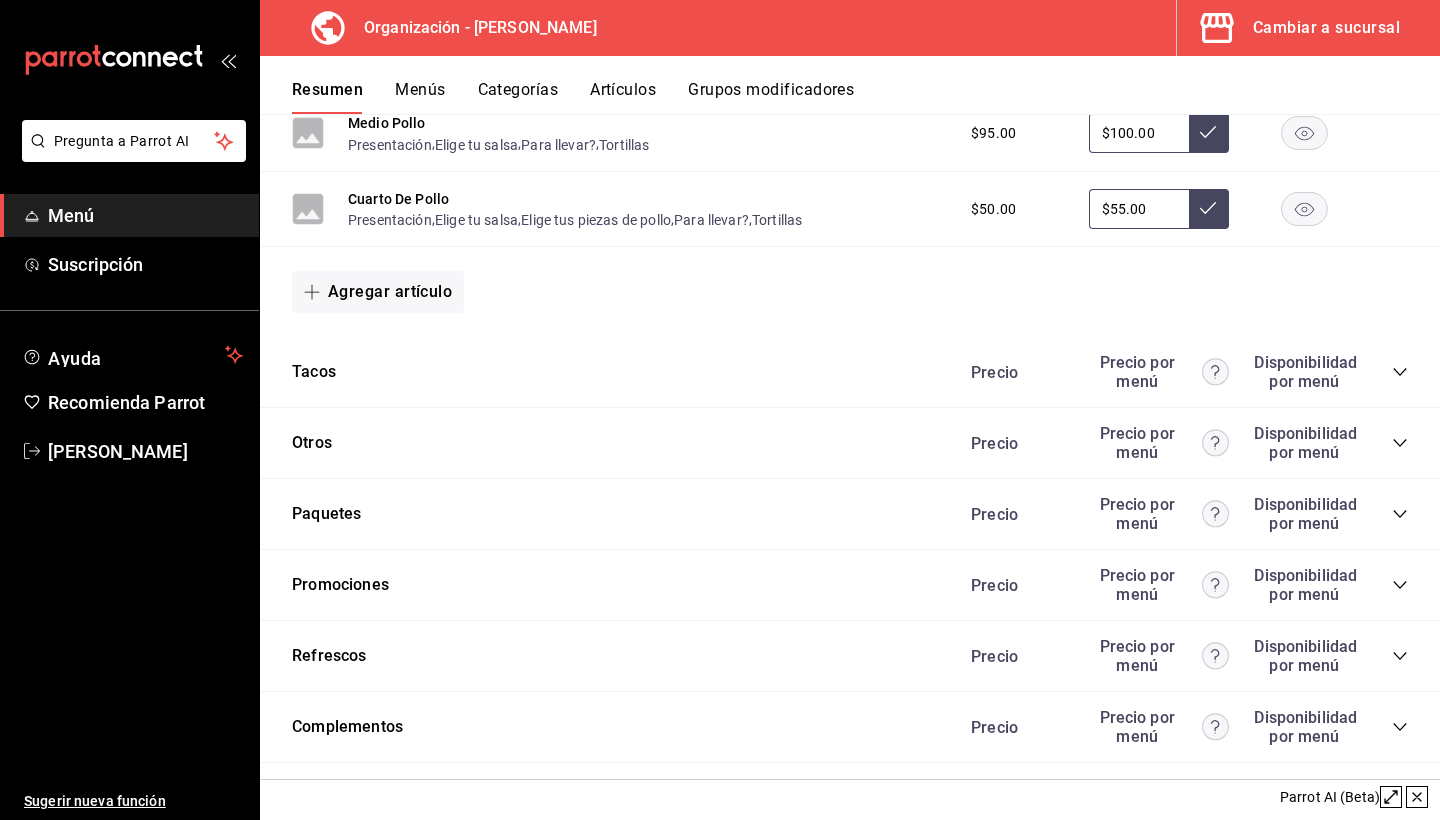 click 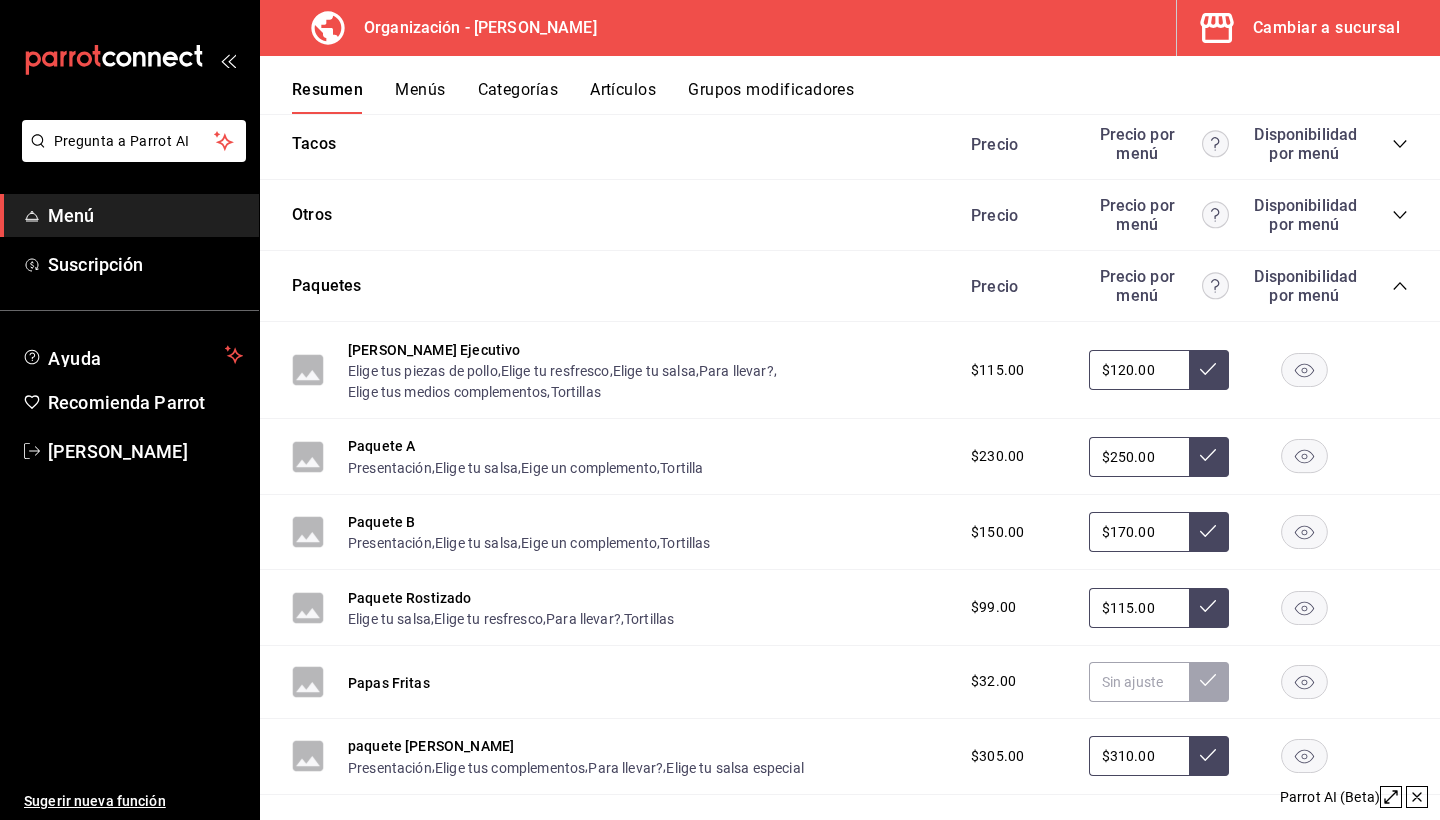 scroll, scrollTop: 3387, scrollLeft: 0, axis: vertical 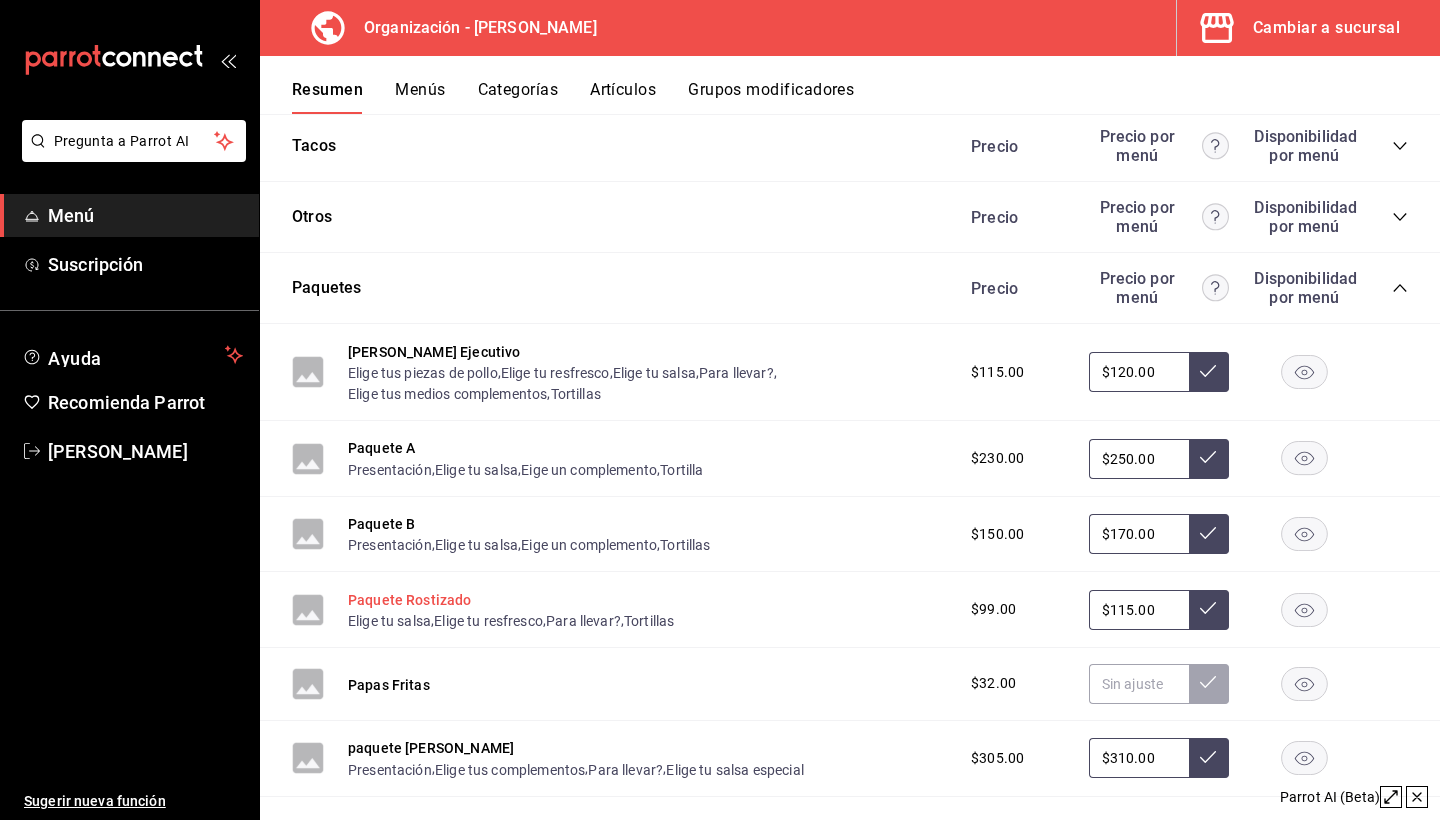 click on "Paquete Rostizado" at bounding box center [410, 600] 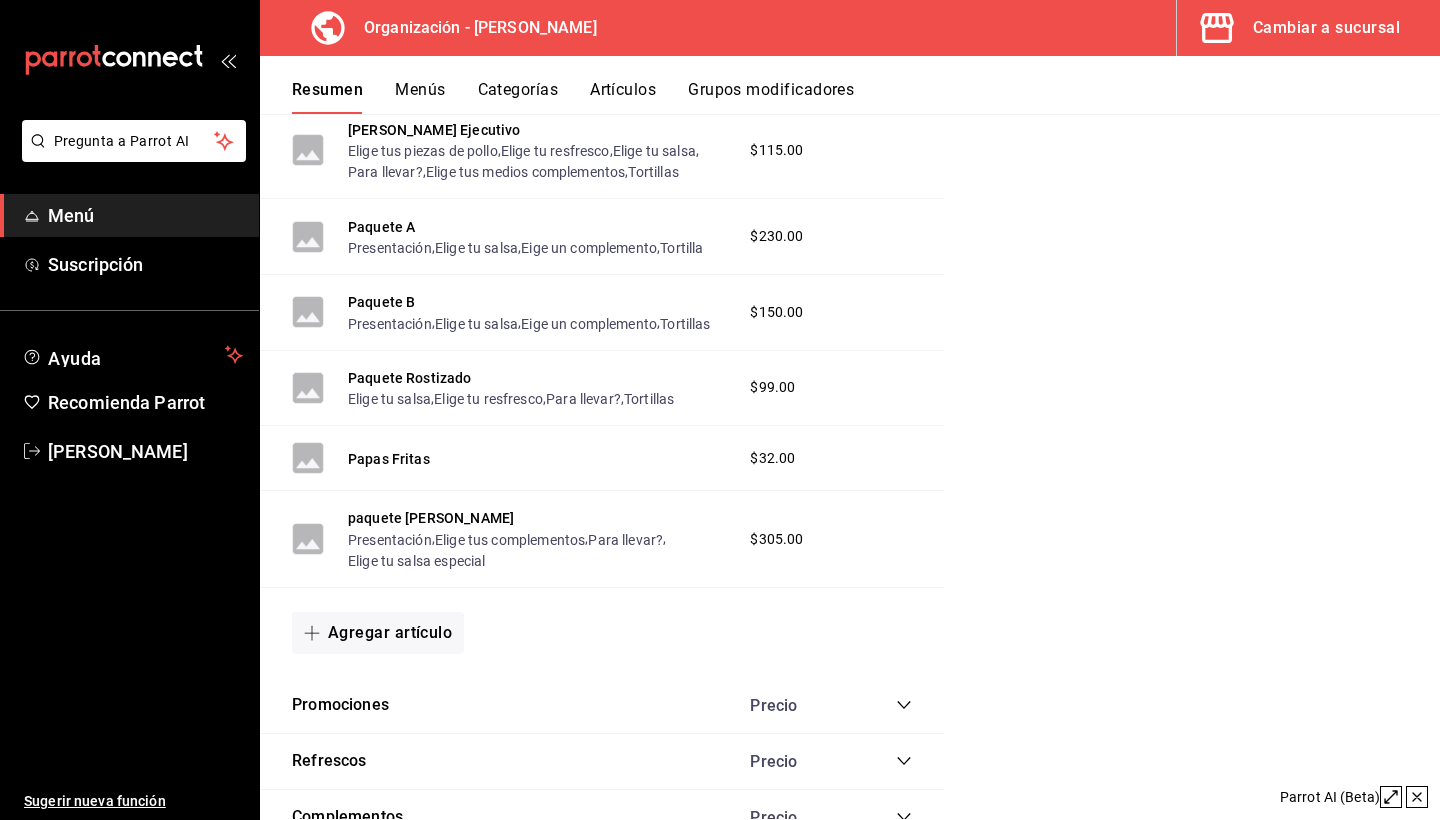 scroll, scrollTop: 3374, scrollLeft: 0, axis: vertical 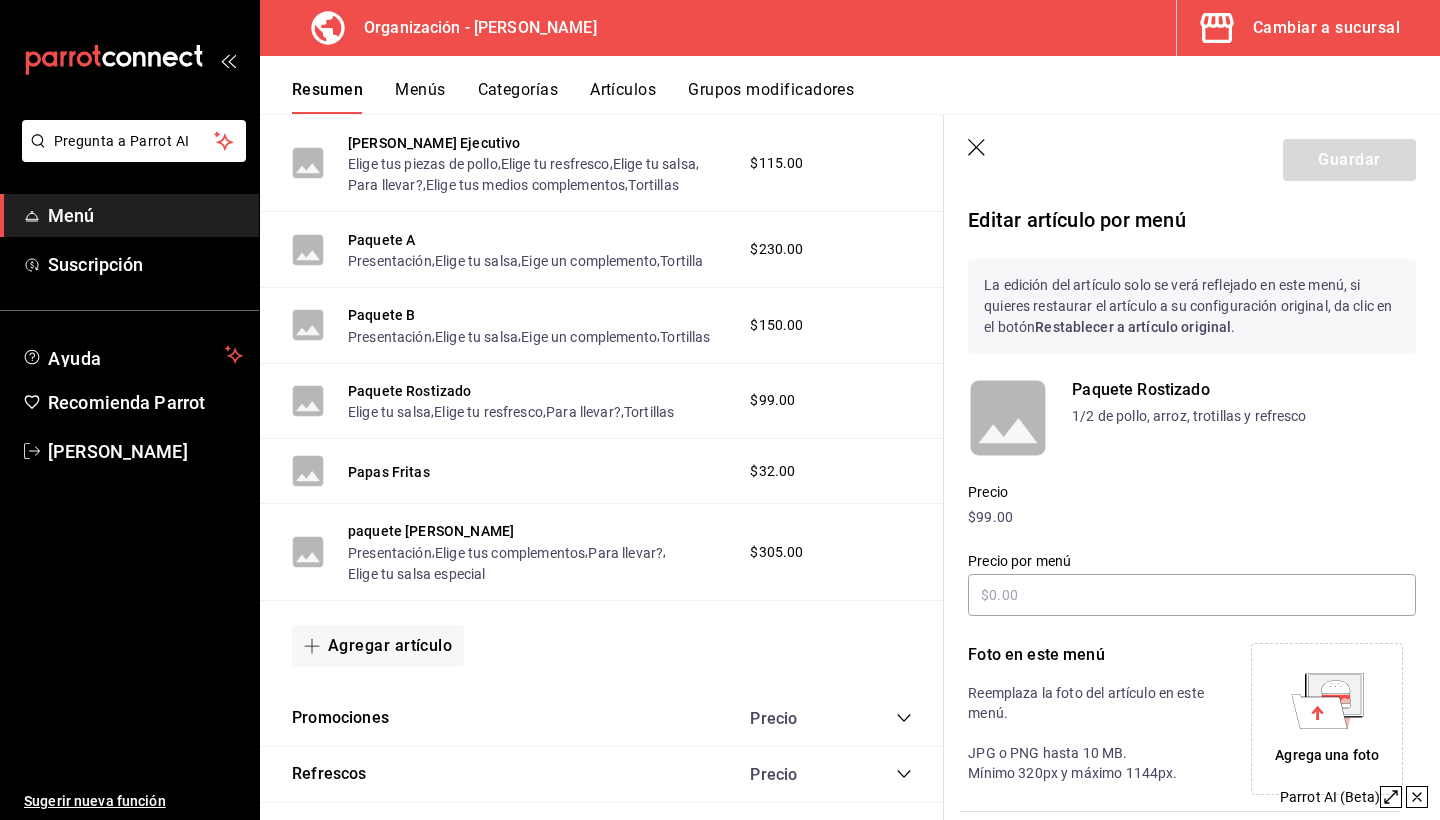 type on "$115.00" 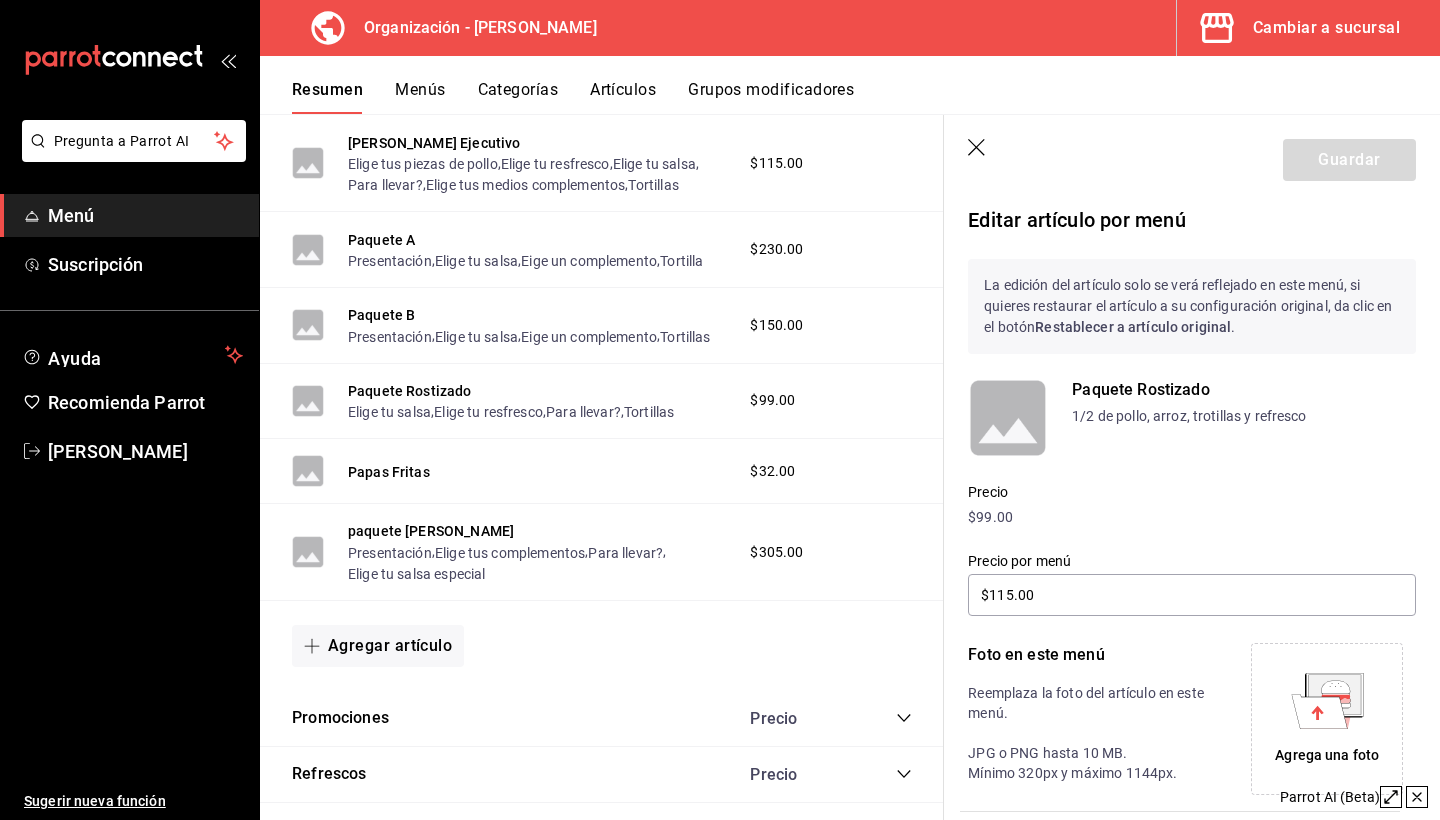 scroll, scrollTop: 0, scrollLeft: 0, axis: both 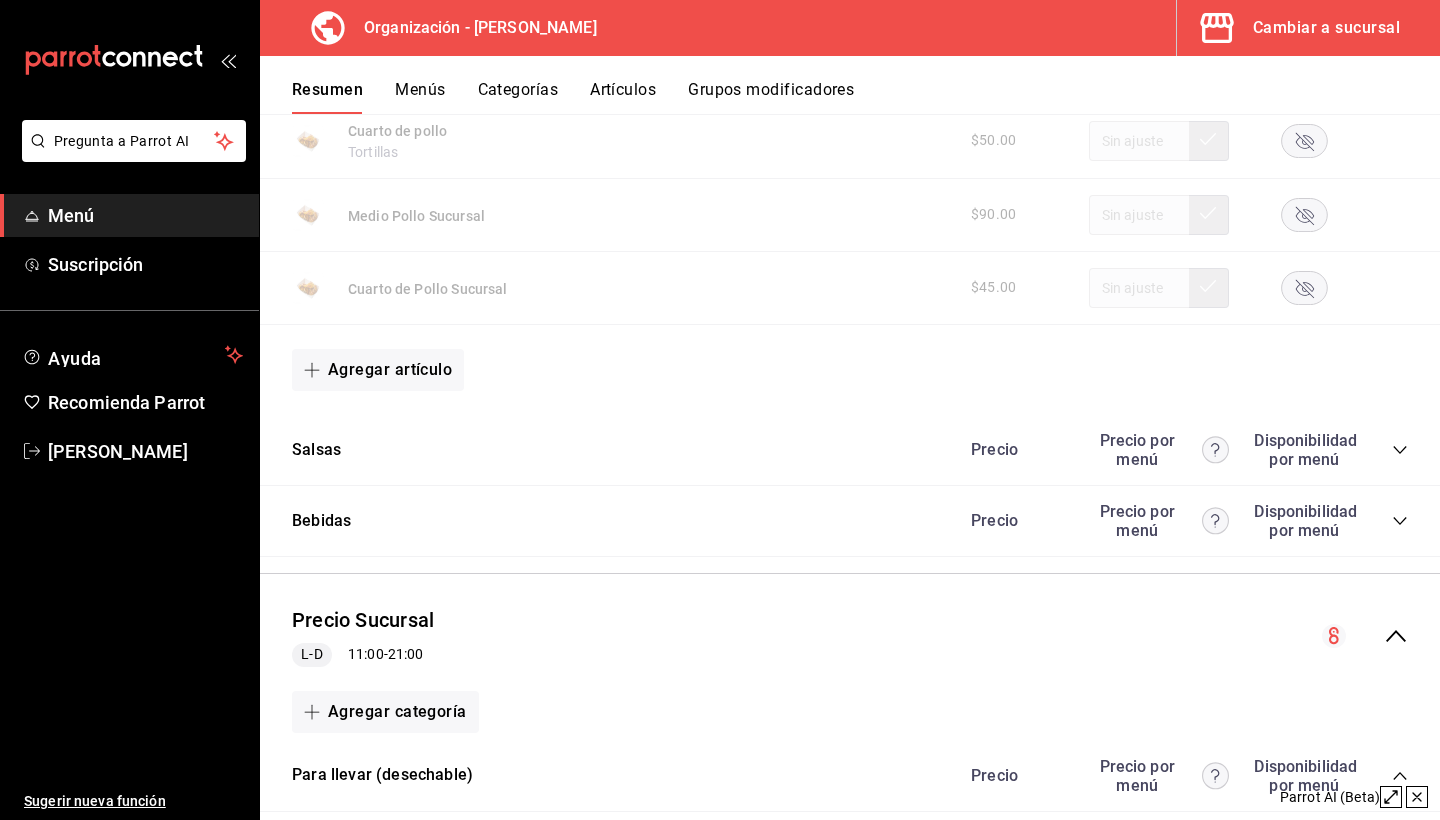 click on "Cambiar a sucursal" at bounding box center [1326, 28] 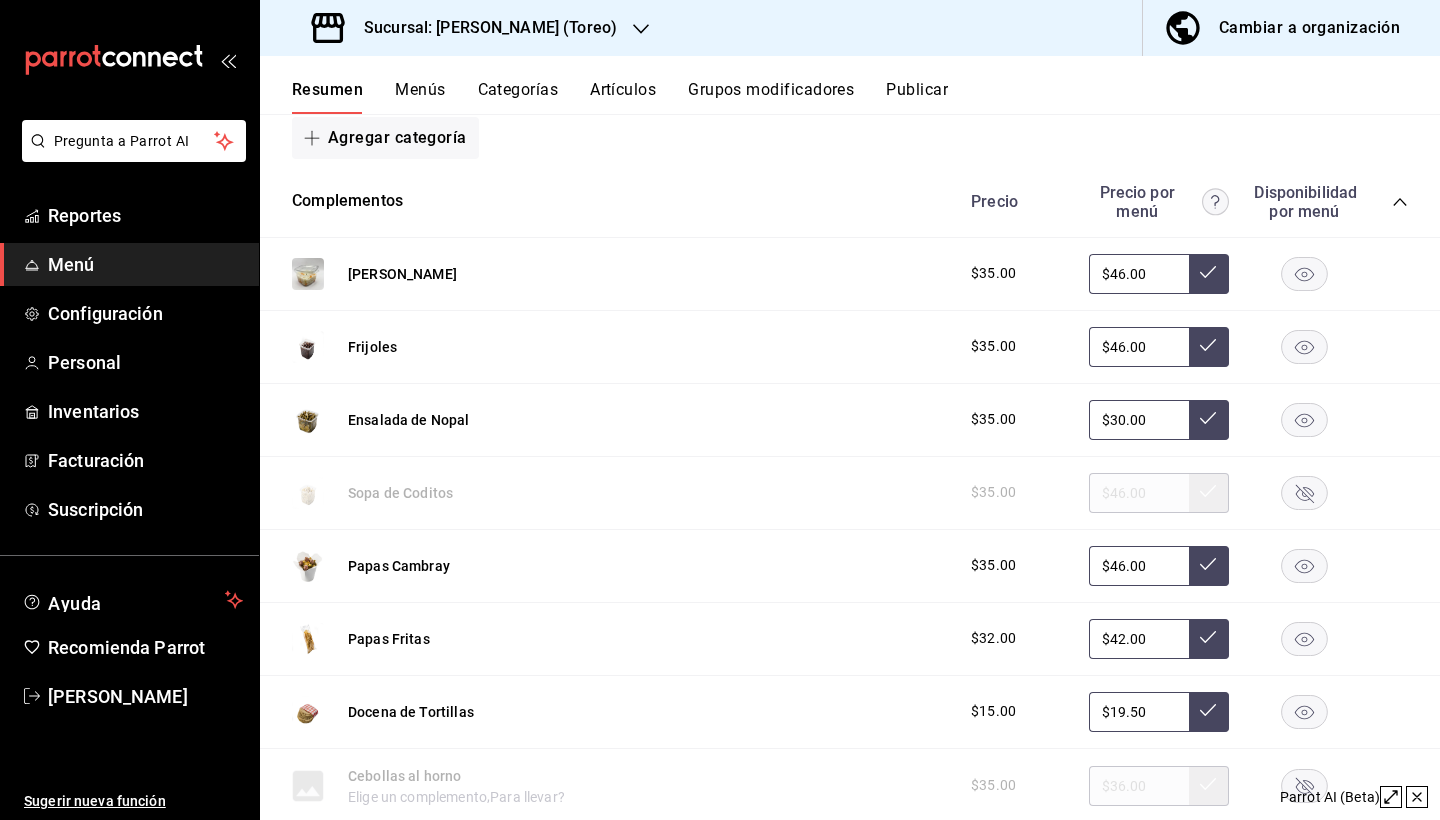scroll, scrollTop: 289, scrollLeft: 0, axis: vertical 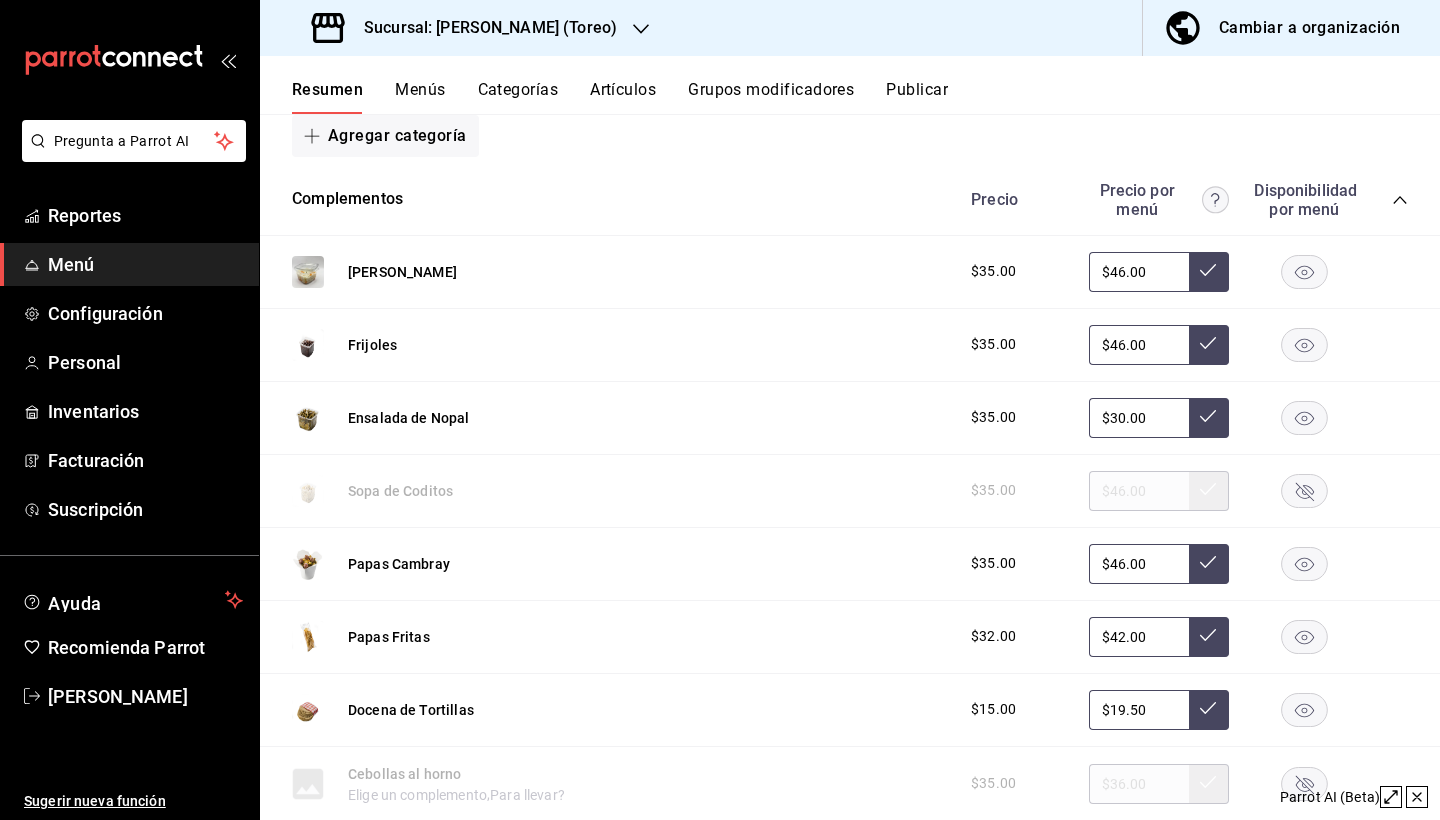 click 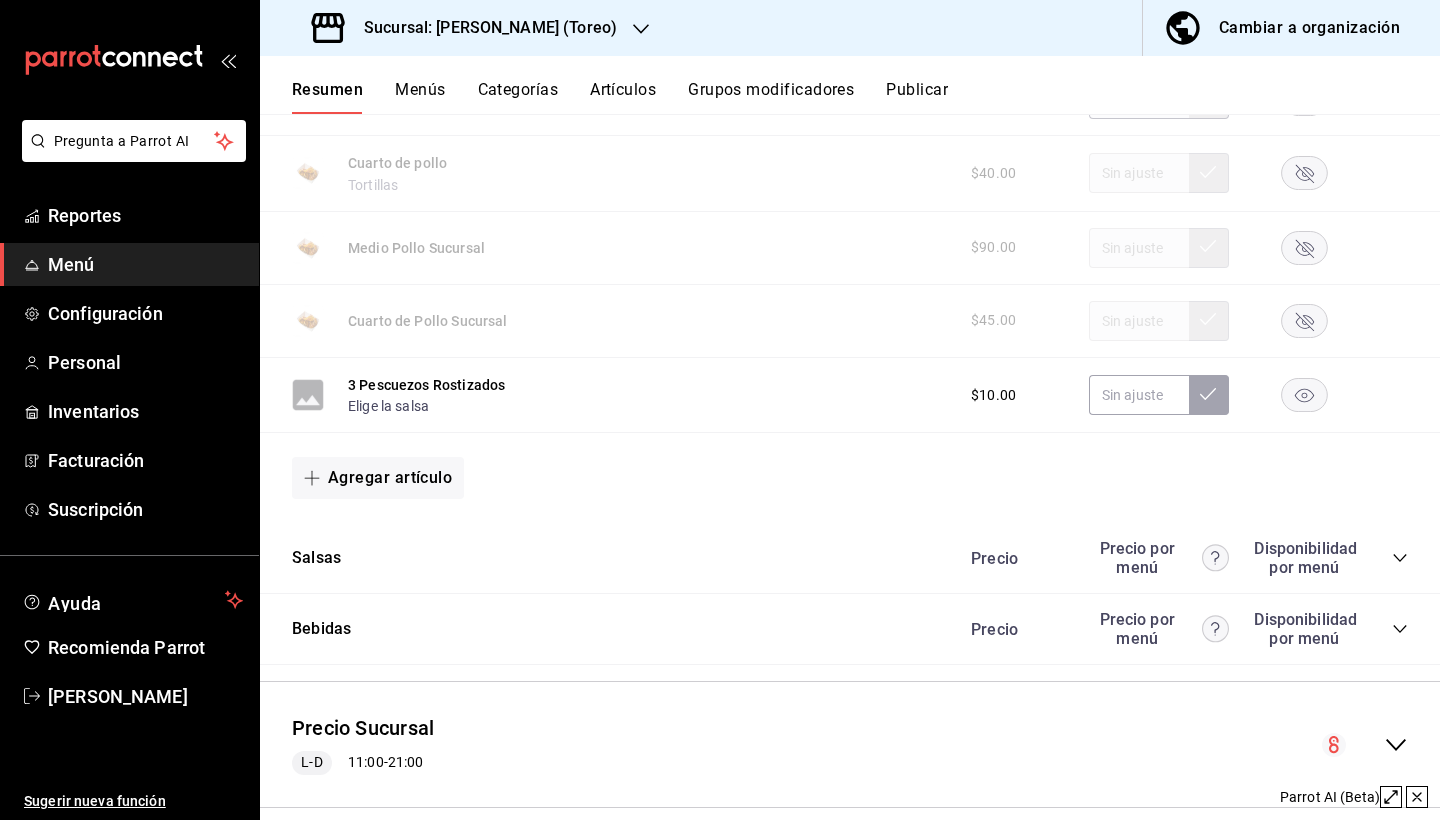 scroll, scrollTop: 1136, scrollLeft: 0, axis: vertical 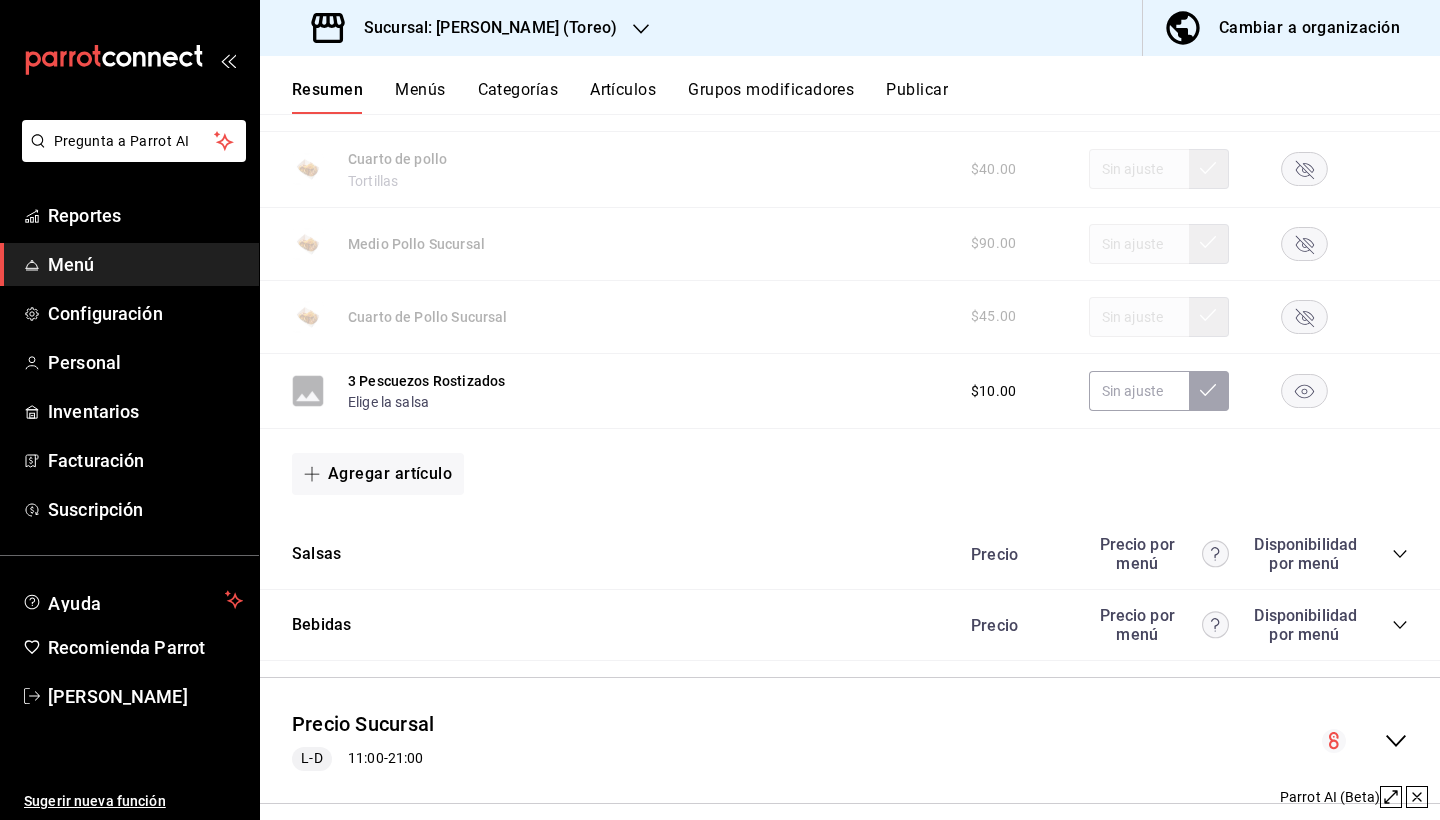 click on "Menú" at bounding box center [129, 264] 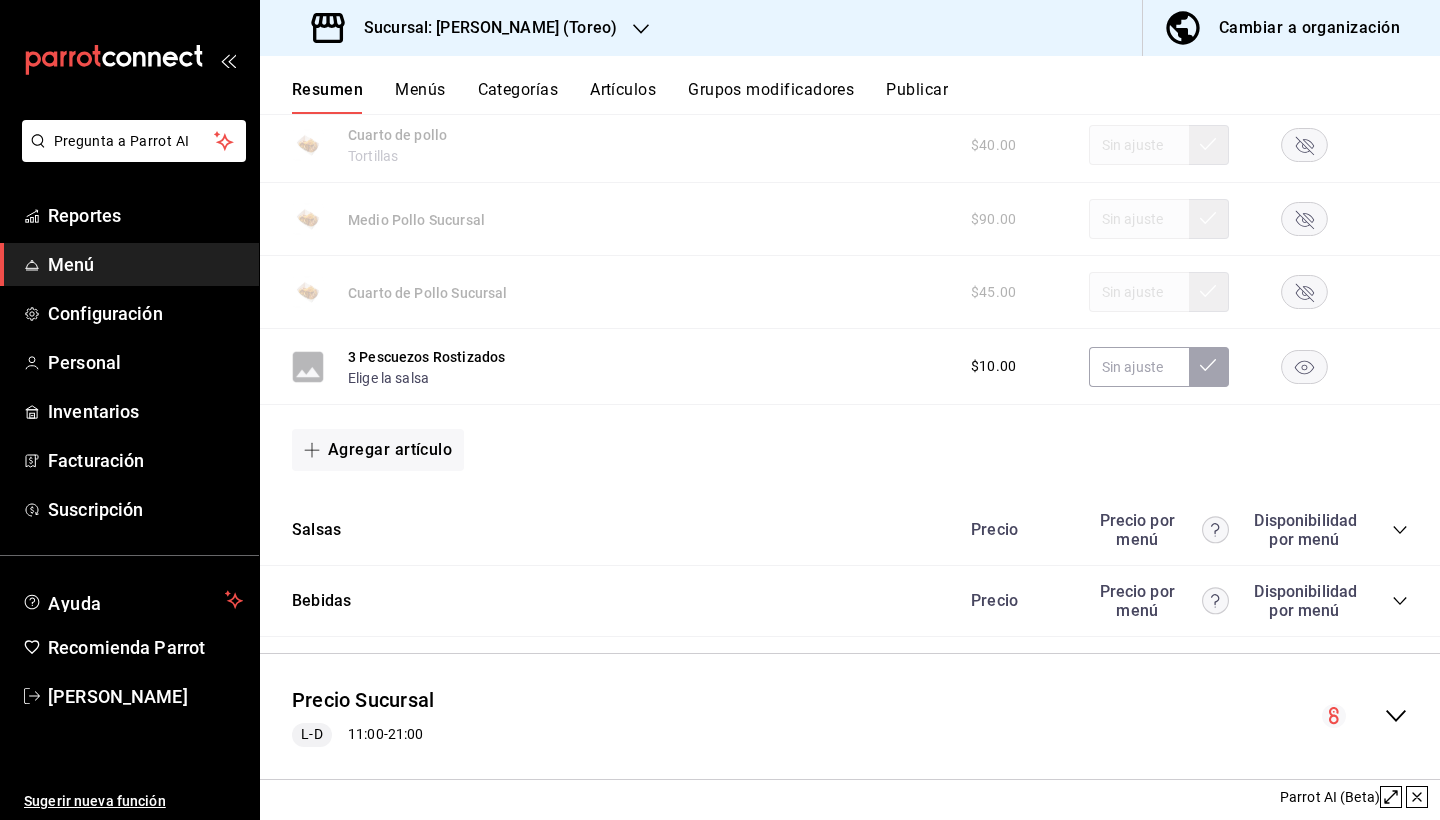 scroll, scrollTop: 1909, scrollLeft: 0, axis: vertical 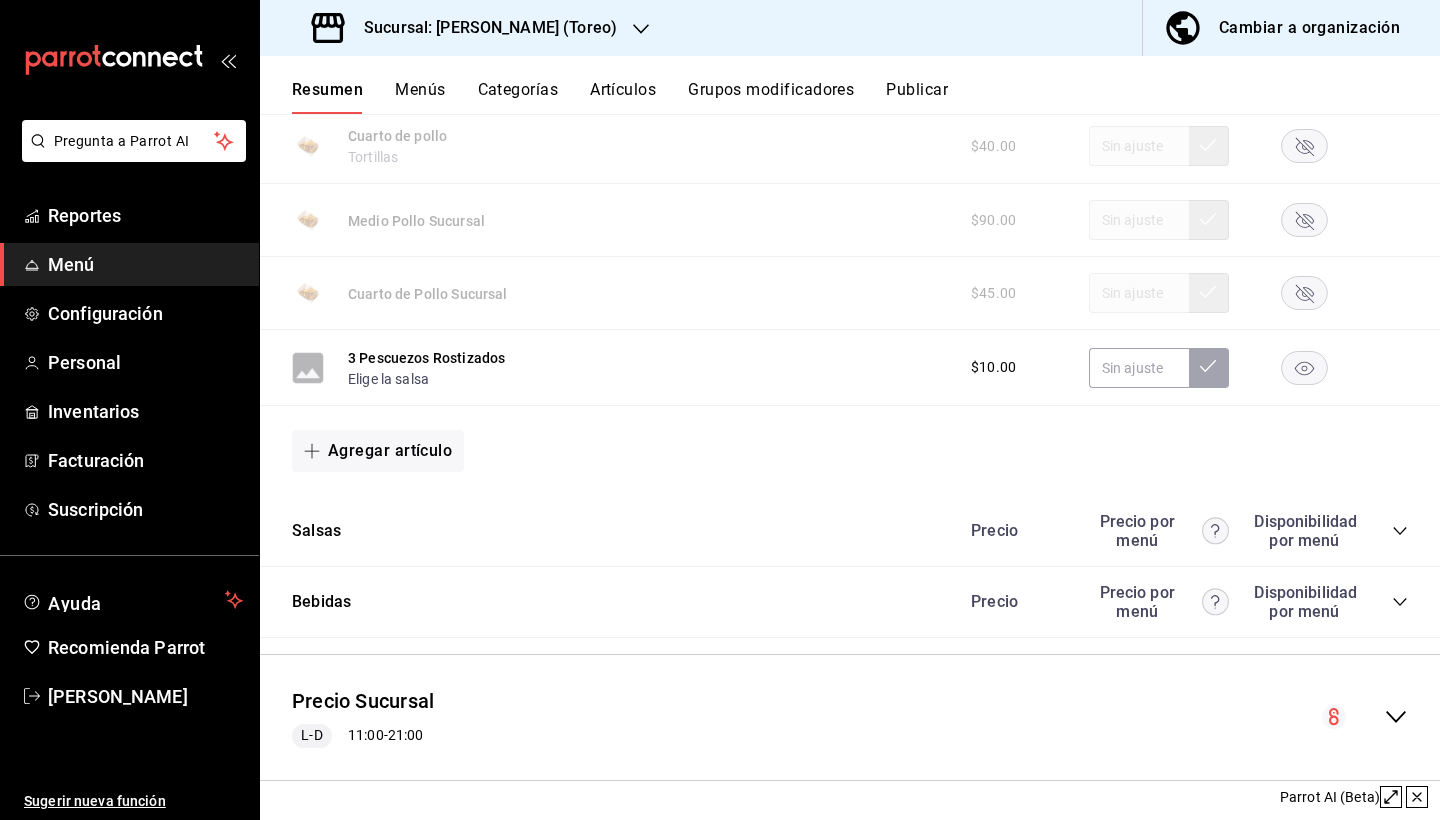 click 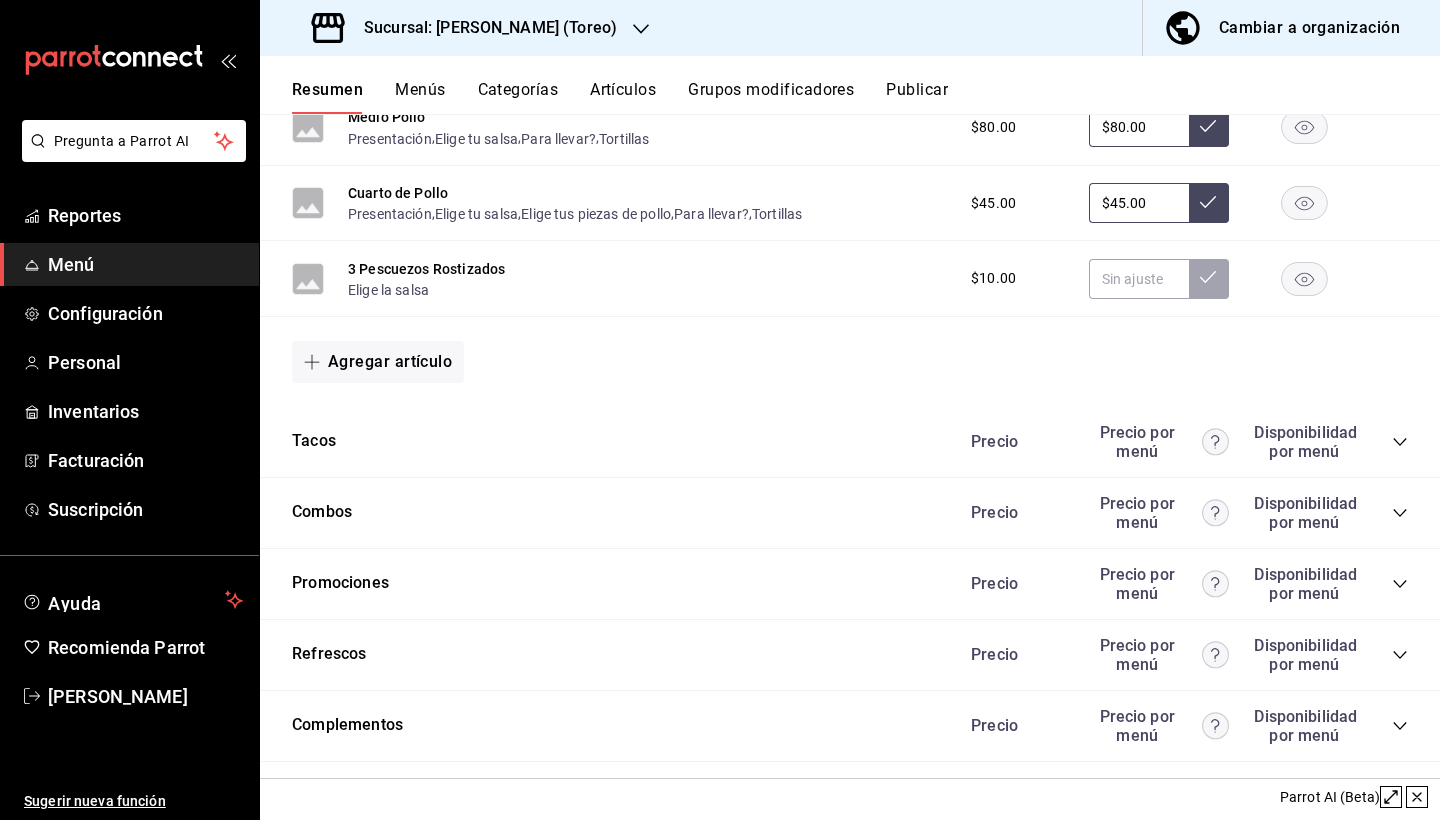 scroll, scrollTop: 3166, scrollLeft: 0, axis: vertical 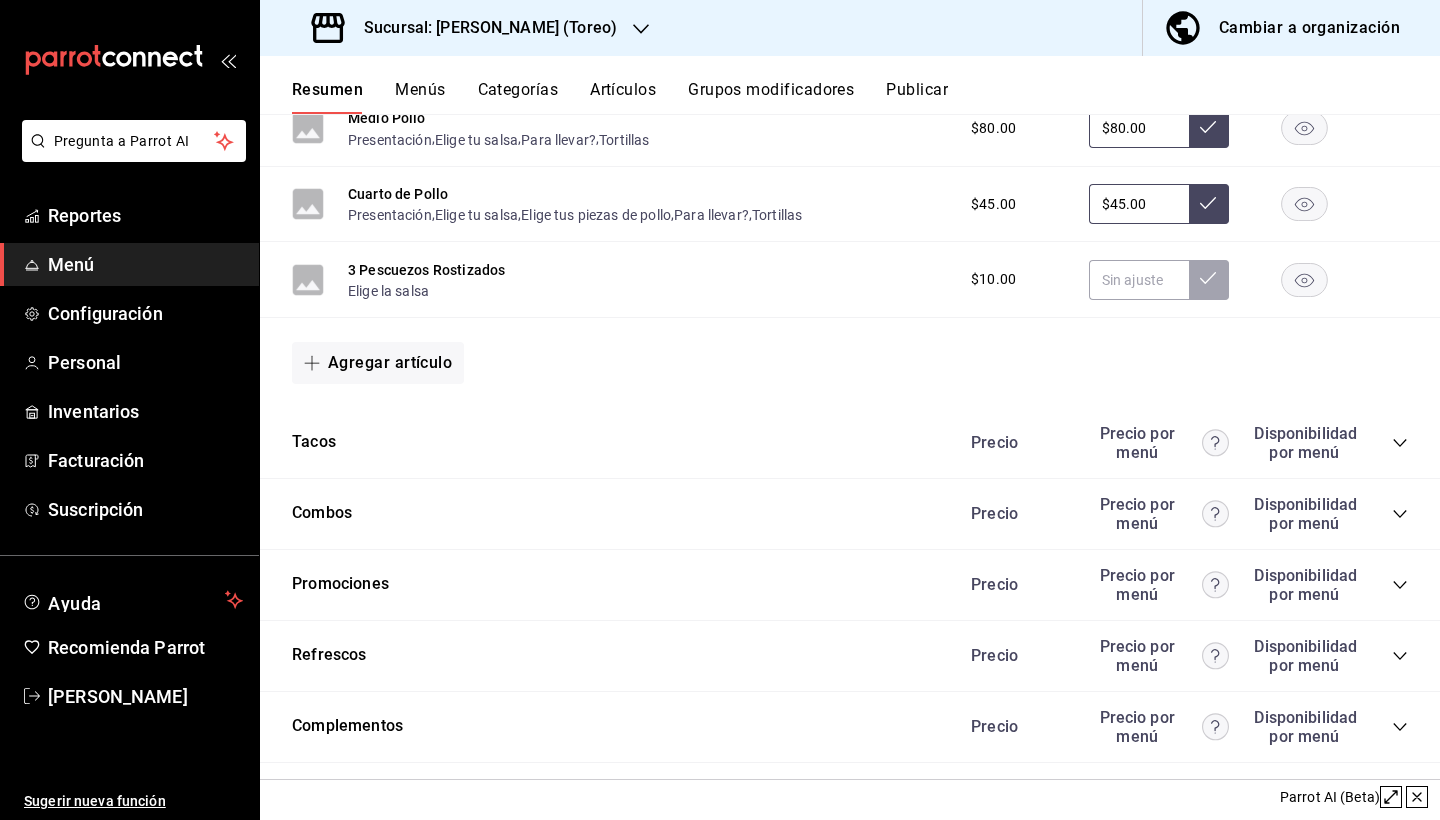 click on "Precio Precio por menú   Disponibilidad por menú" at bounding box center (1179, 514) 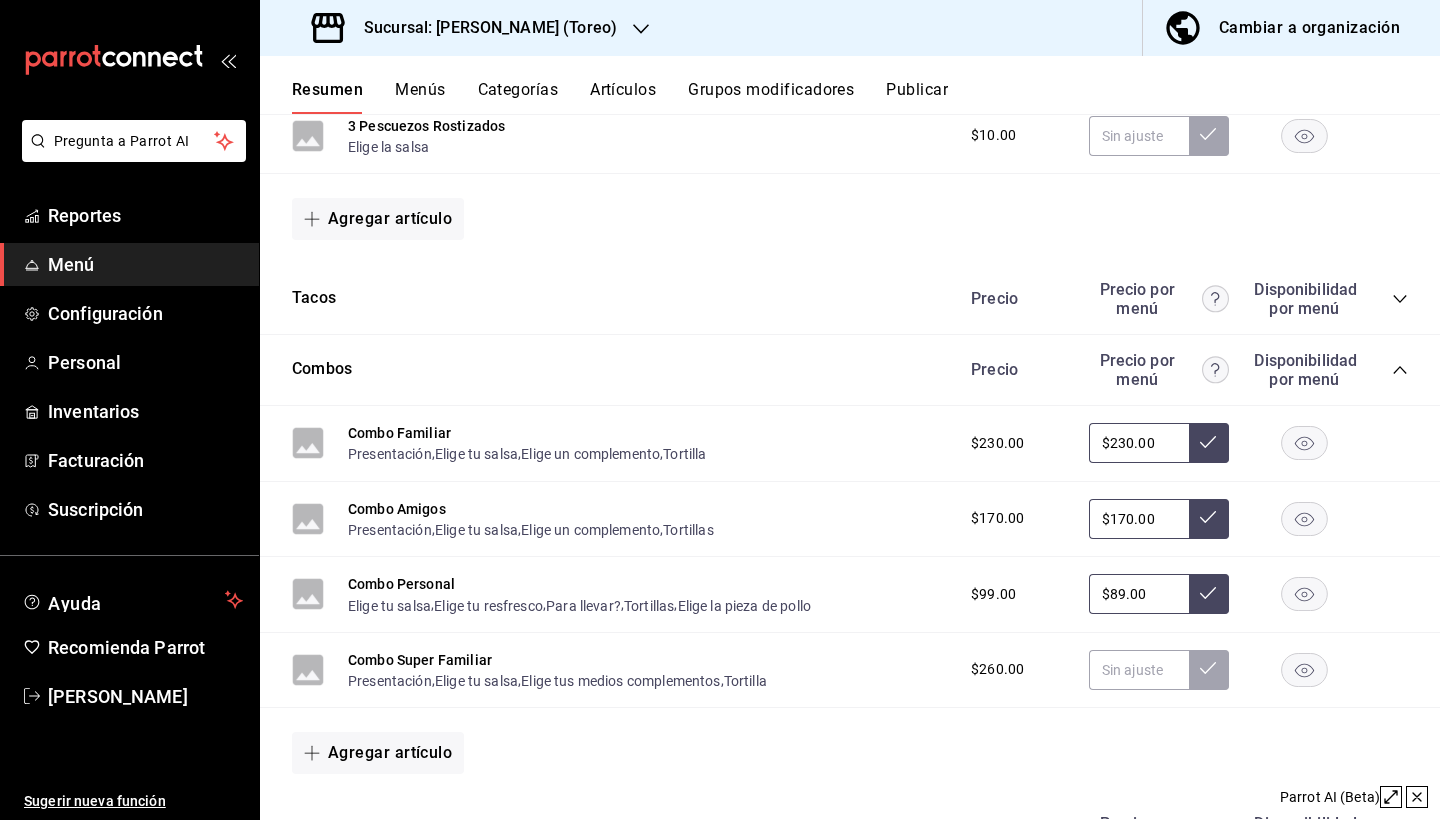 scroll, scrollTop: 3314, scrollLeft: 0, axis: vertical 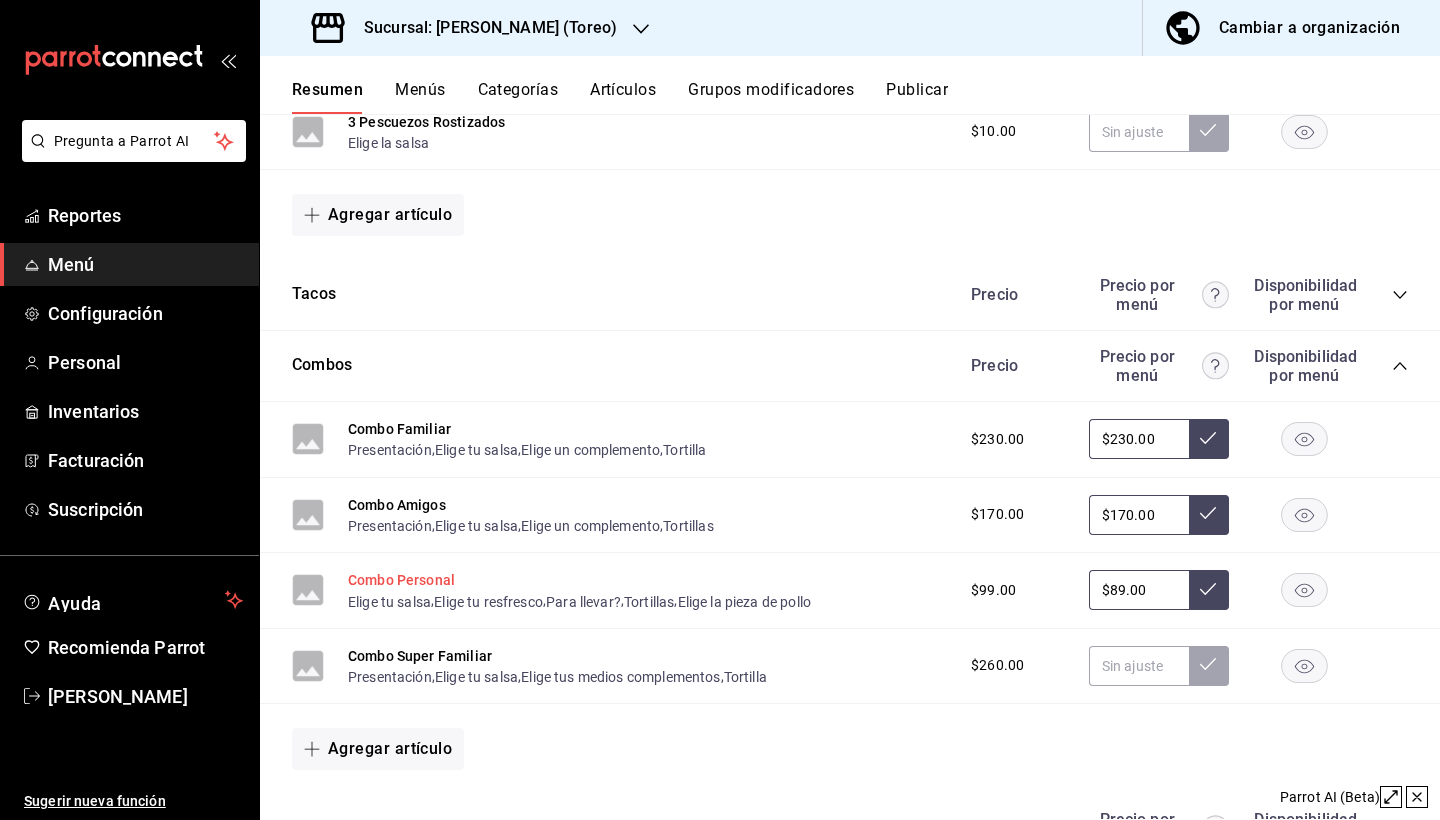 click on "Combo Personal" at bounding box center (401, 580) 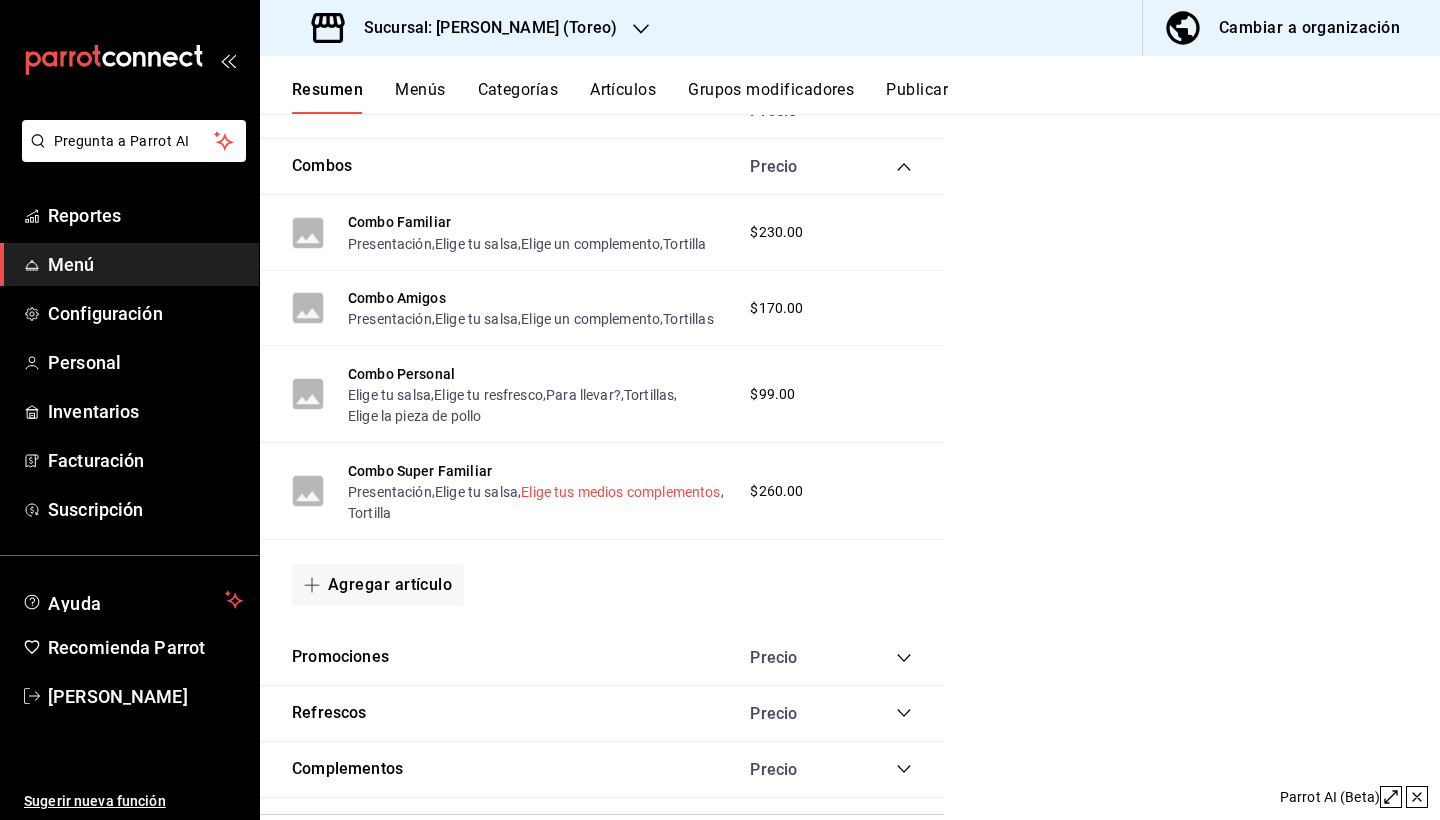 scroll, scrollTop: 3254, scrollLeft: 0, axis: vertical 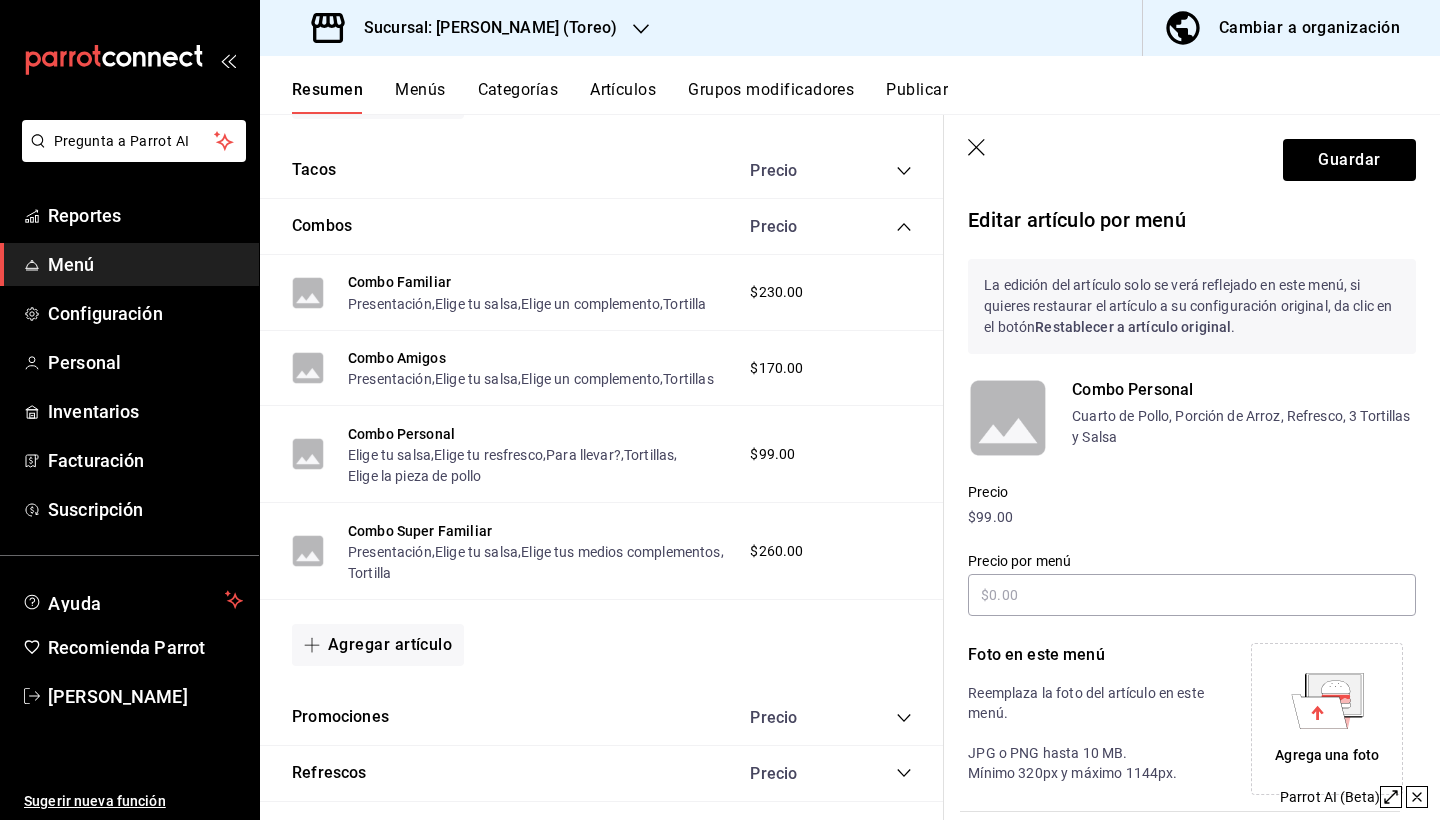 type on "$89.00" 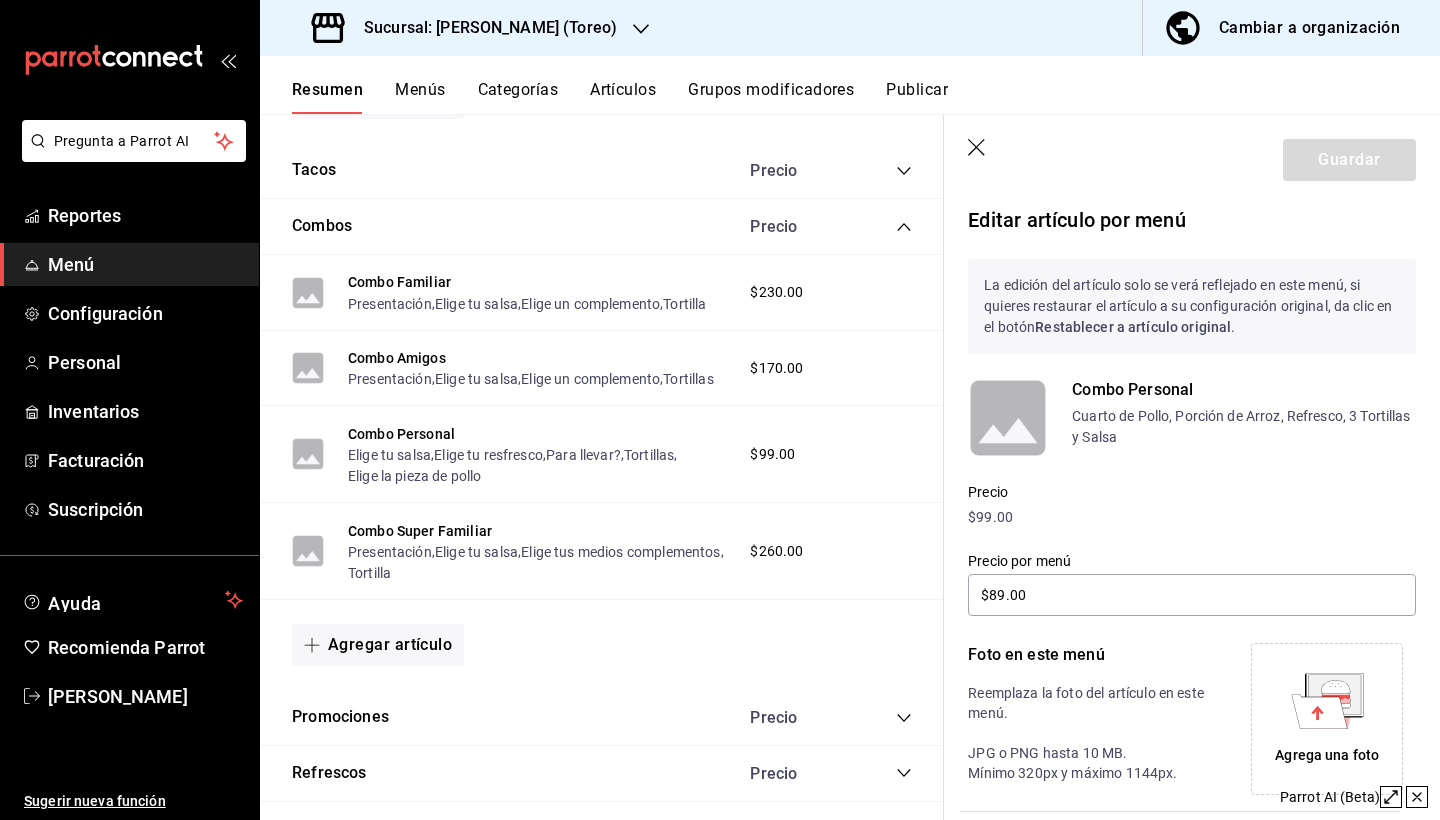 scroll, scrollTop: 0, scrollLeft: 0, axis: both 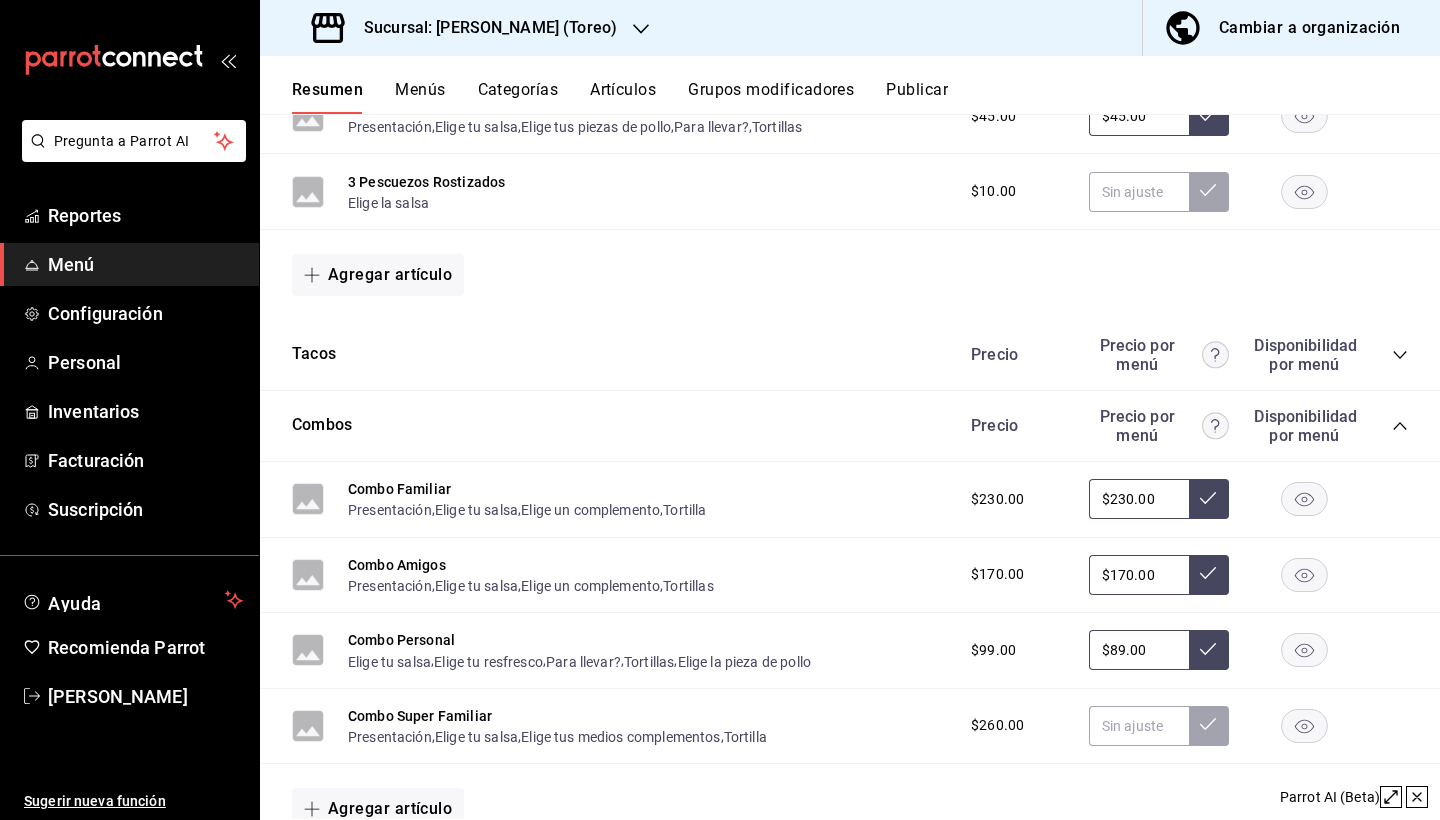 click on "Menús" at bounding box center [420, 97] 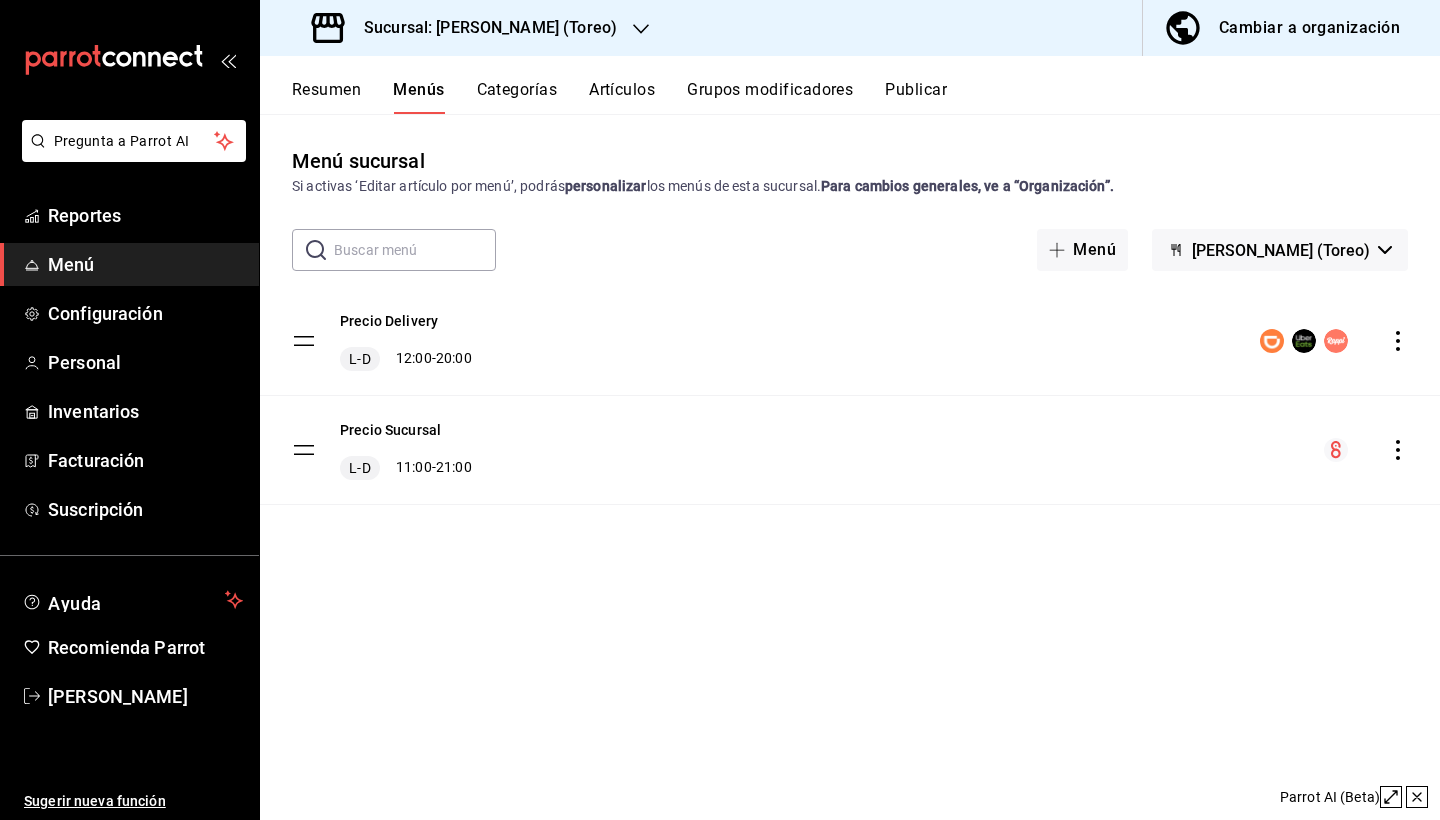 scroll, scrollTop: 0, scrollLeft: 0, axis: both 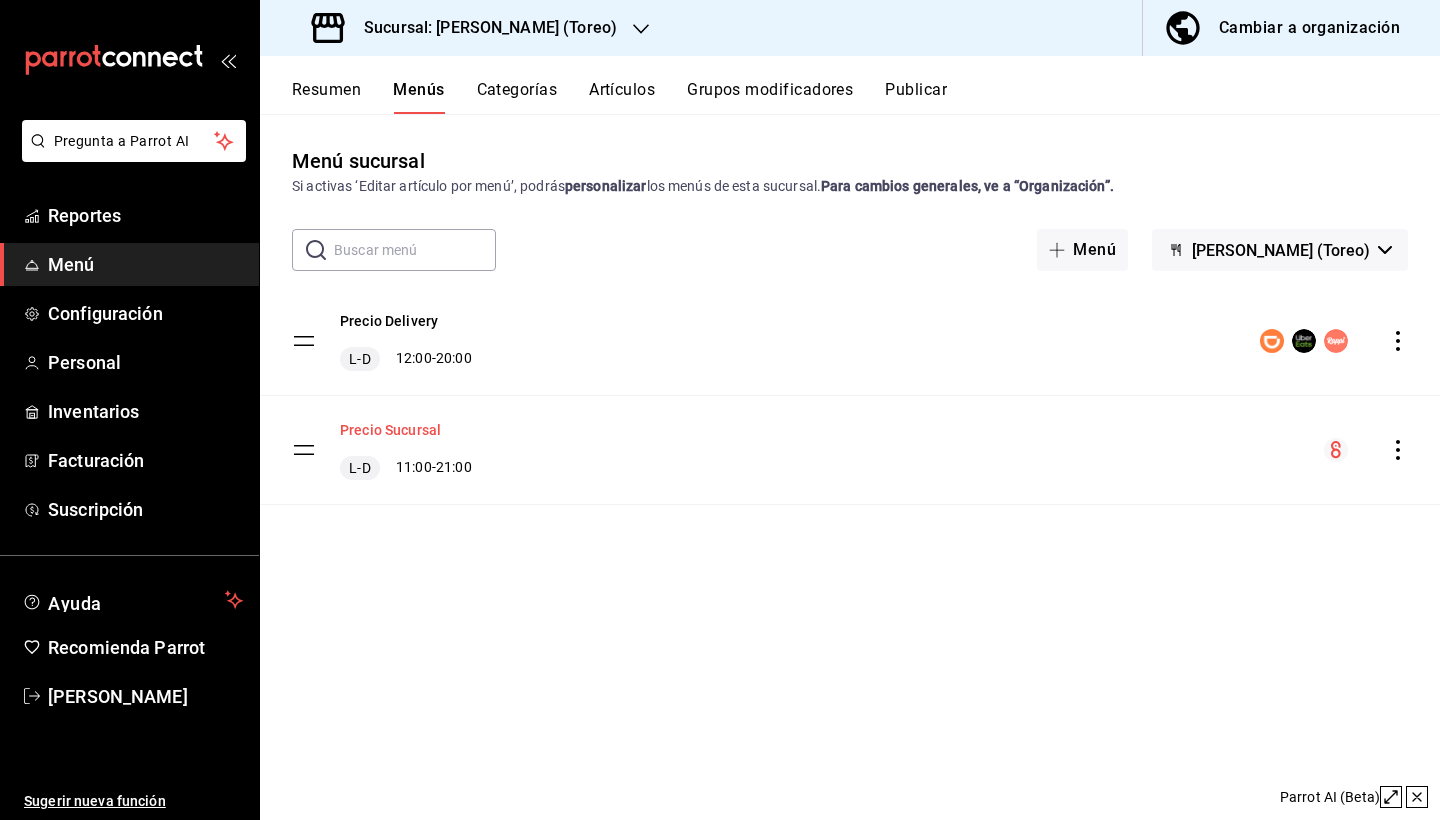 click on "Precio Sucursal" at bounding box center (390, 430) 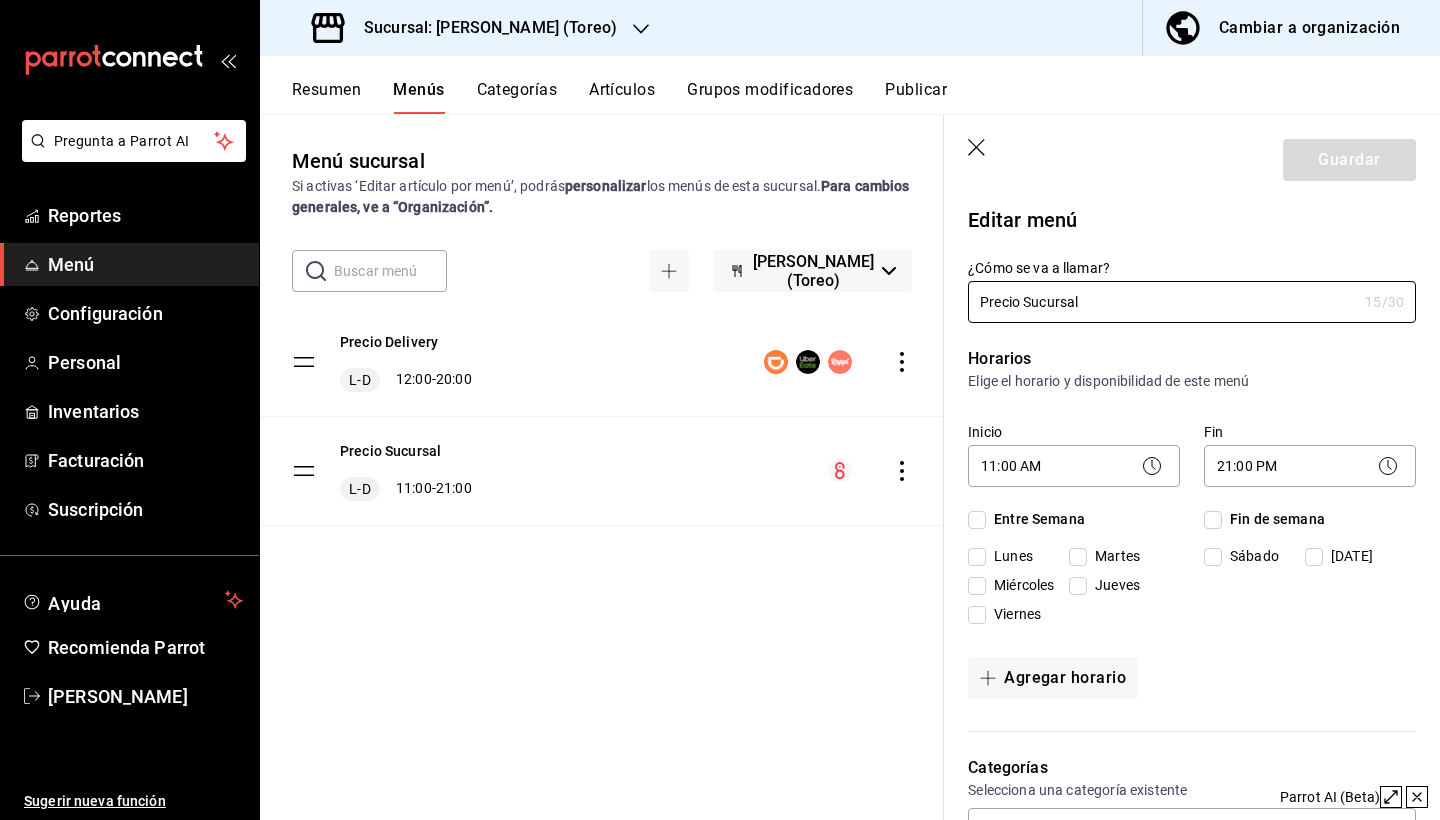 checkbox on "true" 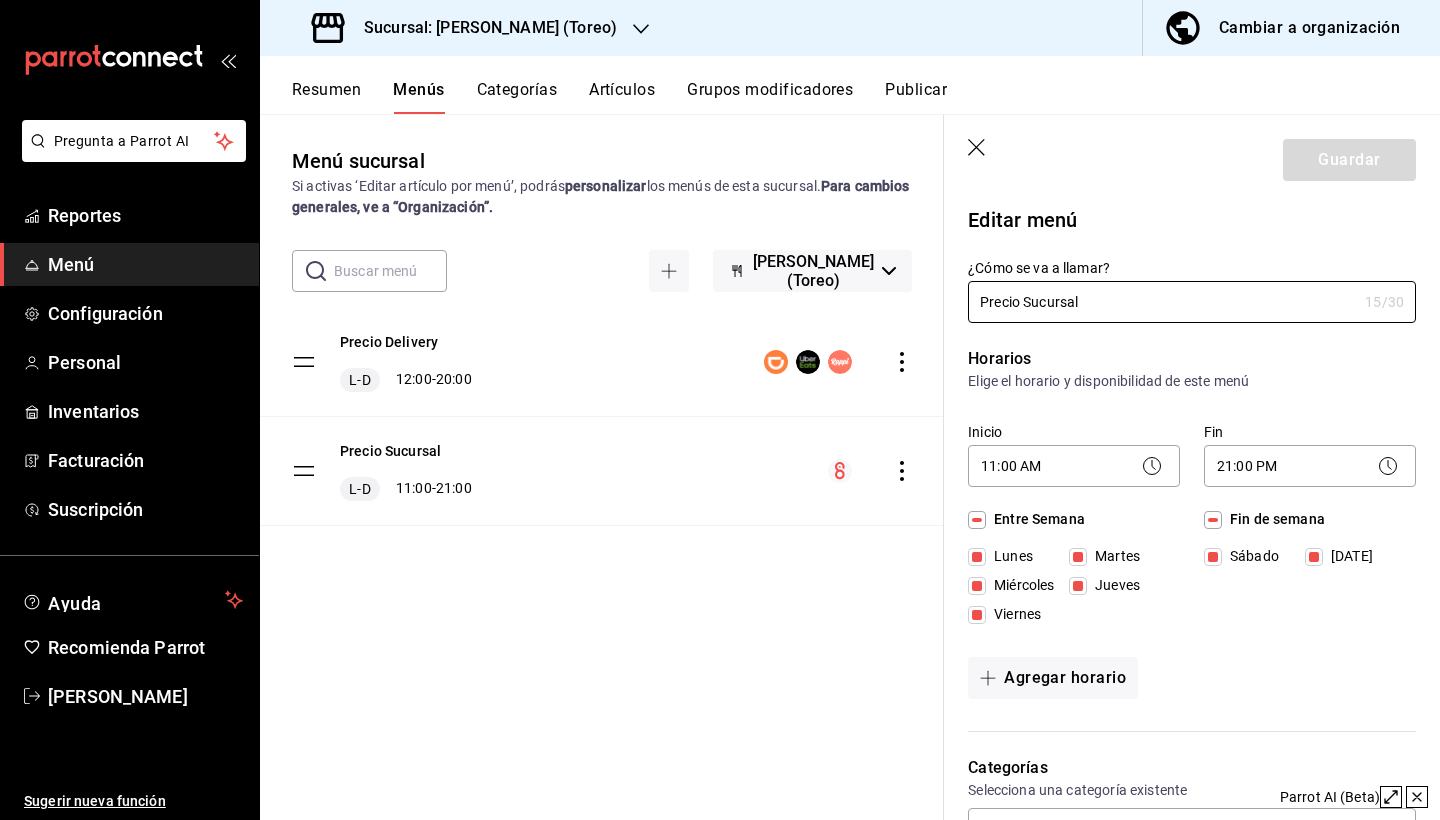 click on "Guardar" at bounding box center (1192, 156) 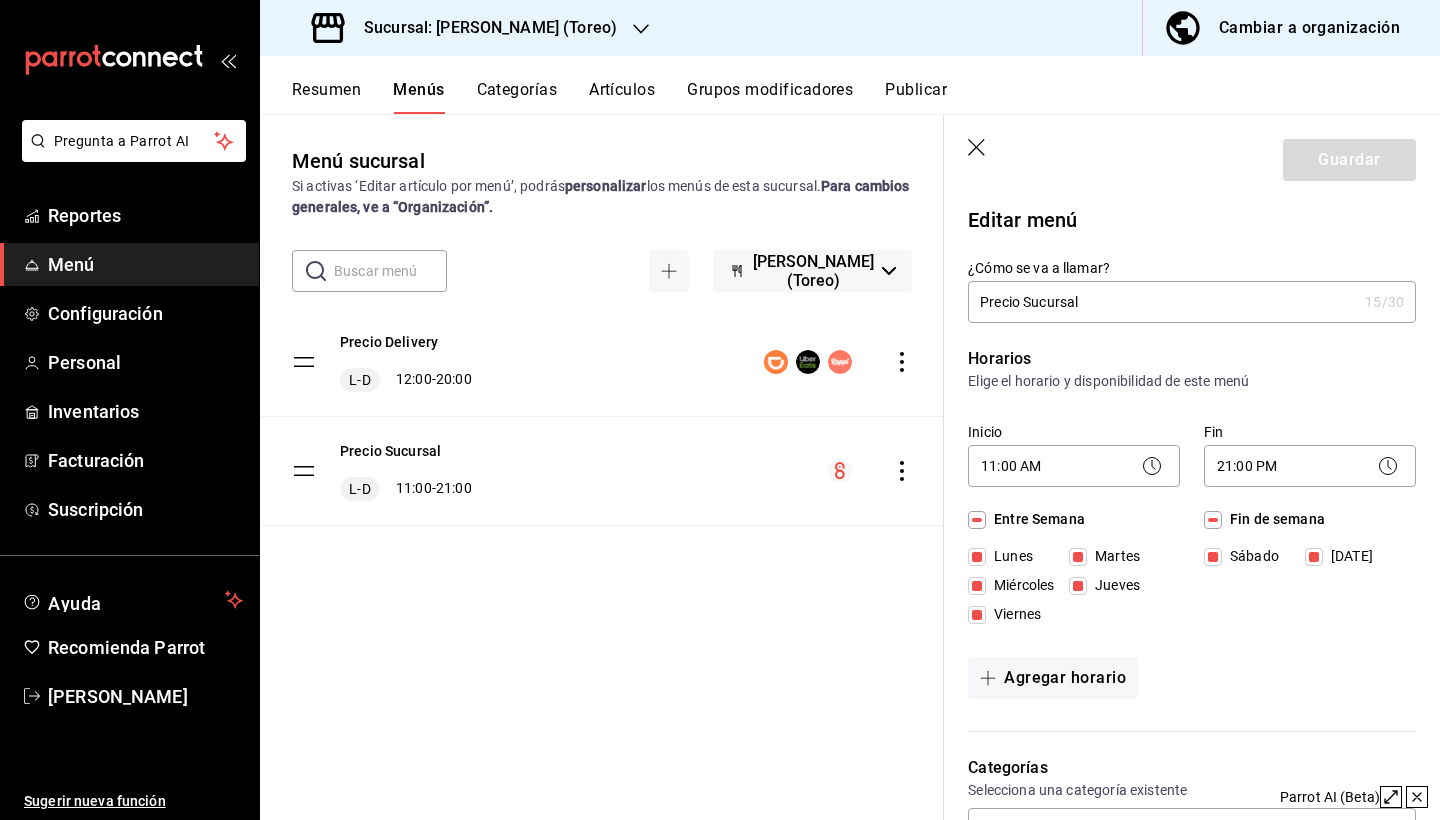 click 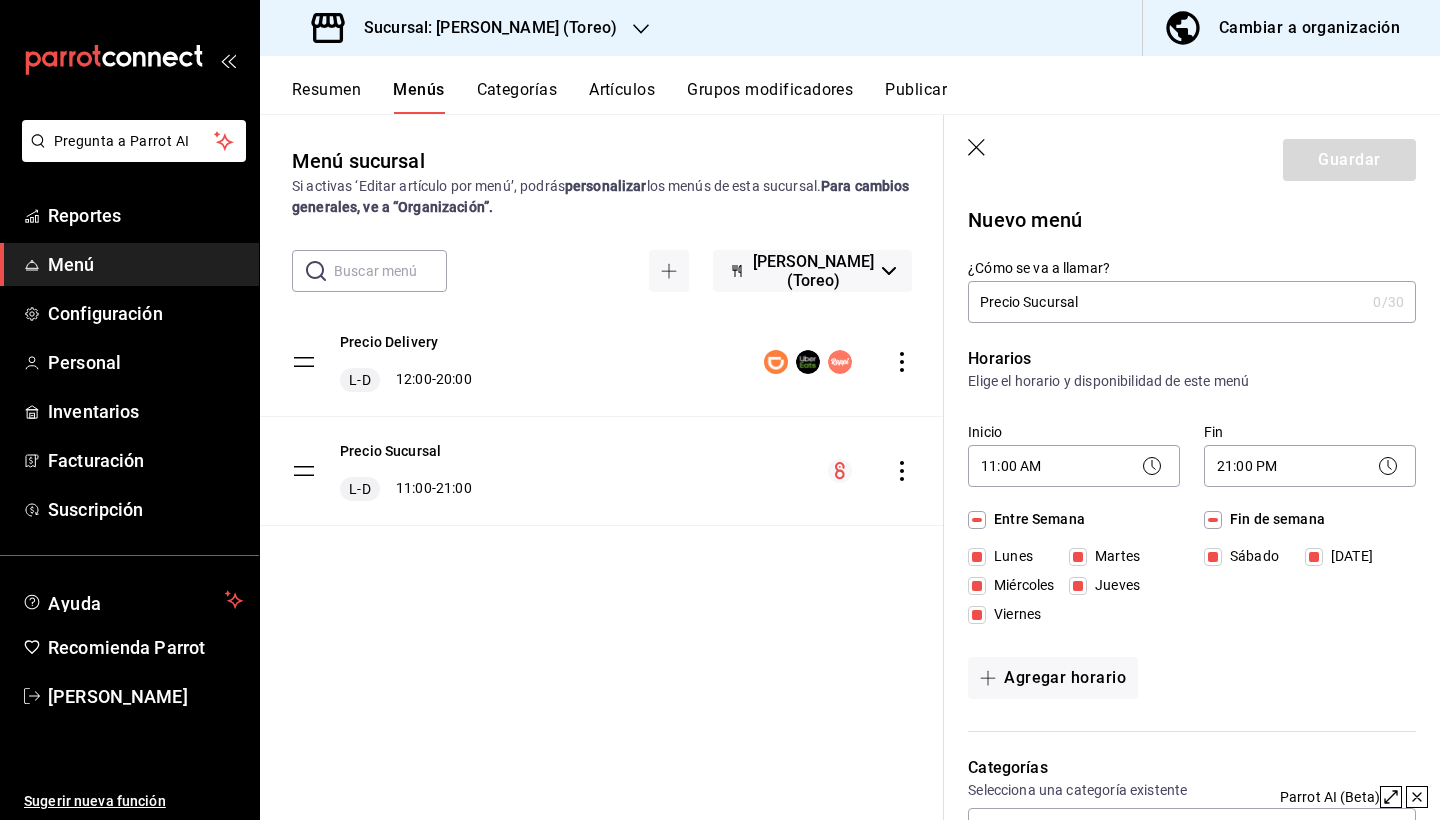 type 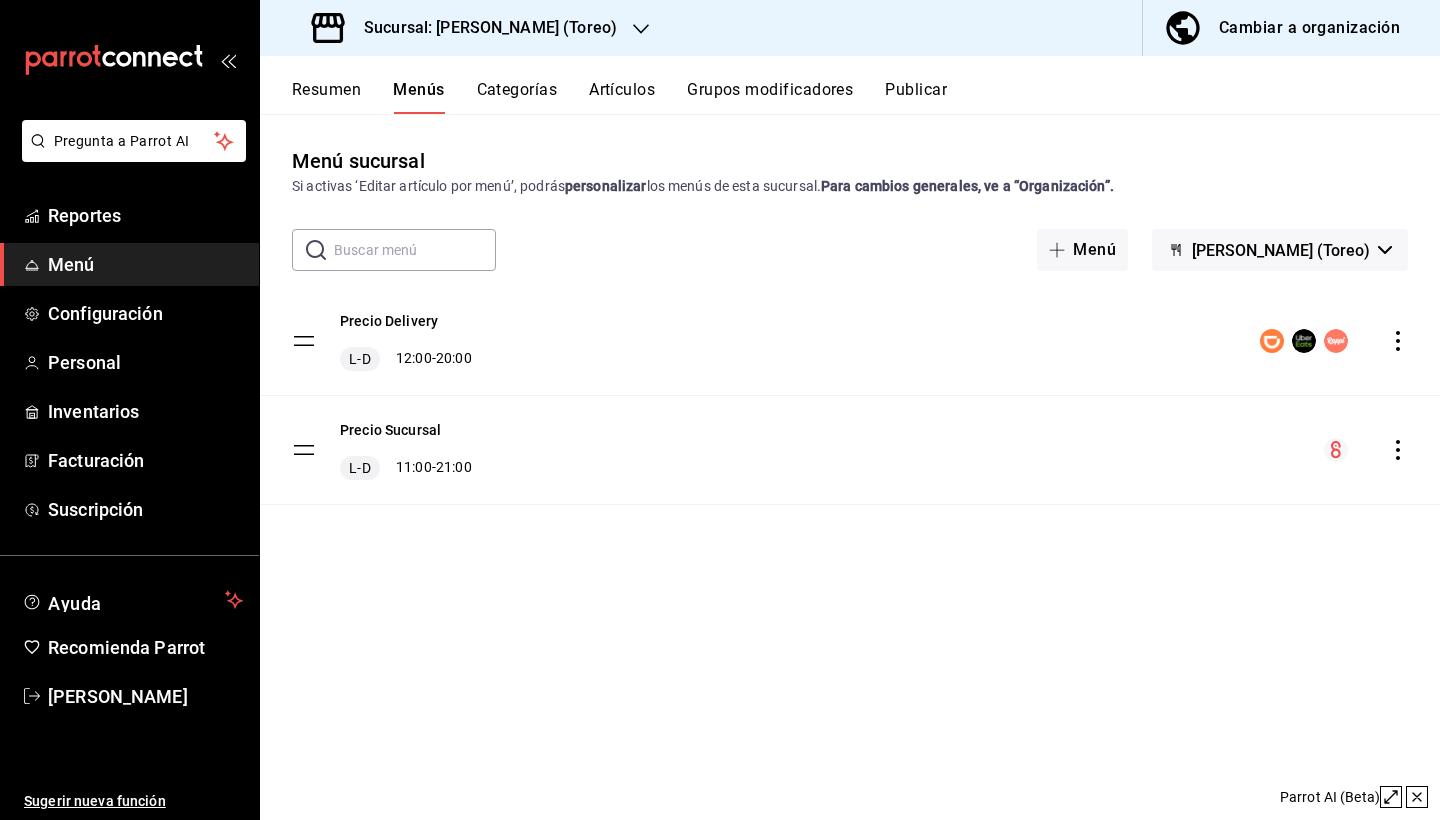 click on "Artículos" at bounding box center (622, 97) 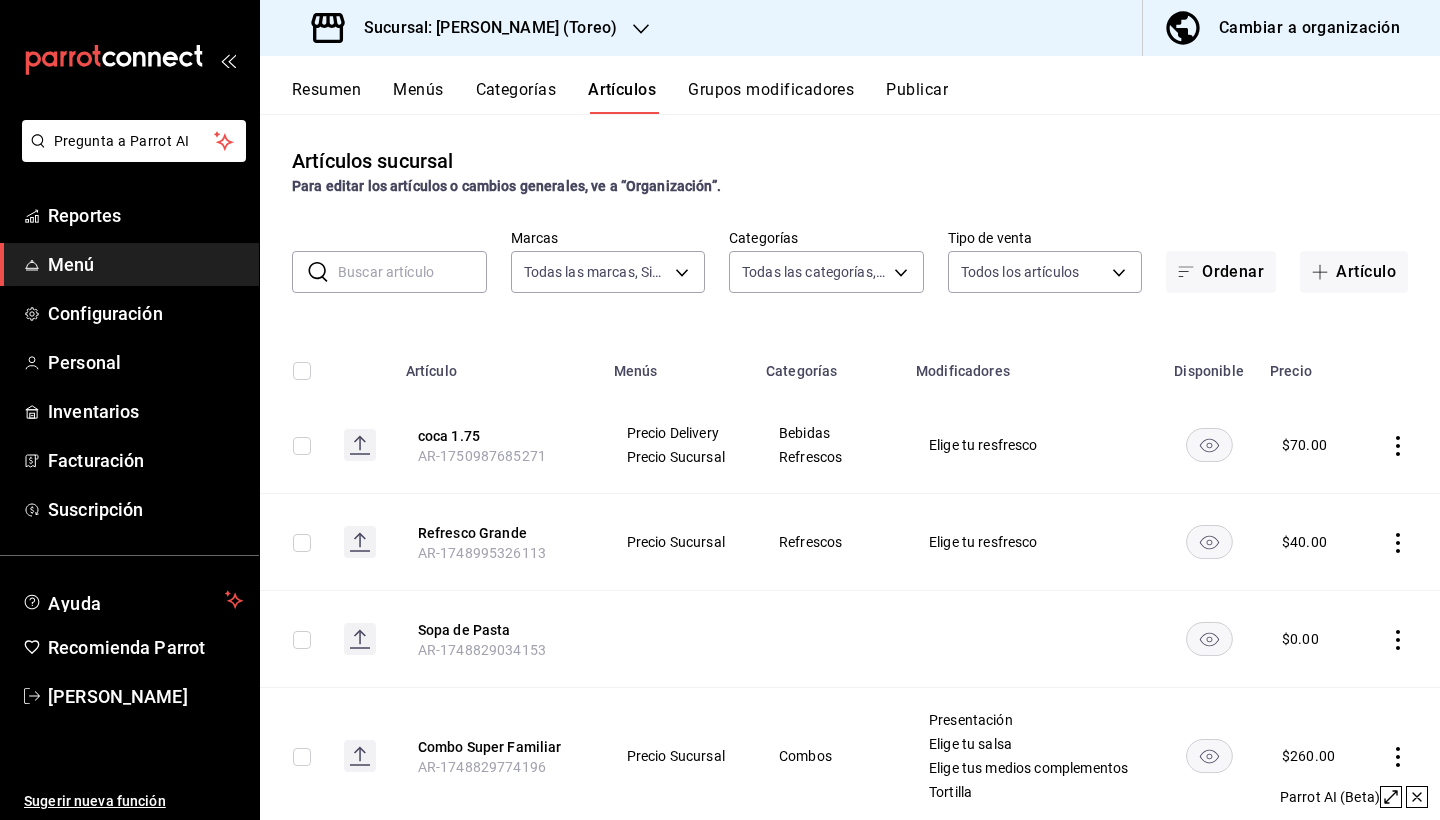 type on "9aff9406-5e0c-4b37-970f-f94ac55b59a5" 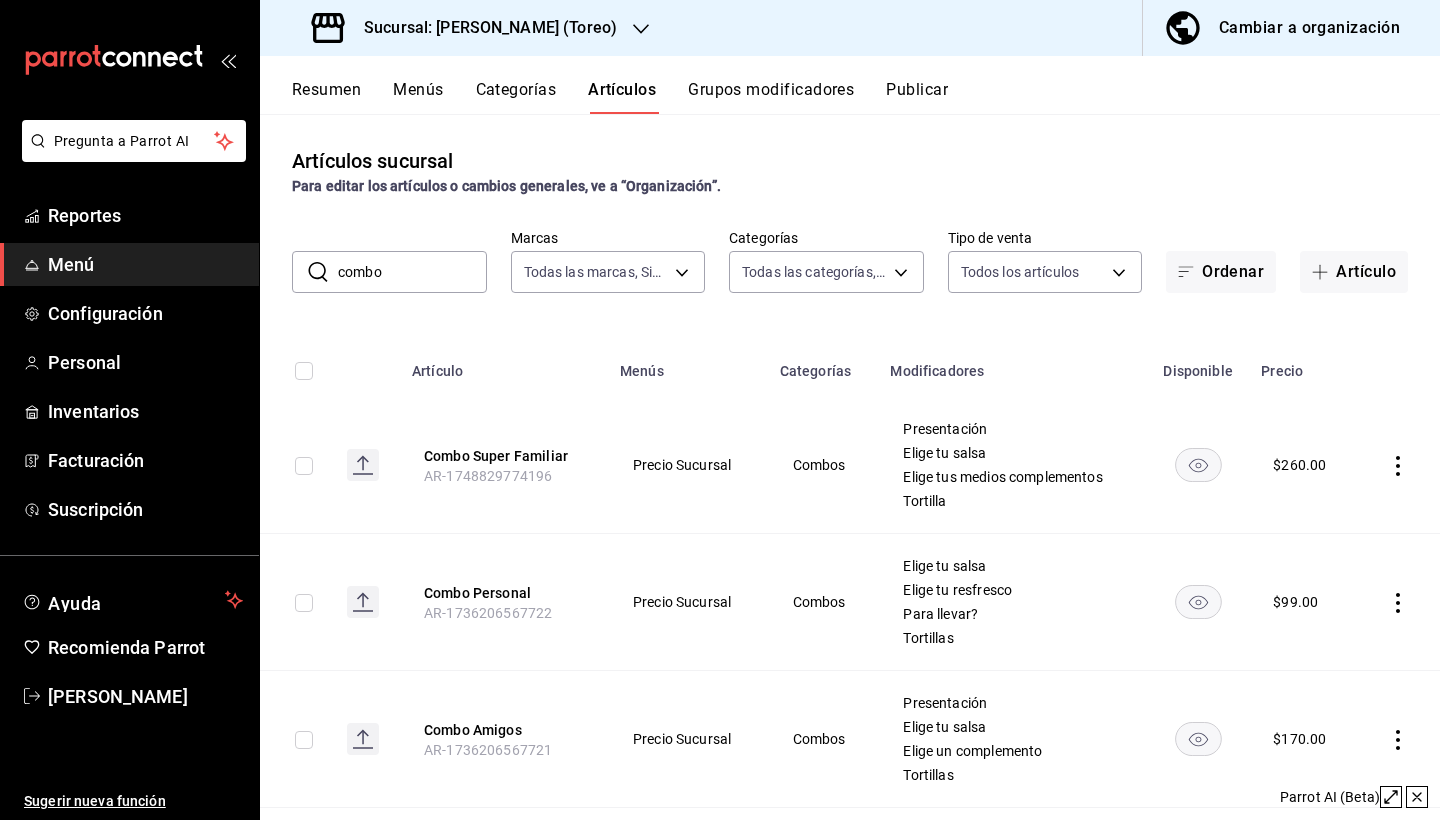 type on "combo" 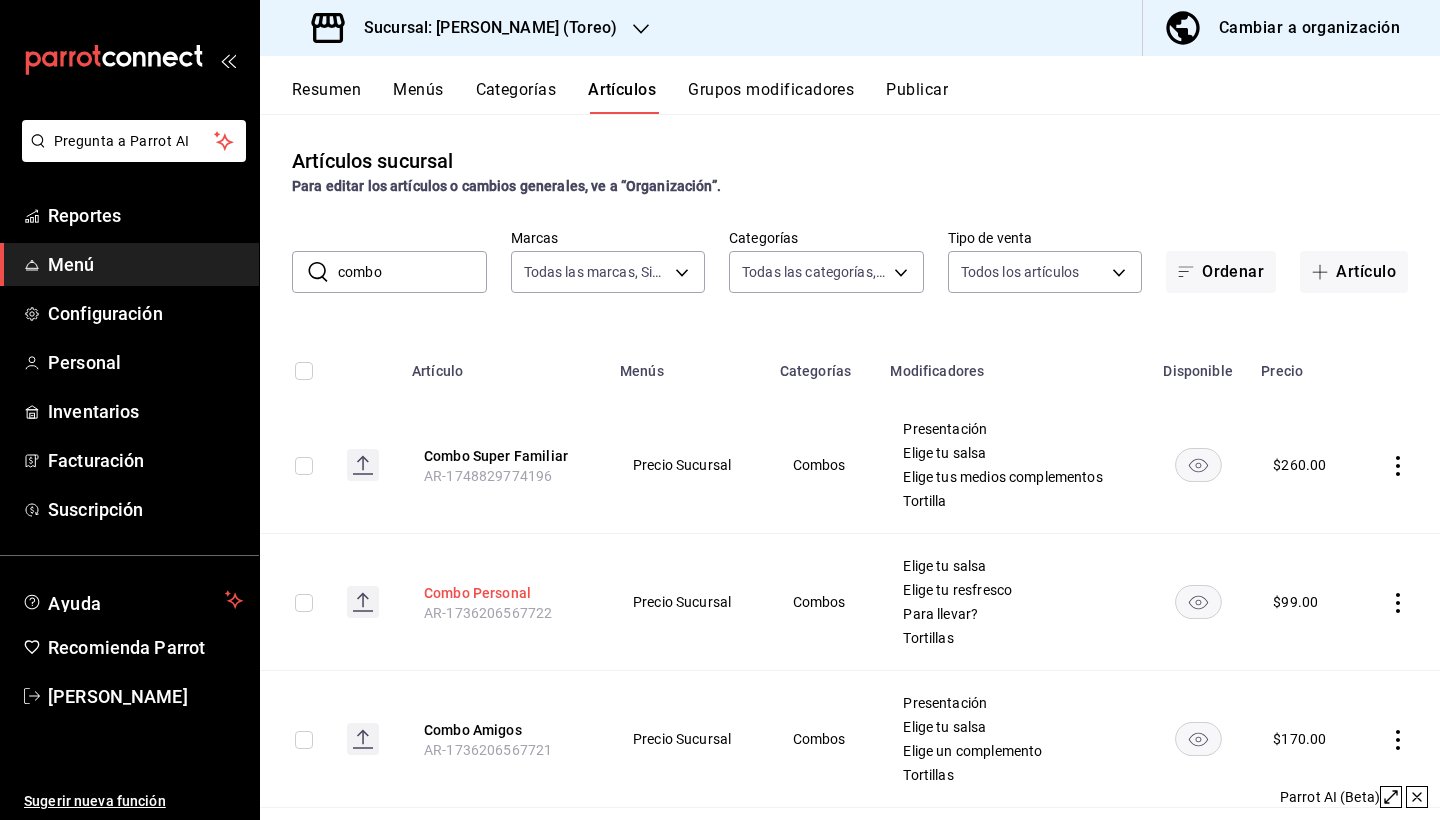 click on "Combo Personal" at bounding box center (504, 593) 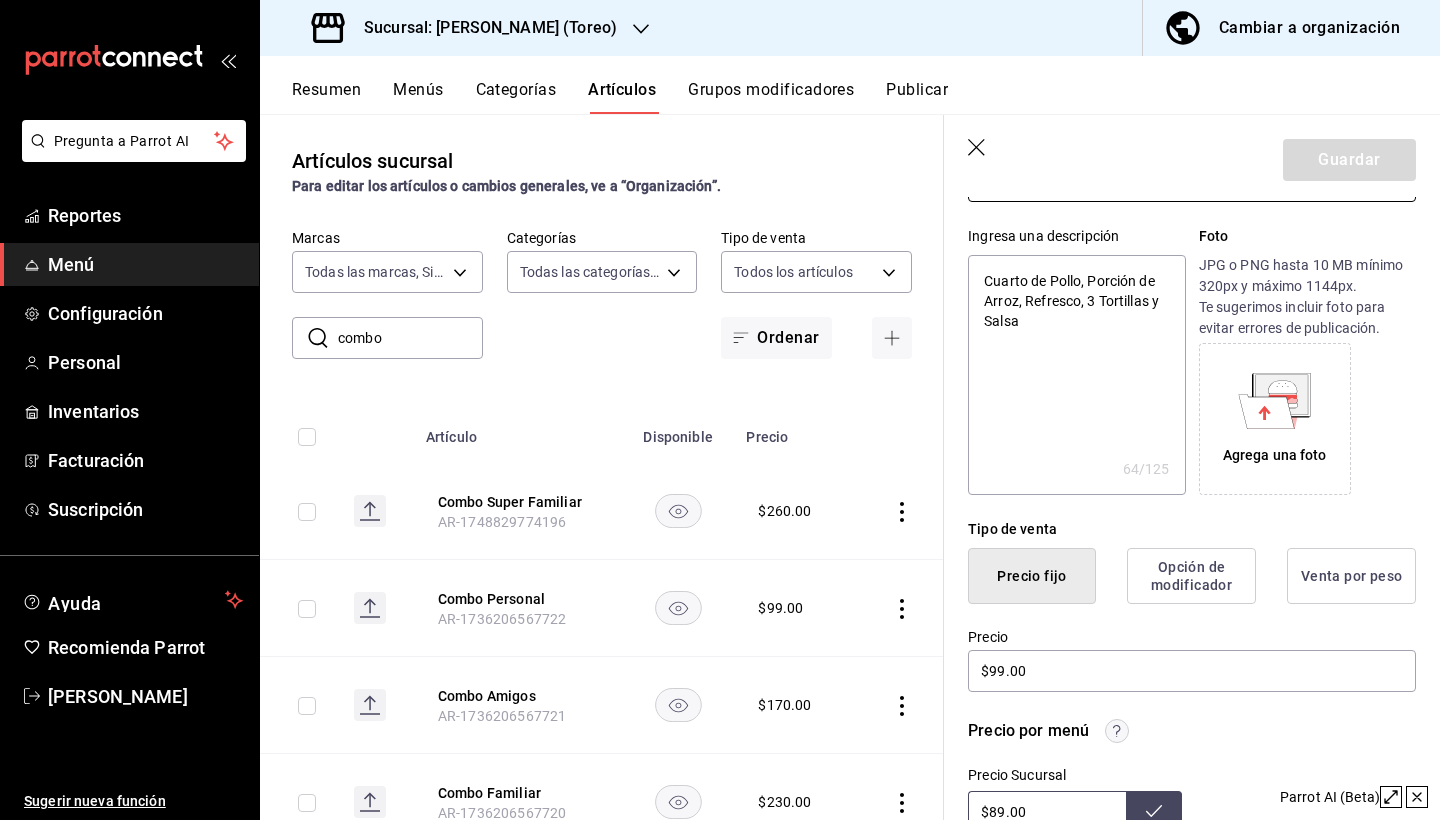 scroll, scrollTop: 213, scrollLeft: 0, axis: vertical 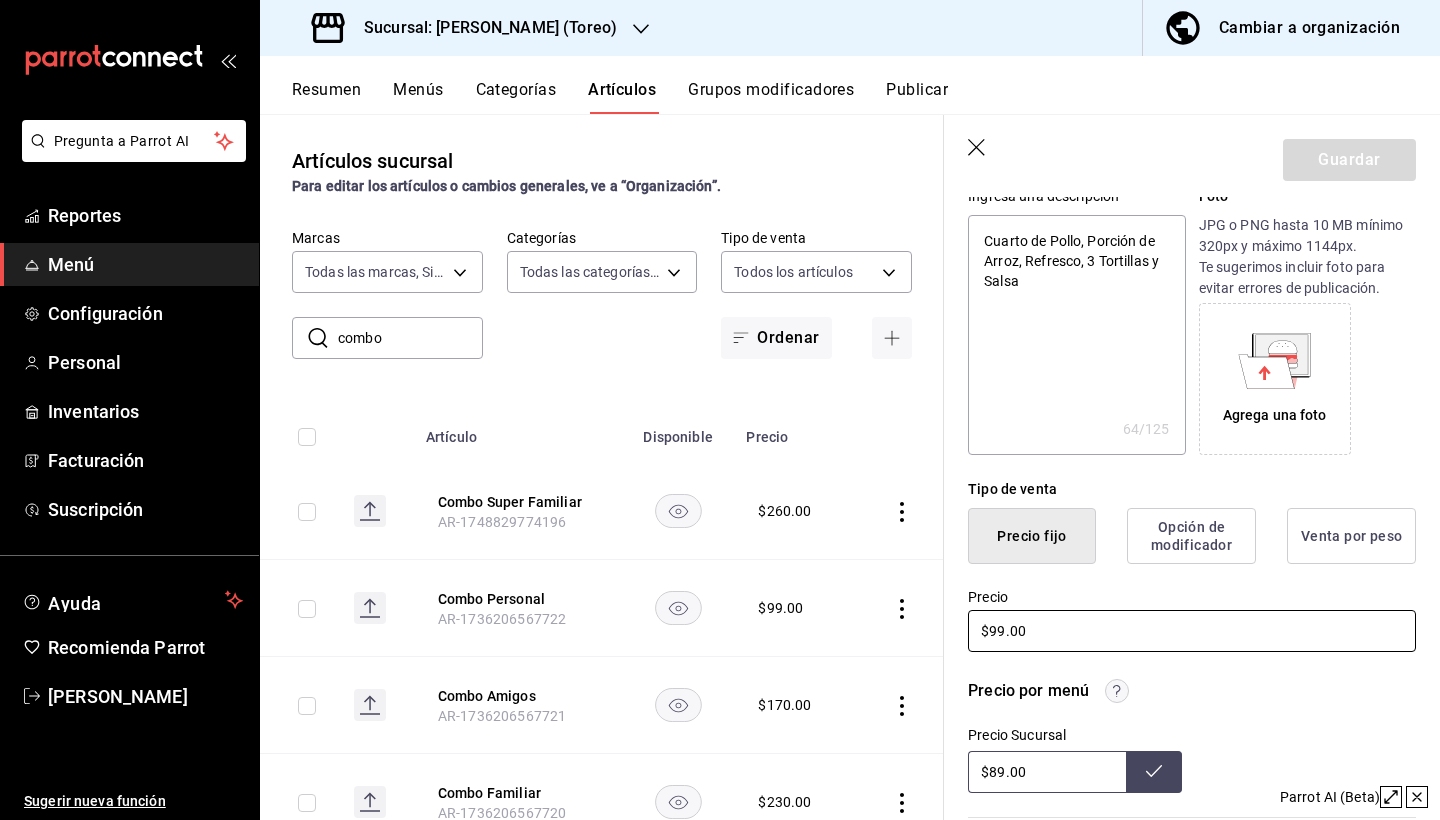 click on "$99.00" at bounding box center [1192, 631] 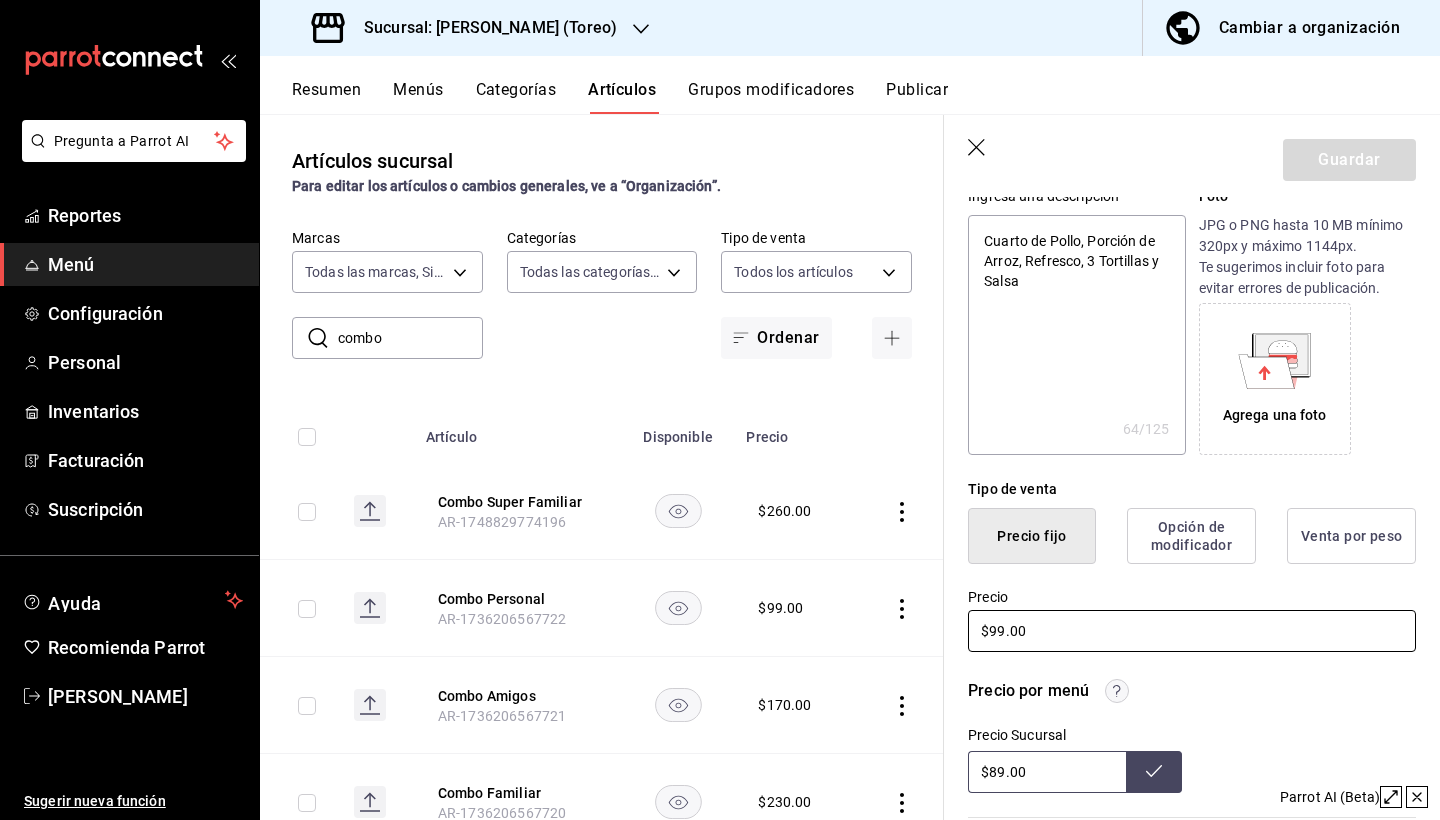 type on "x" 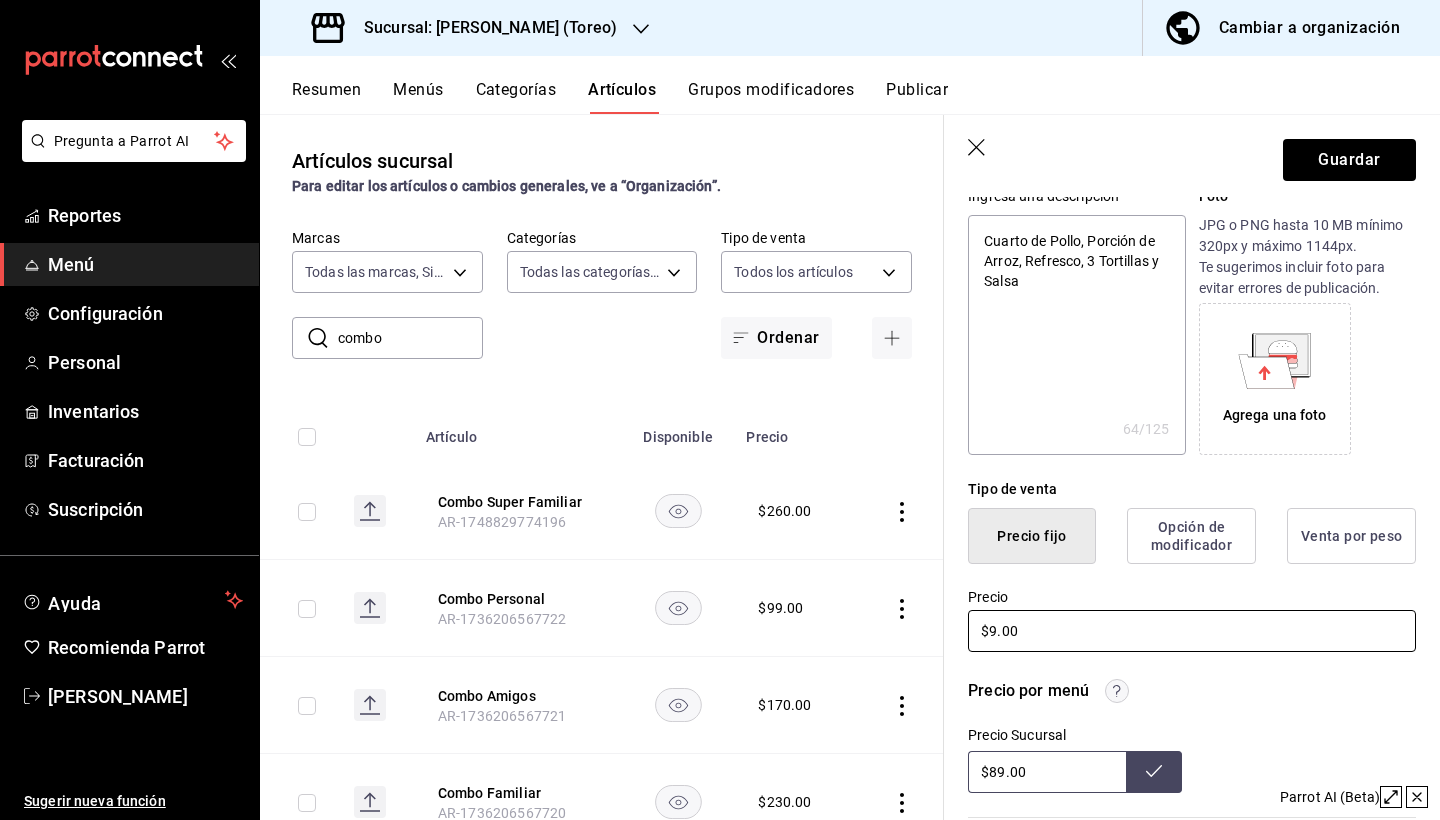 type on "x" 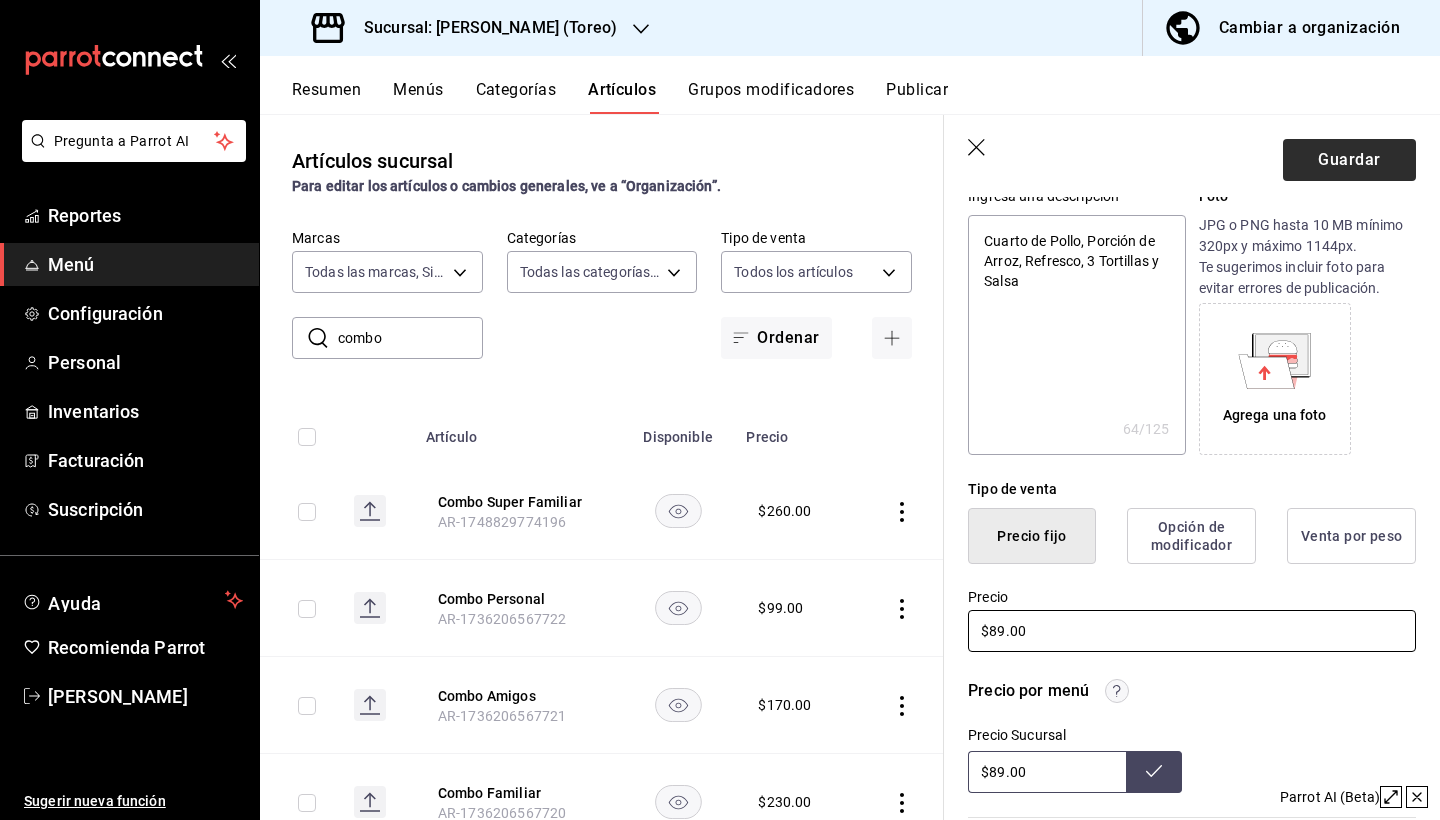 type on "$89.00" 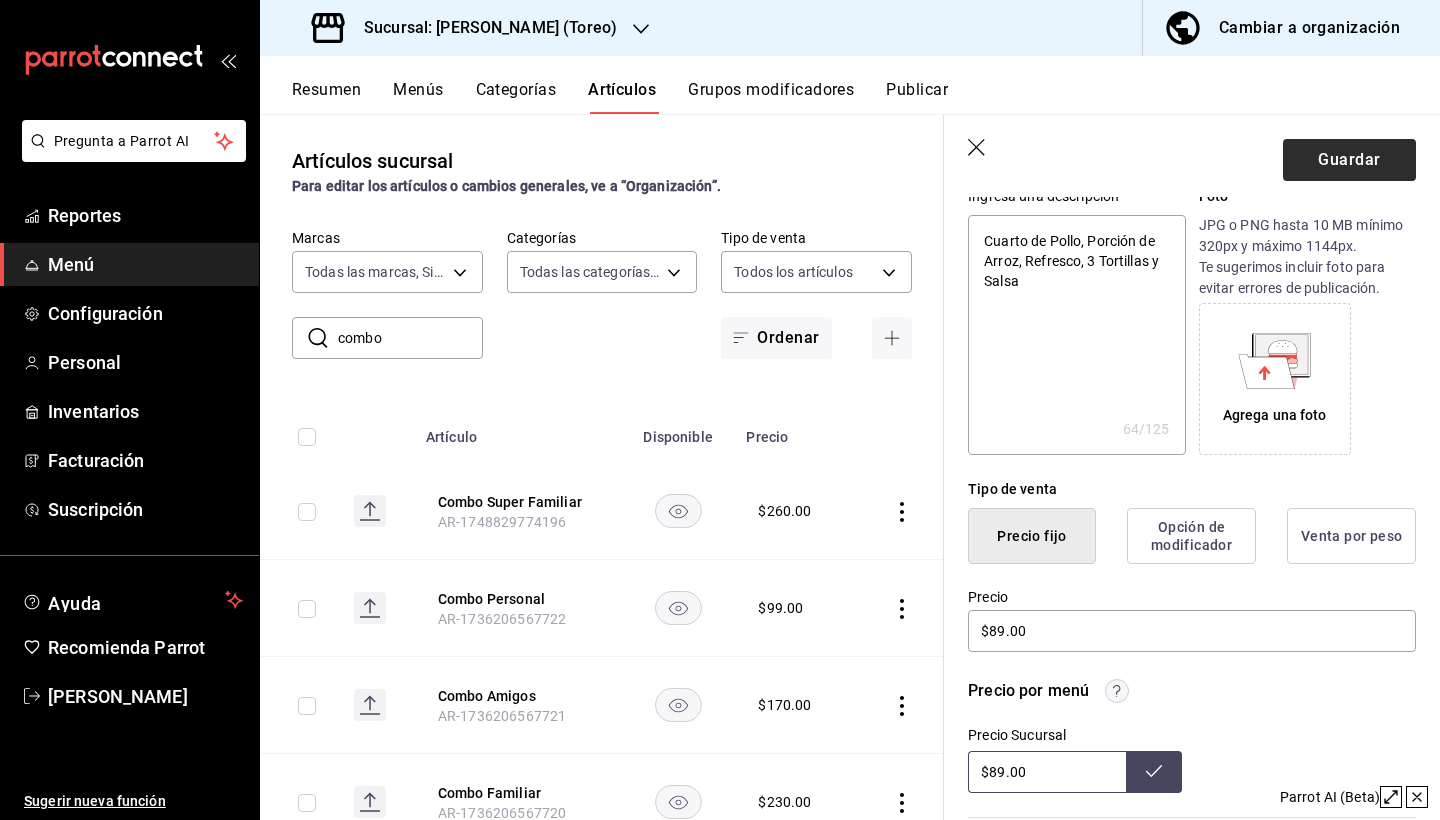 click on "Guardar" at bounding box center [1349, 160] 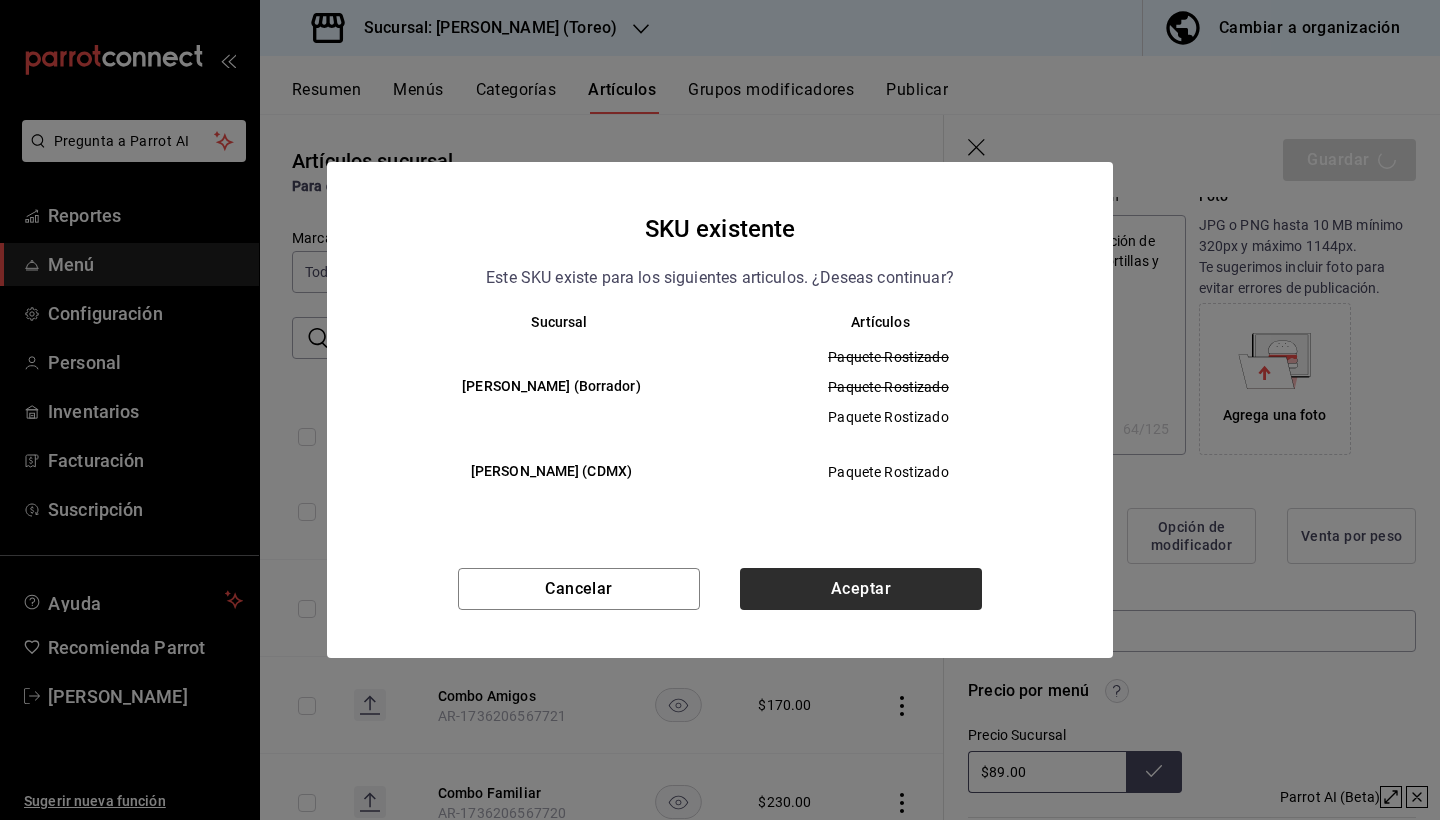 click on "Aceptar" at bounding box center [861, 589] 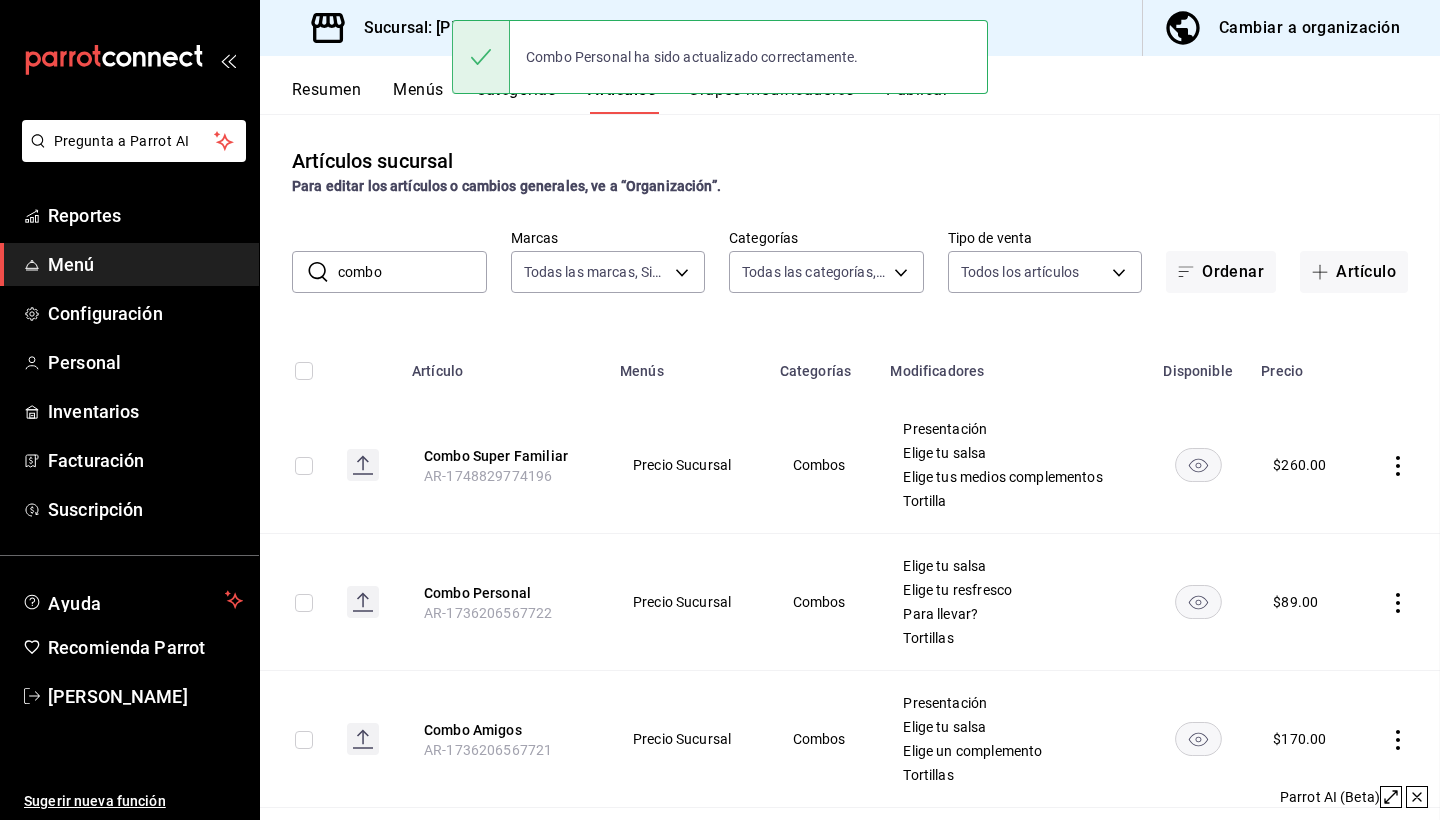 scroll, scrollTop: 0, scrollLeft: 0, axis: both 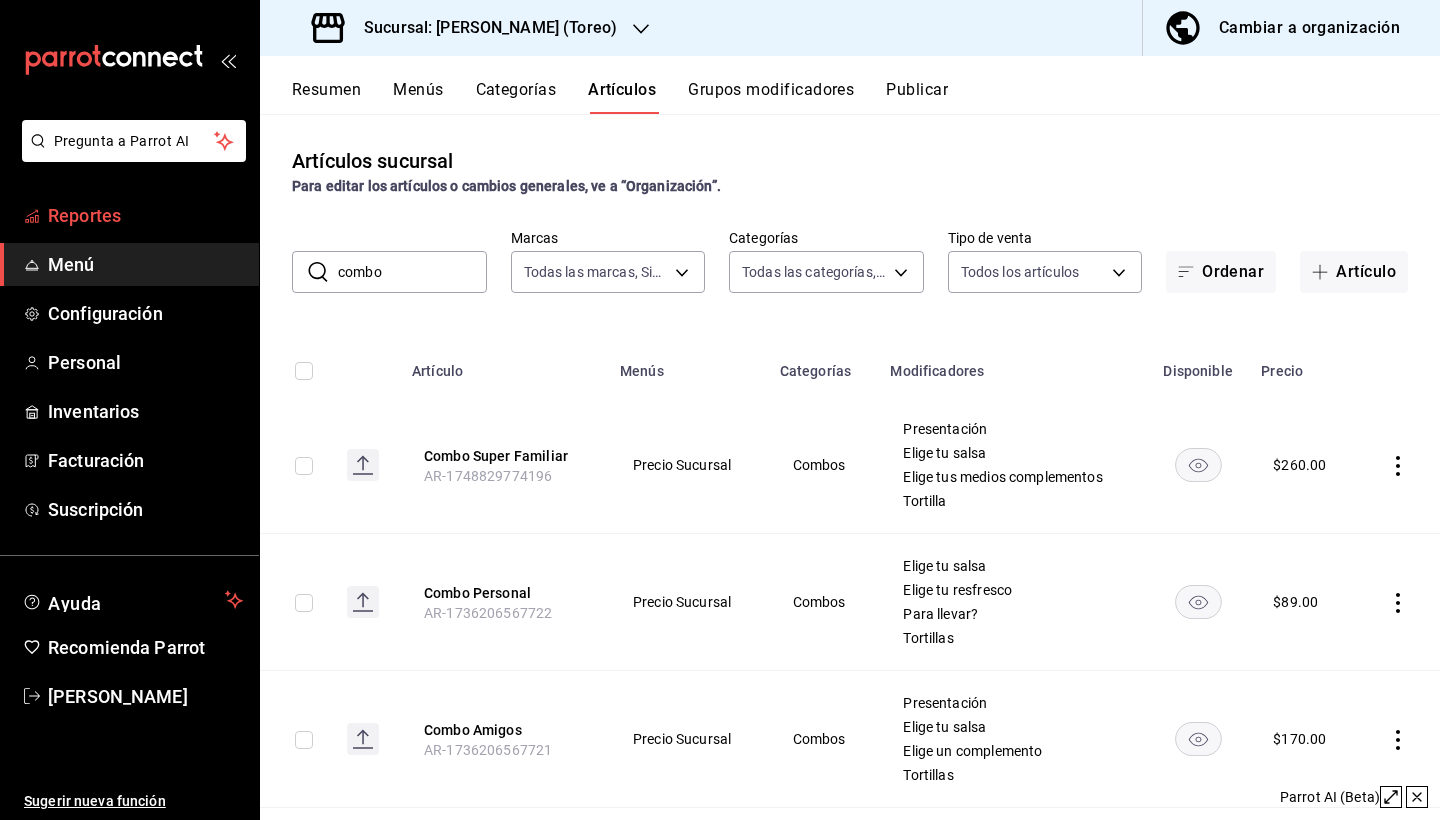 click on "Reportes" at bounding box center (145, 215) 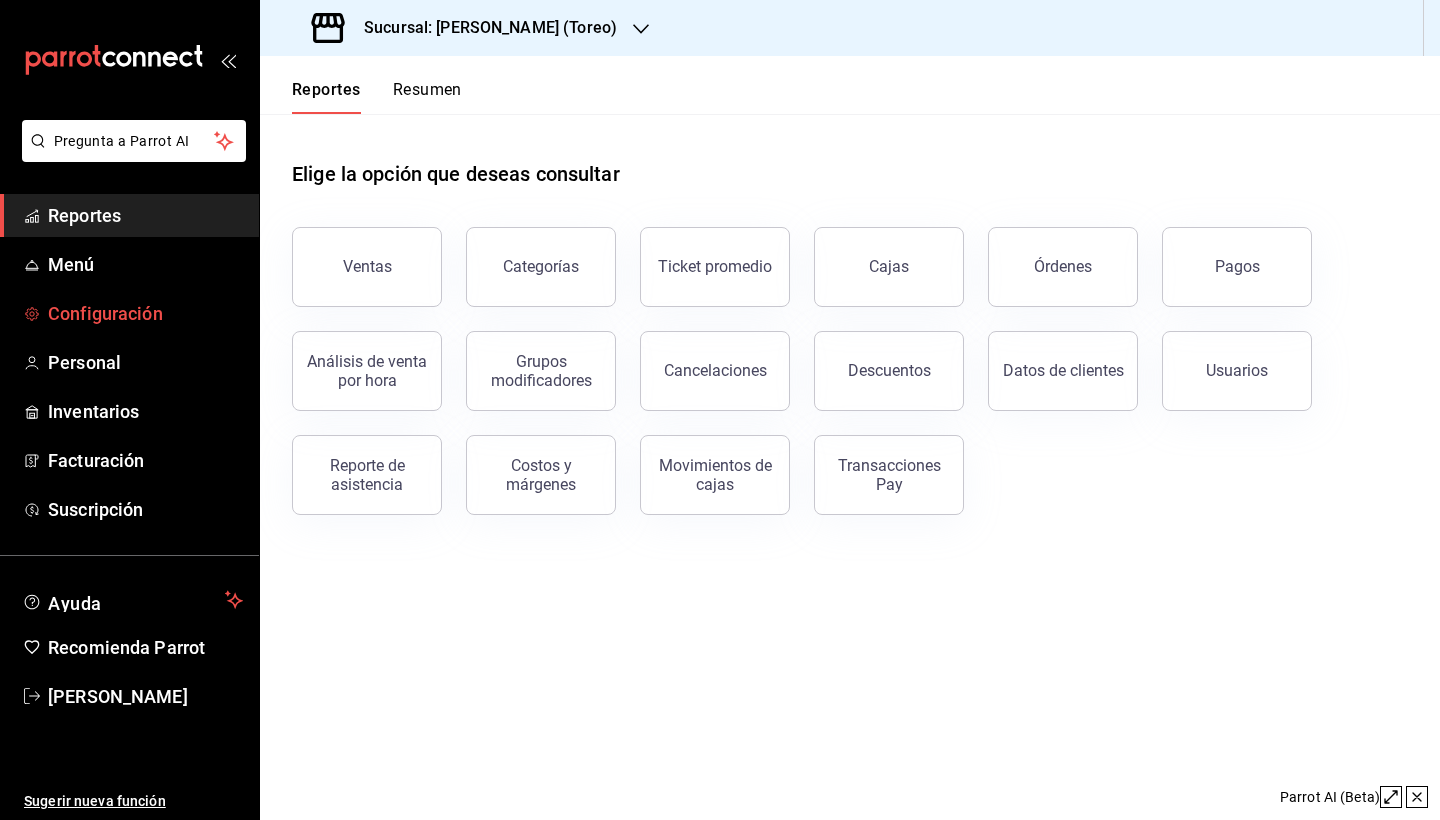 click on "Configuración" at bounding box center [145, 313] 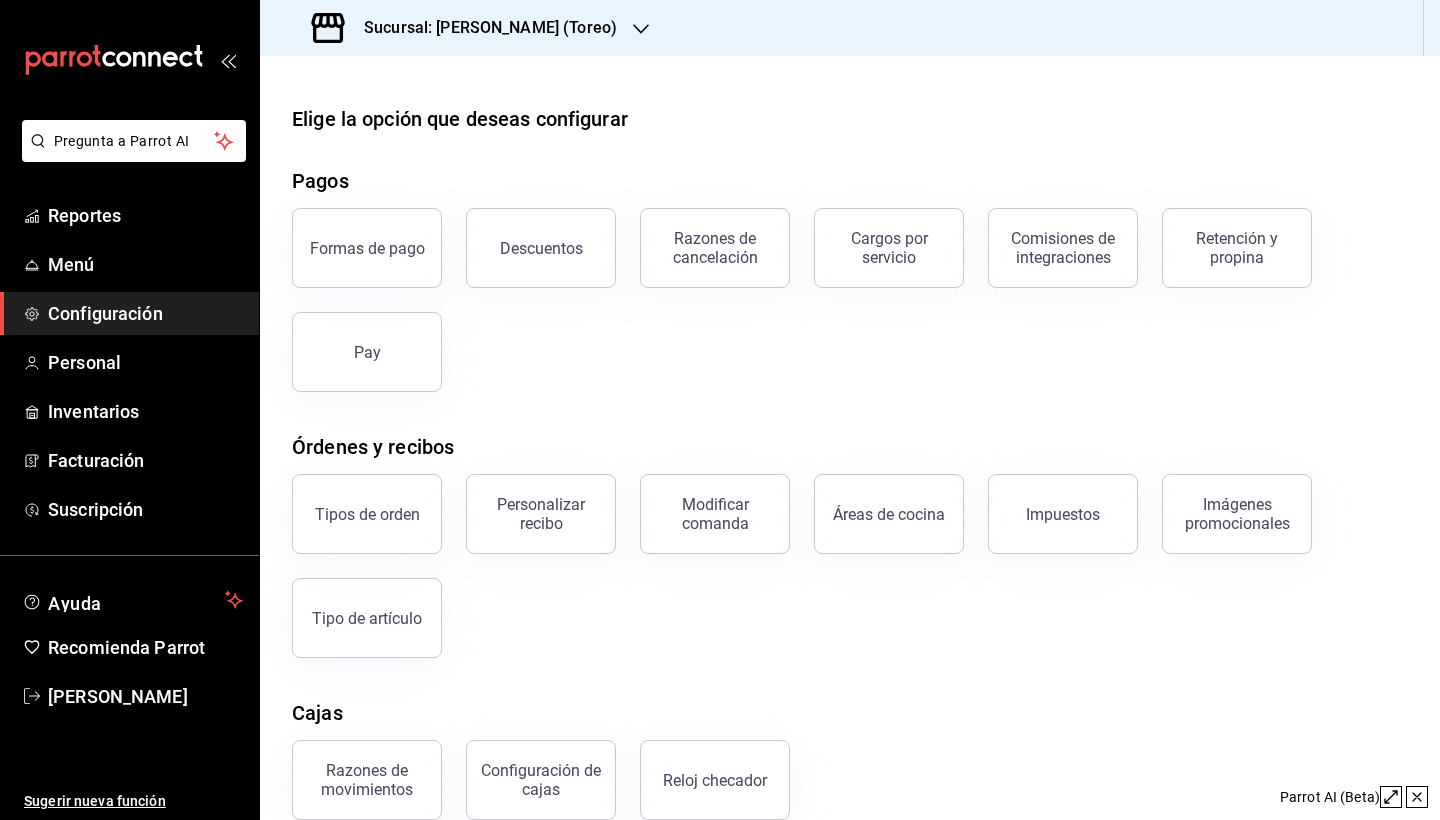 scroll, scrollTop: 1, scrollLeft: 0, axis: vertical 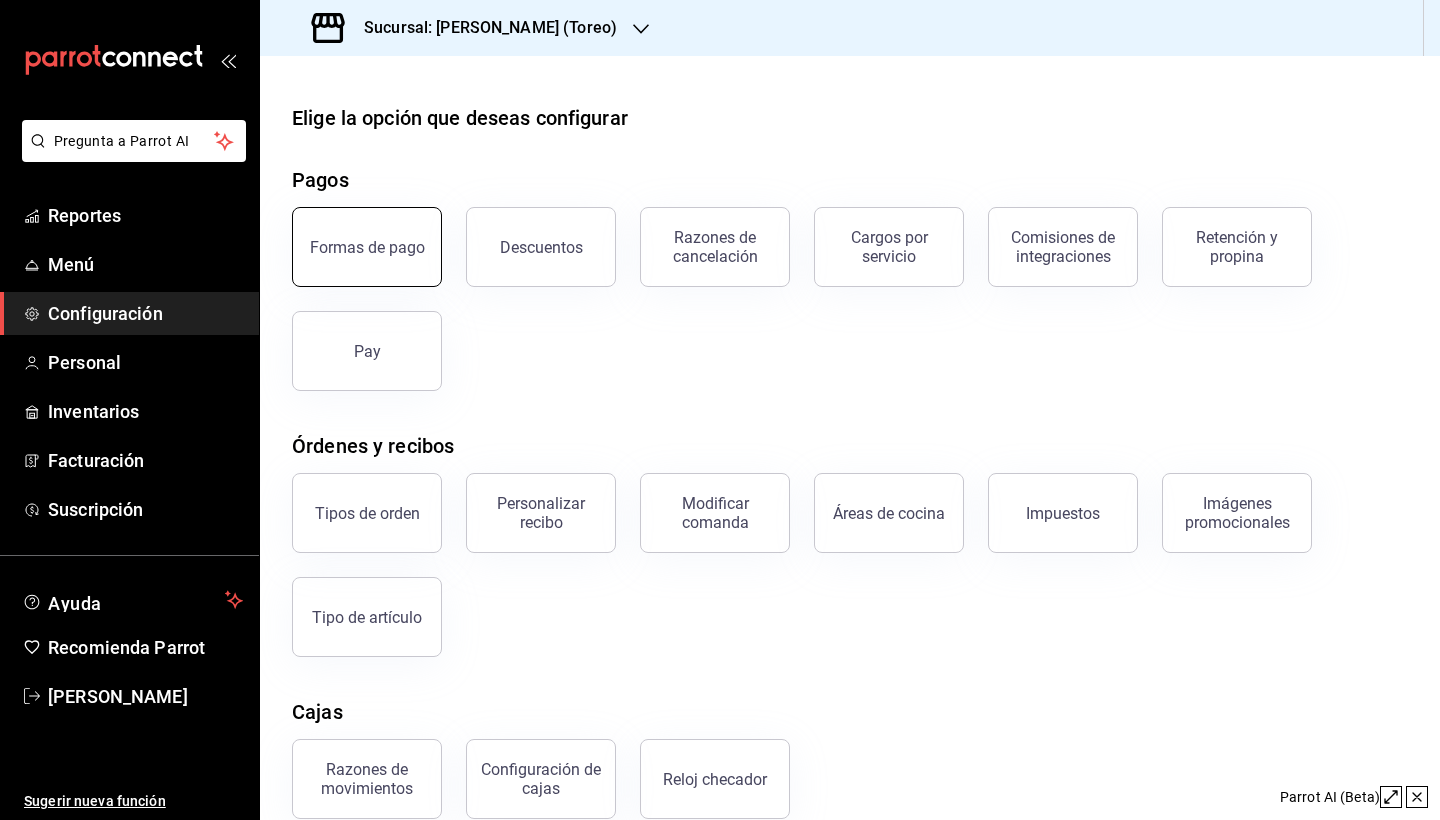 click on "Formas de pago" at bounding box center [367, 247] 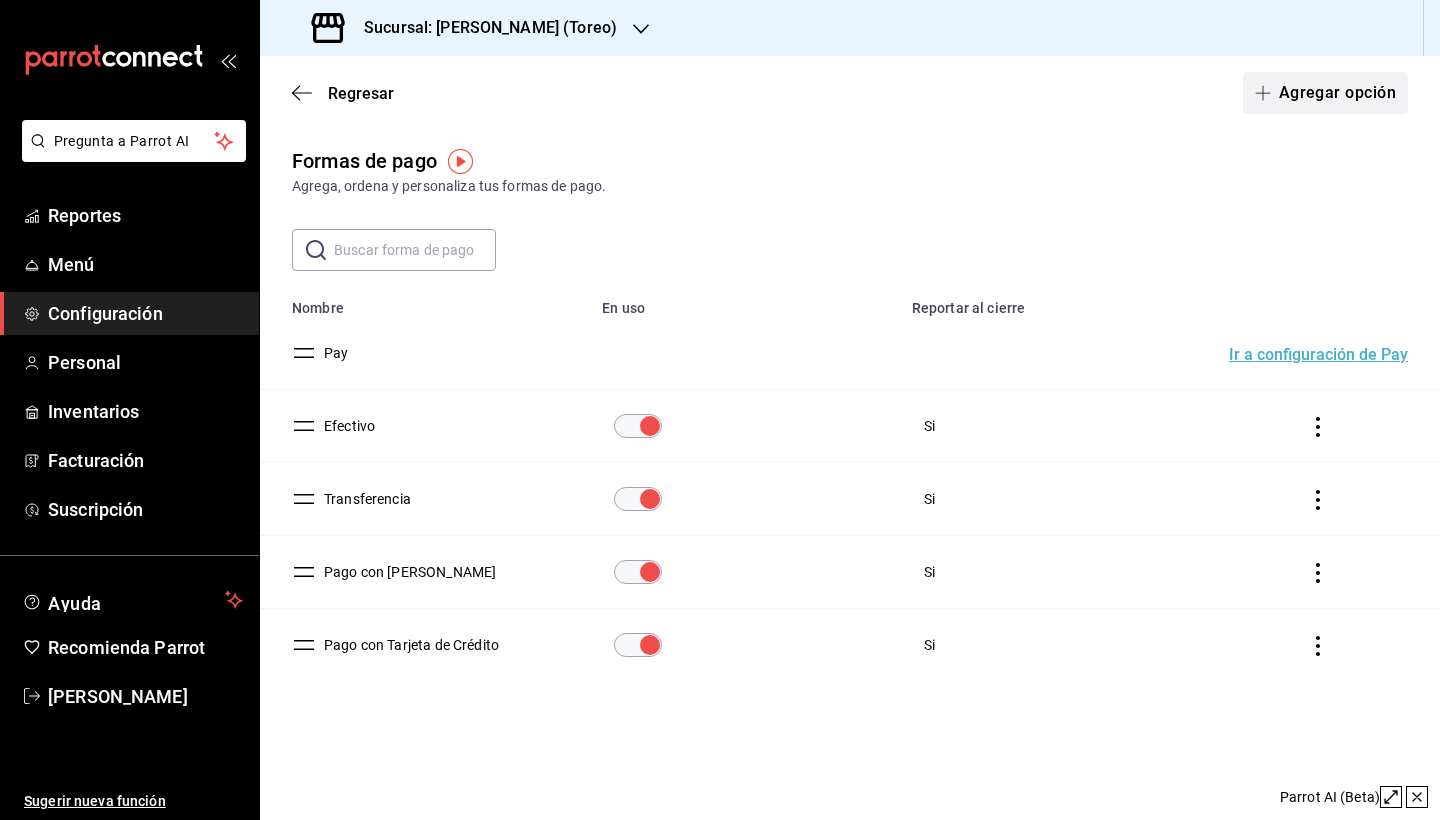 click on "Agregar opción" at bounding box center (1325, 93) 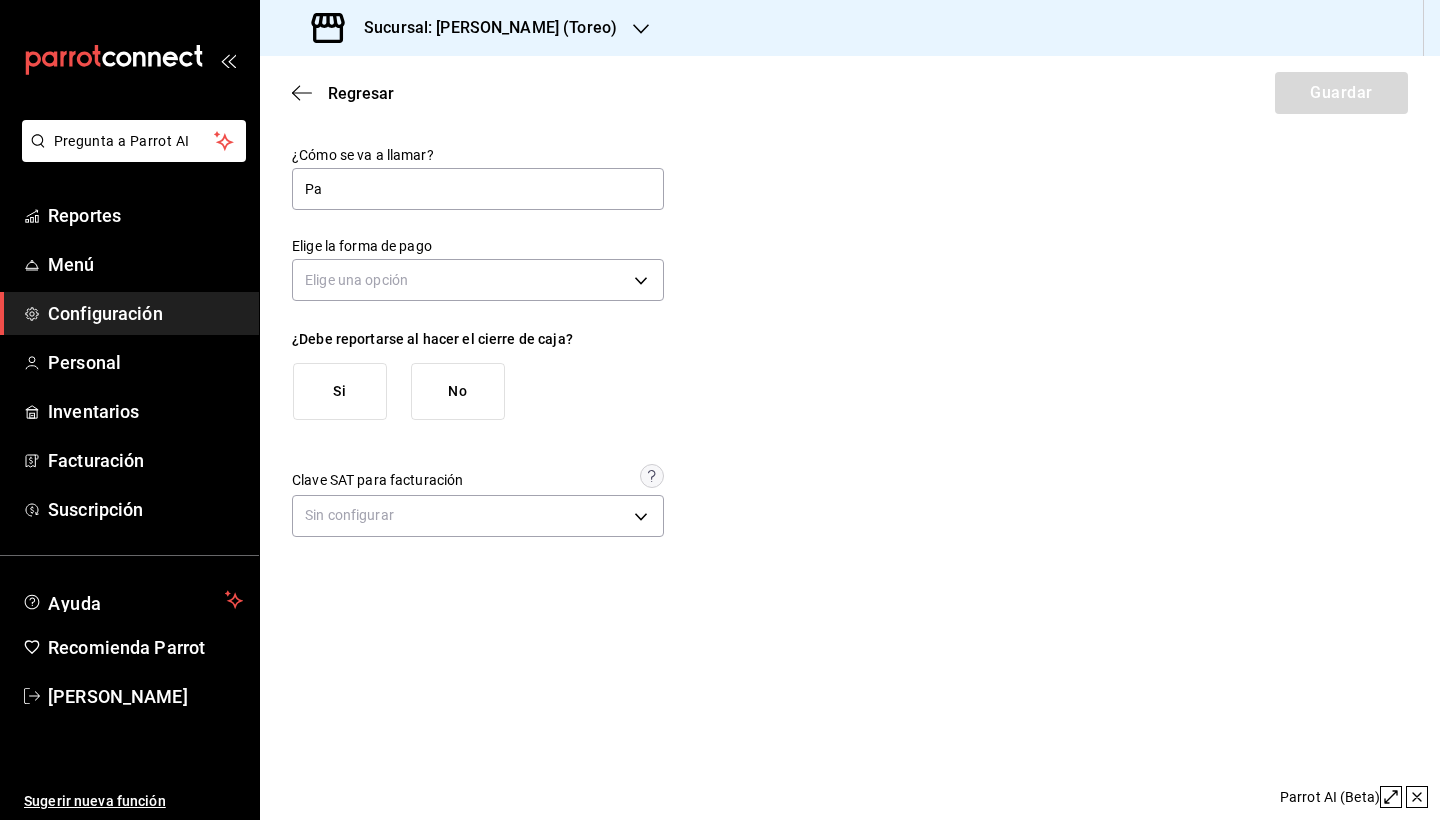 type on "P" 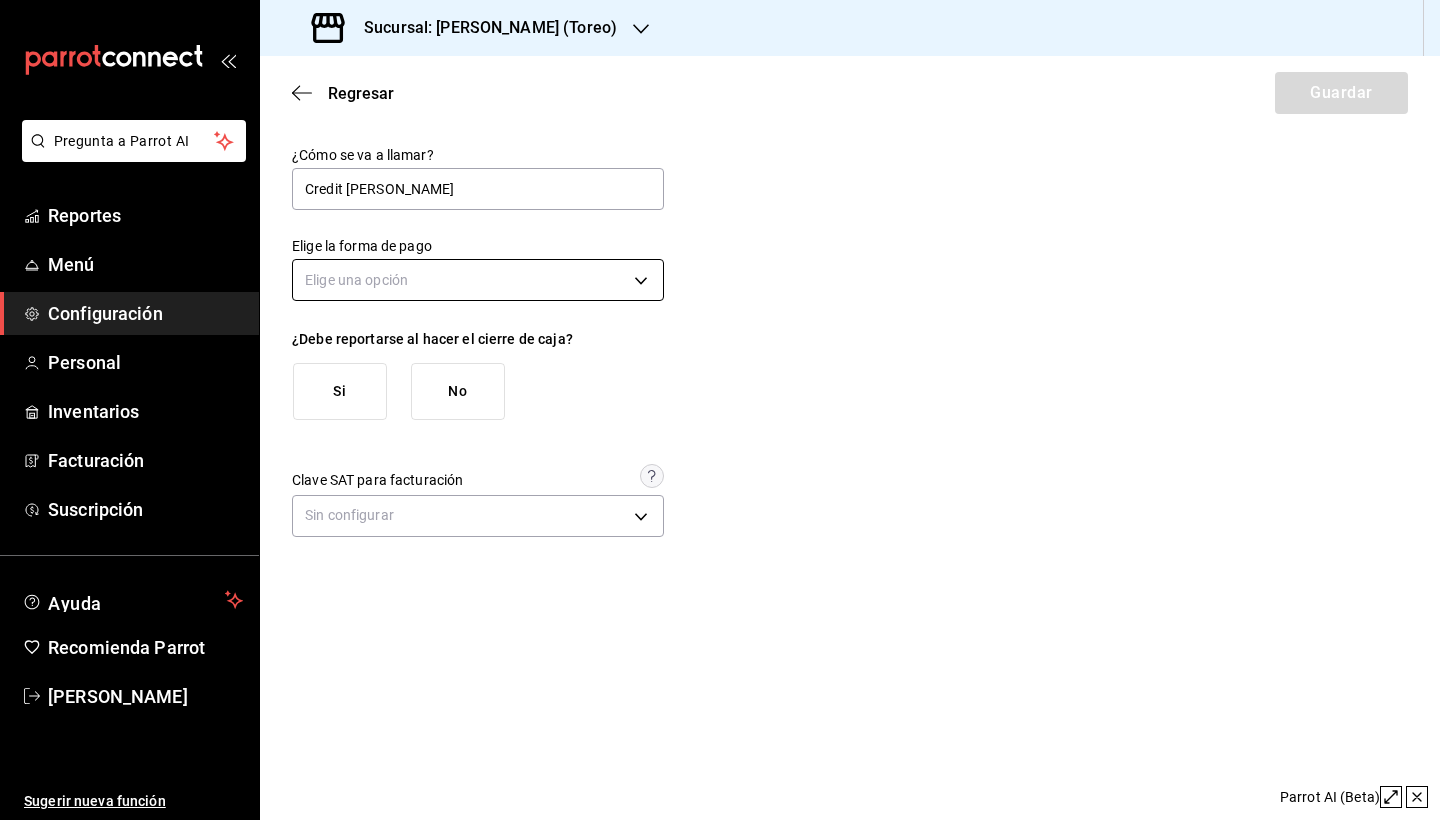 type on "Credit Ramiro" 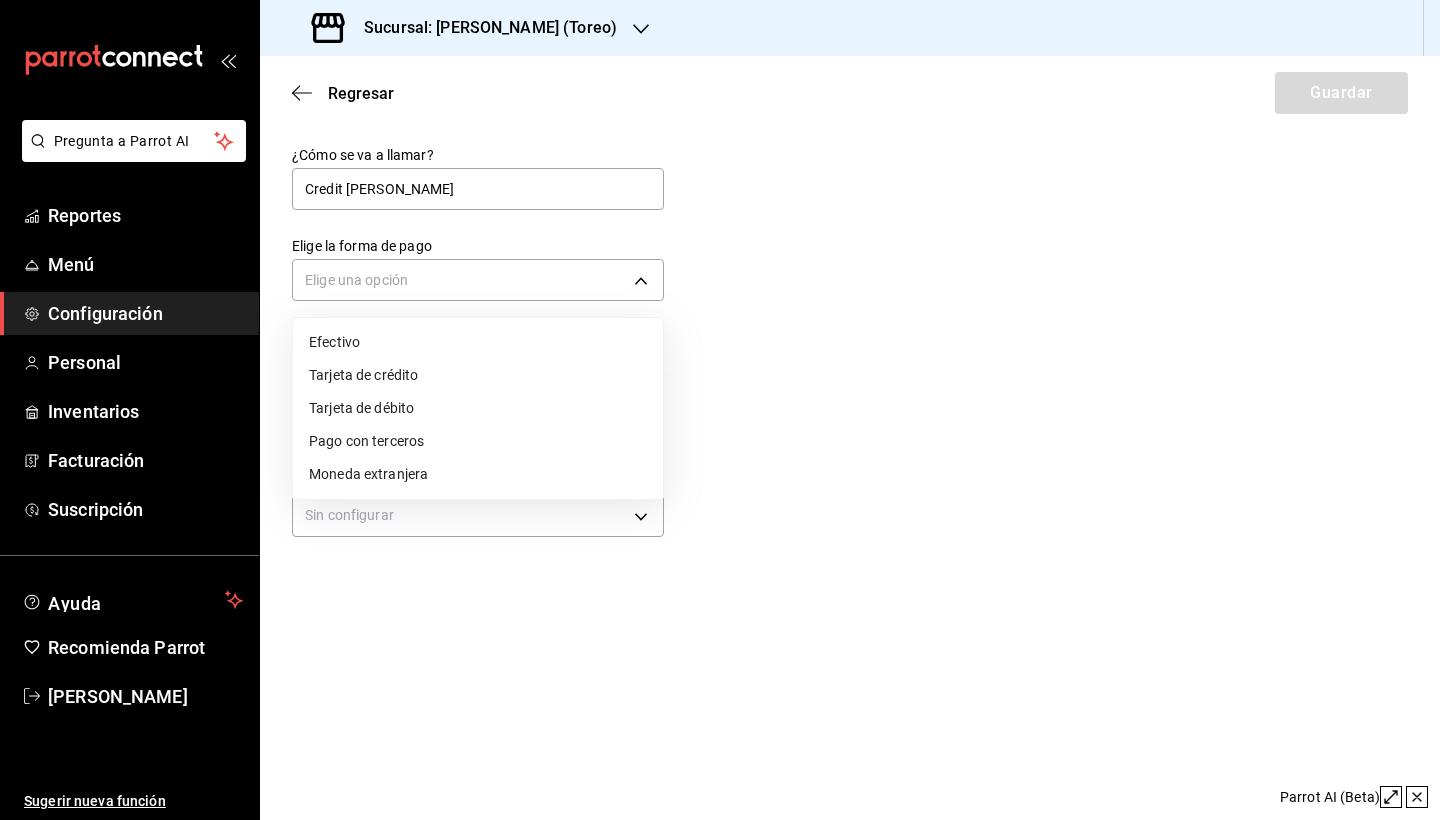 click on "Pago con terceros" at bounding box center (478, 441) 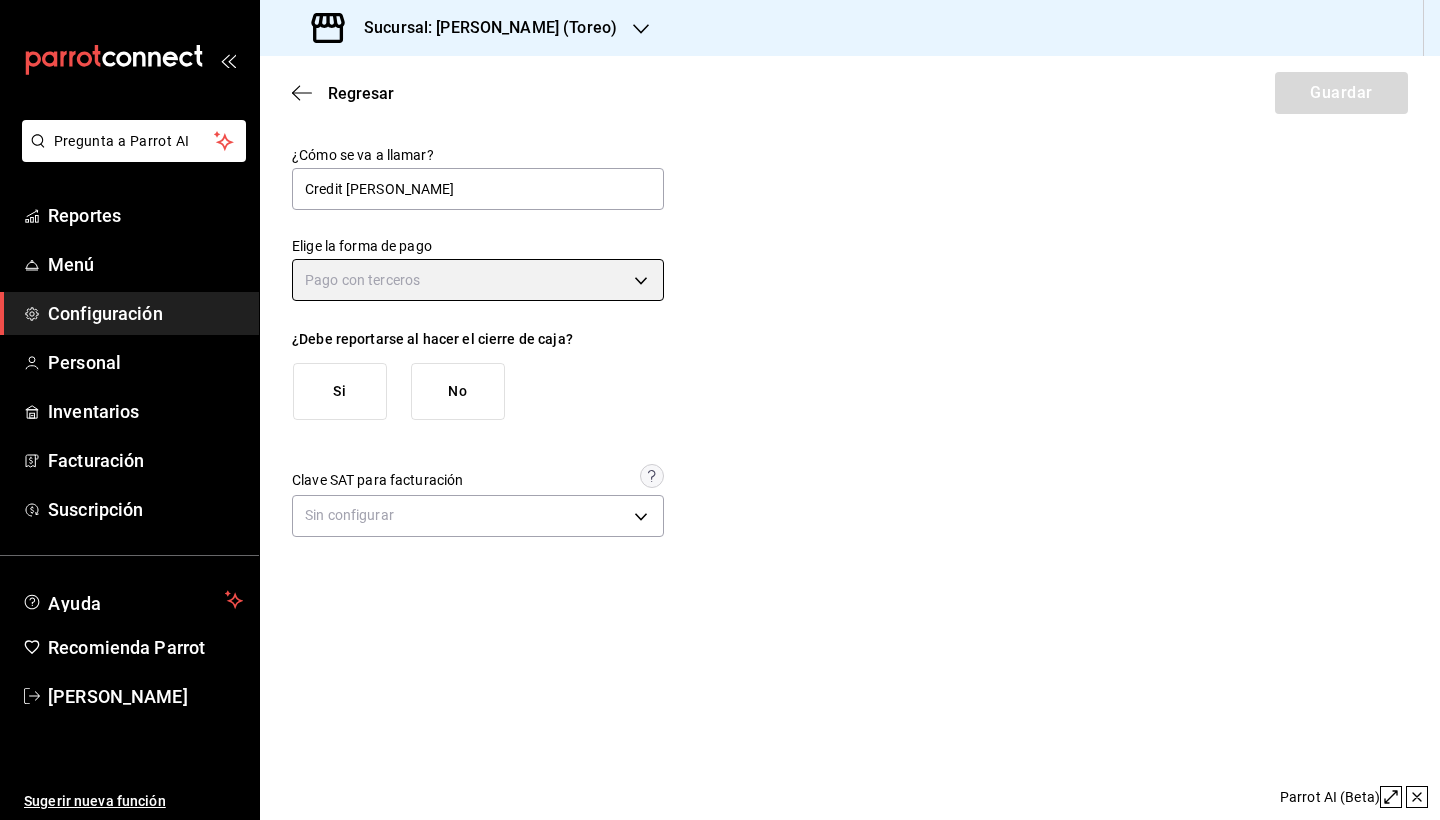 type on "THIRD_PARTY" 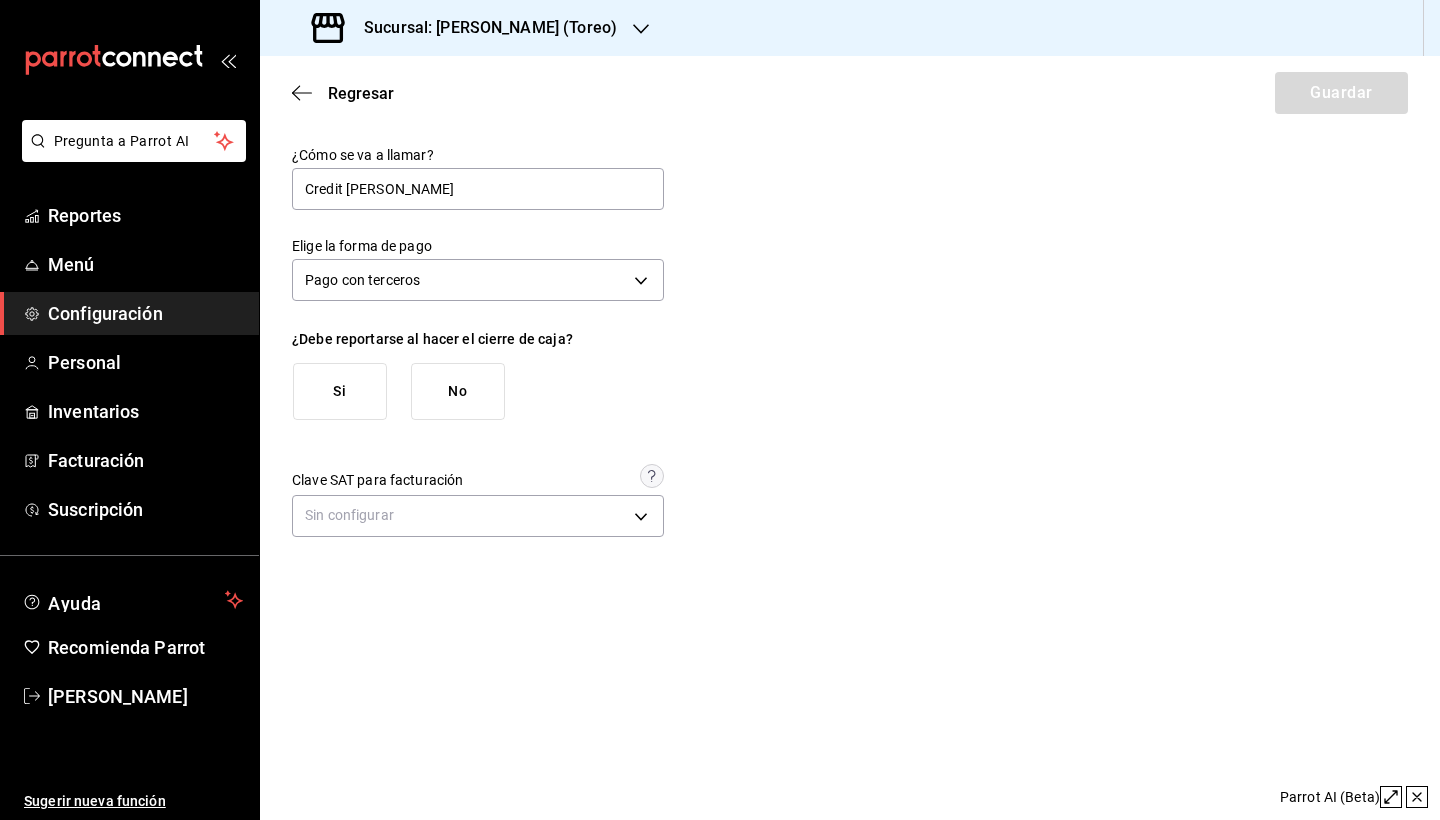 click on "Si" at bounding box center [340, 391] 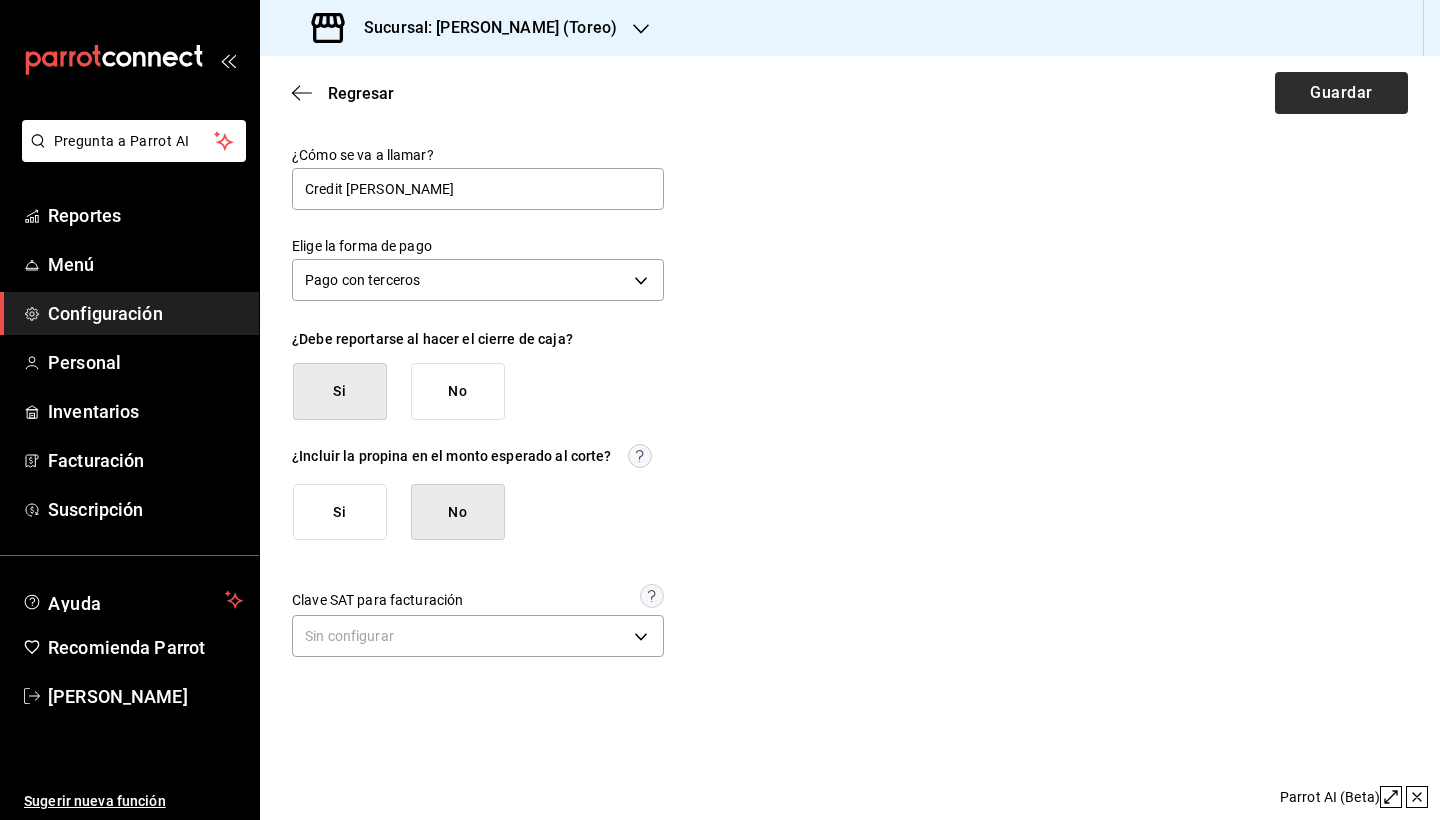 click on "Guardar" at bounding box center [1341, 93] 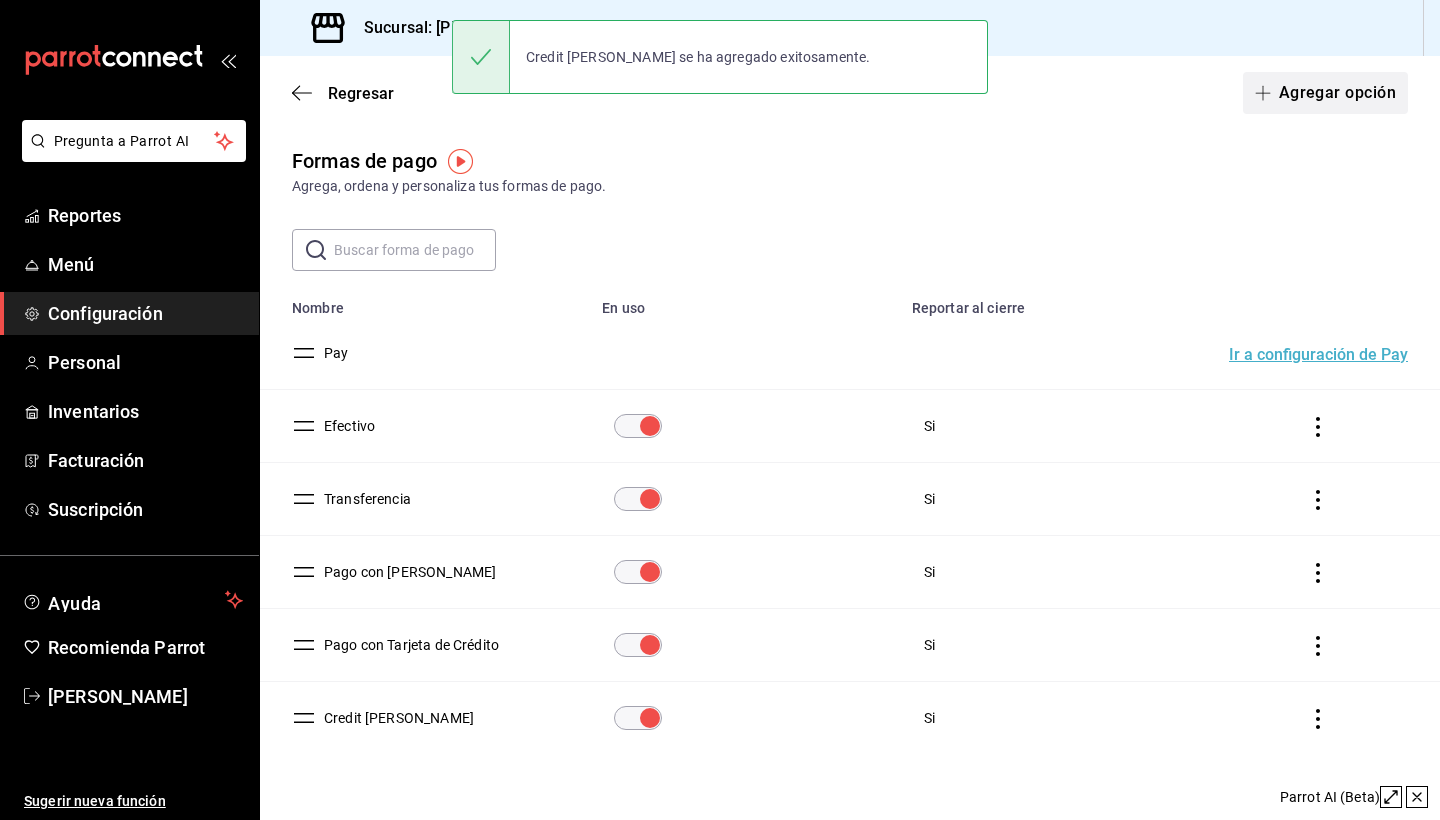 click on "Agregar opción" at bounding box center [1325, 93] 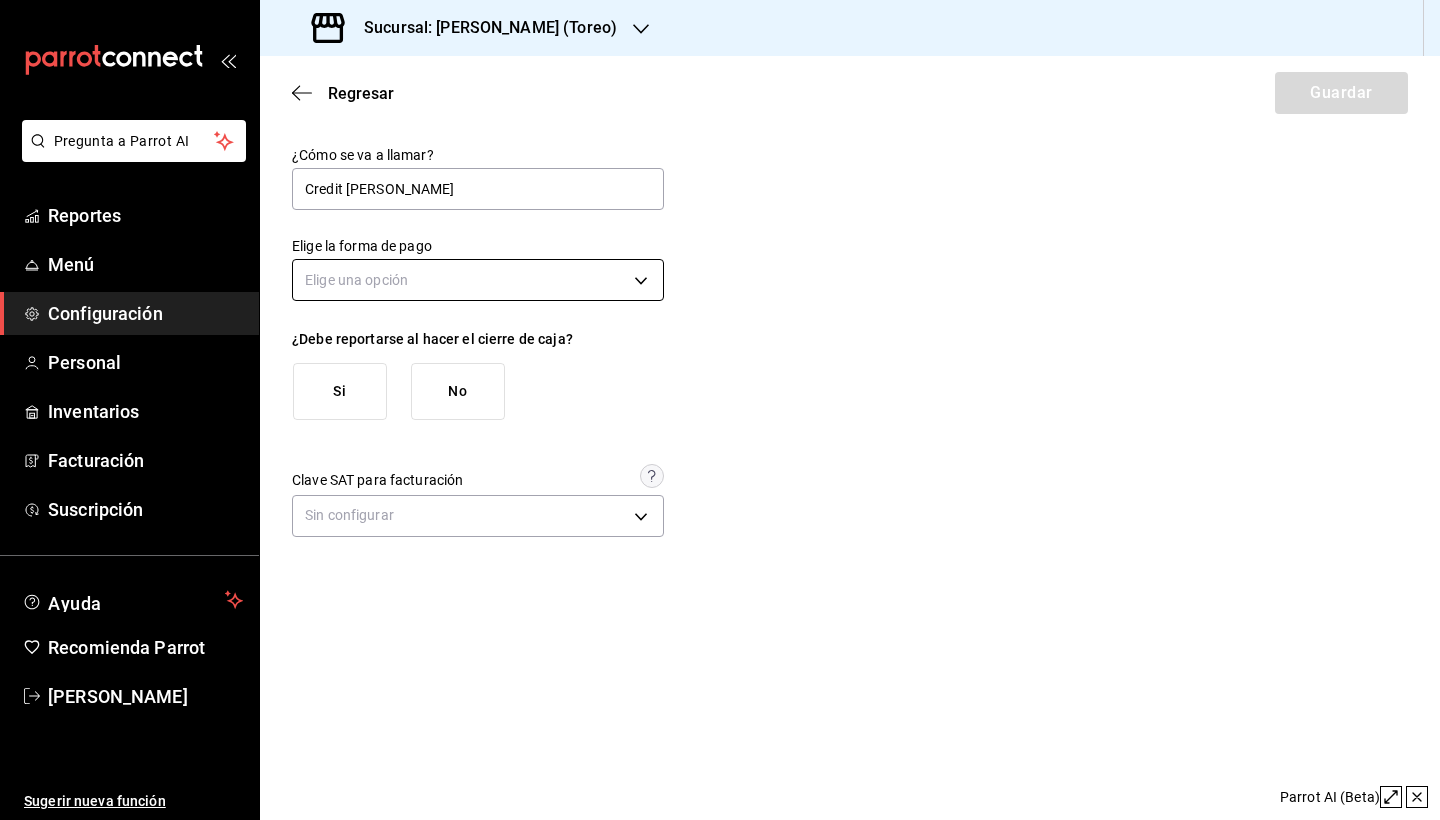 type on "Credit Alexis" 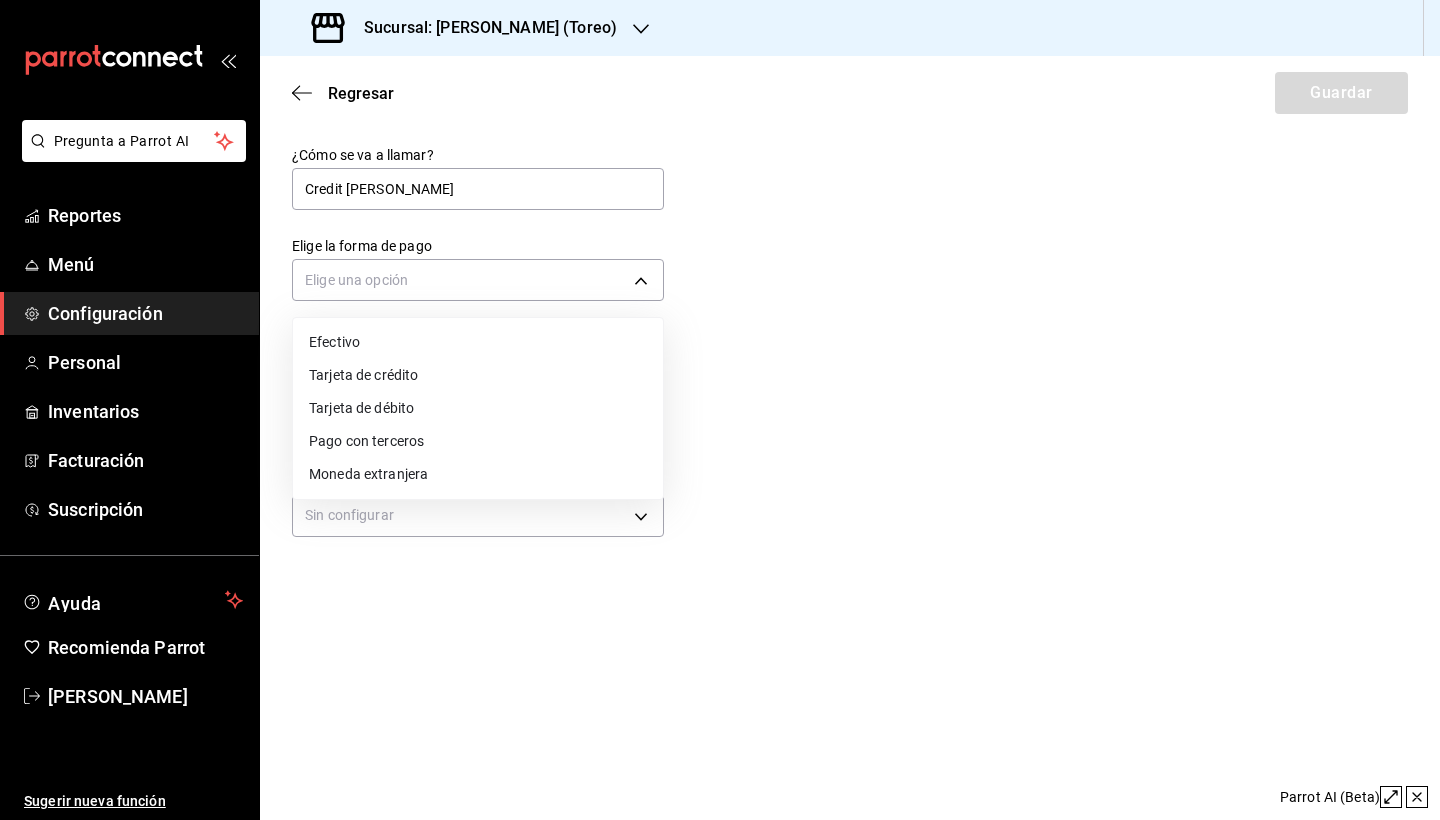click on "Pago con terceros" at bounding box center (478, 441) 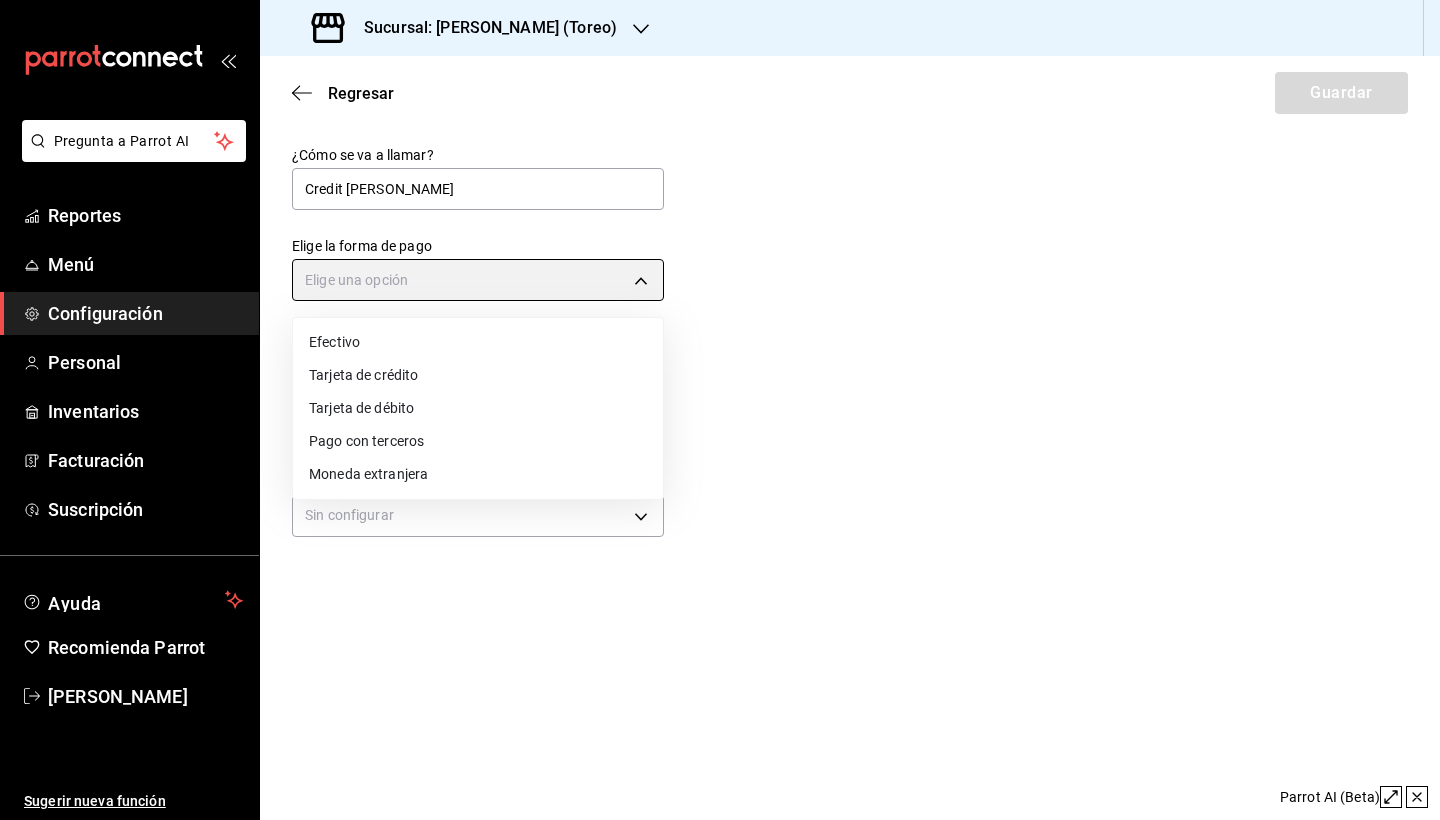 type on "THIRD_PARTY" 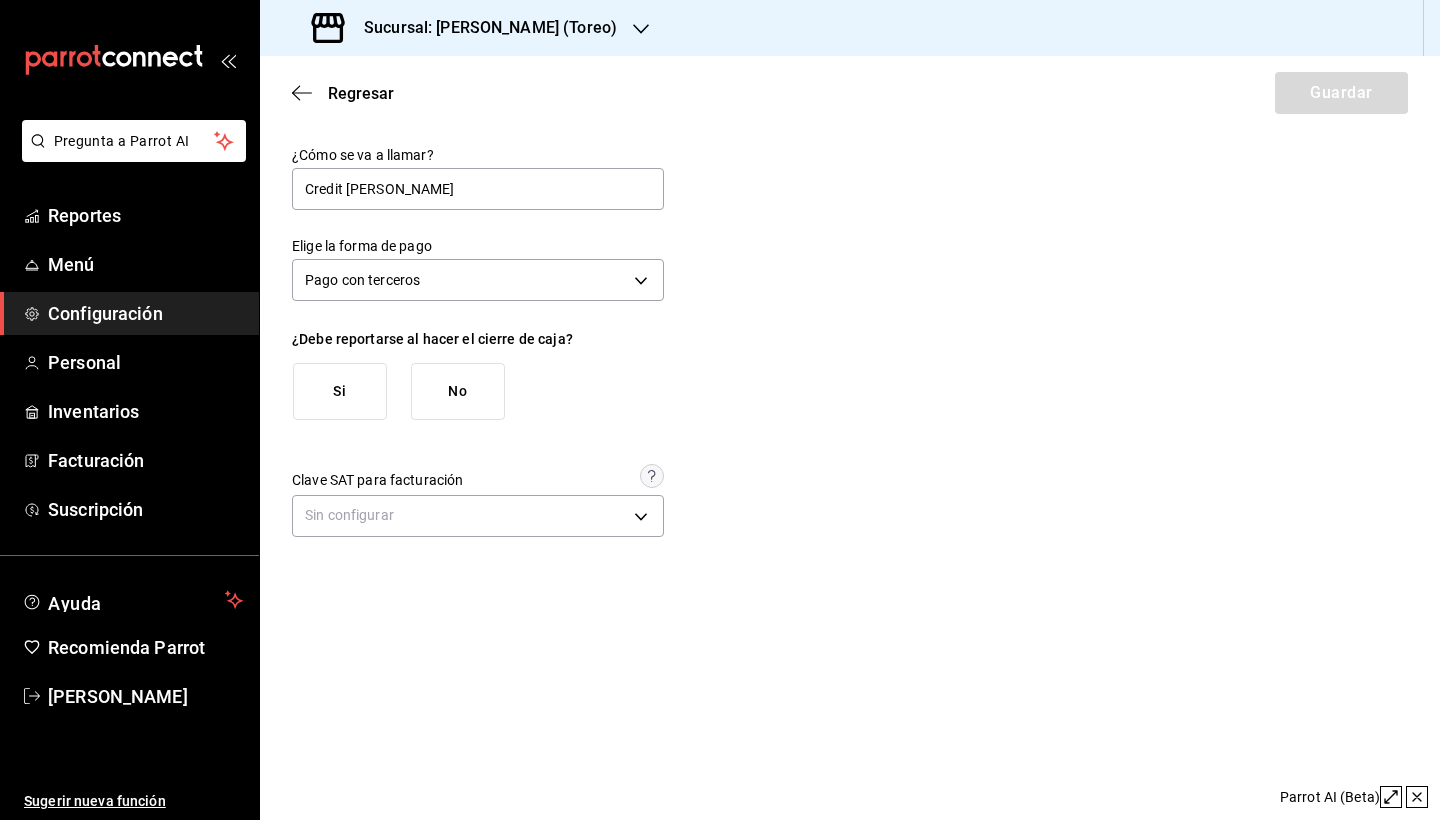 click on "Si" at bounding box center [340, 391] 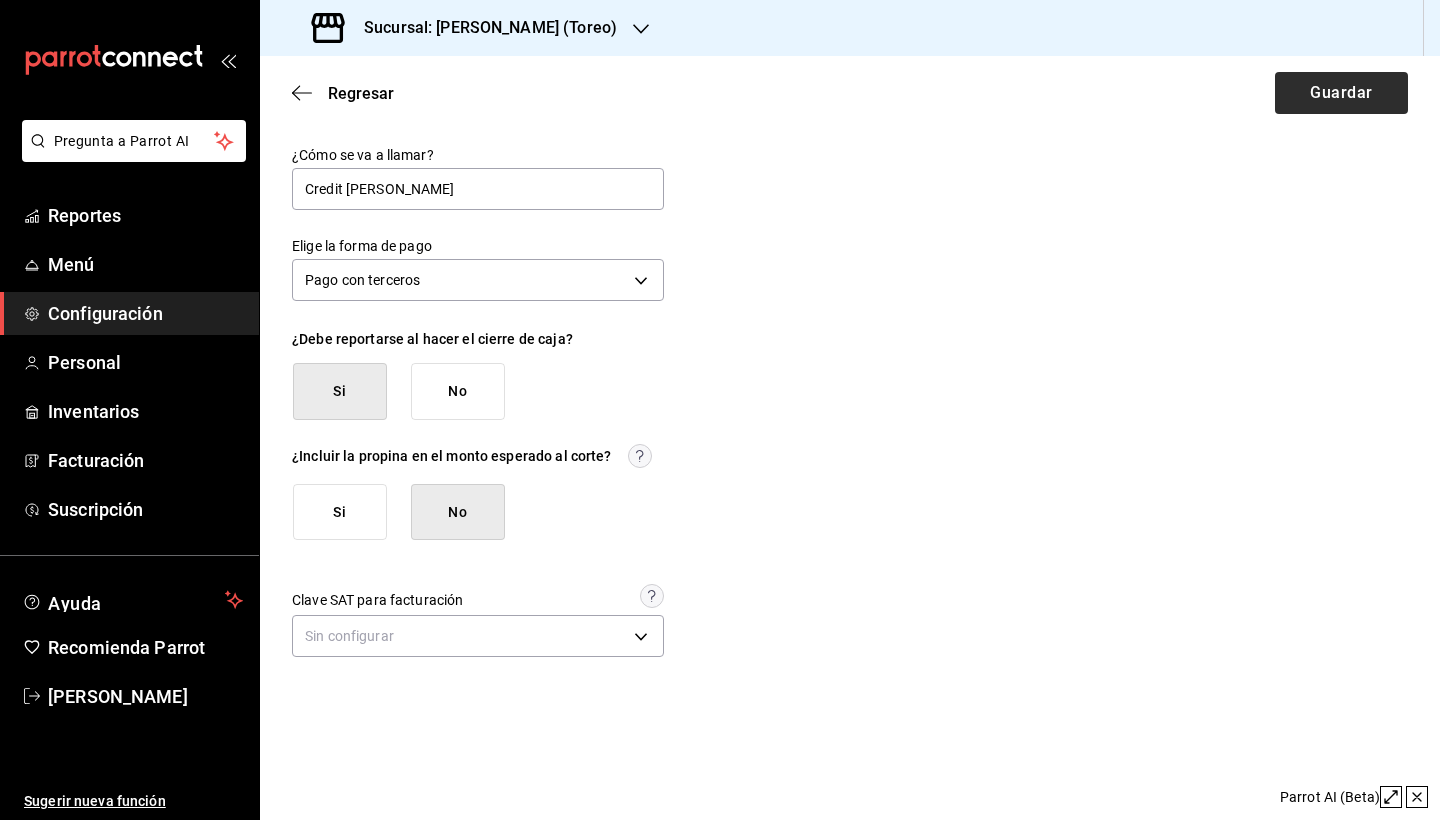click on "Guardar" at bounding box center (1341, 93) 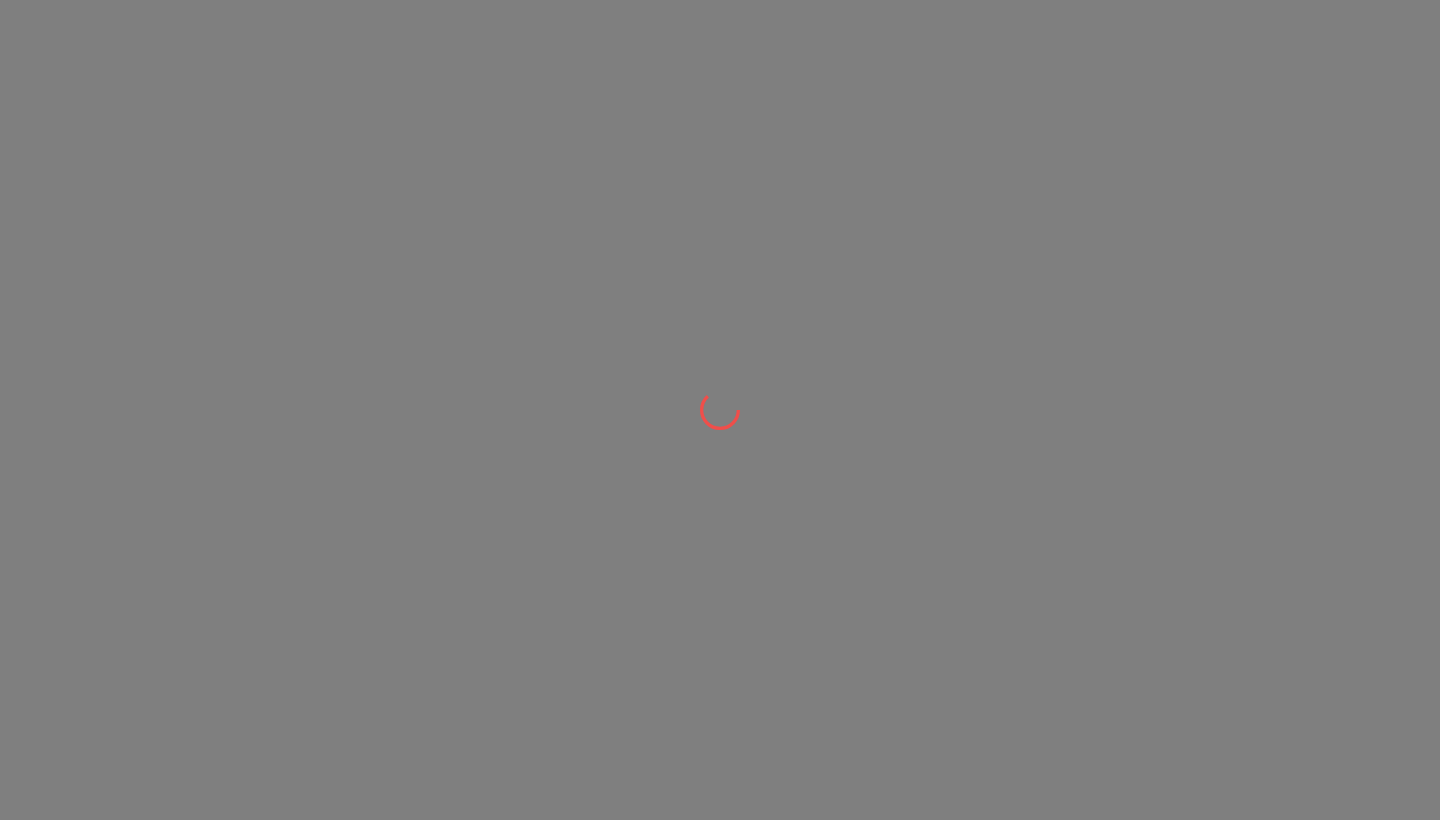 scroll, scrollTop: 0, scrollLeft: 0, axis: both 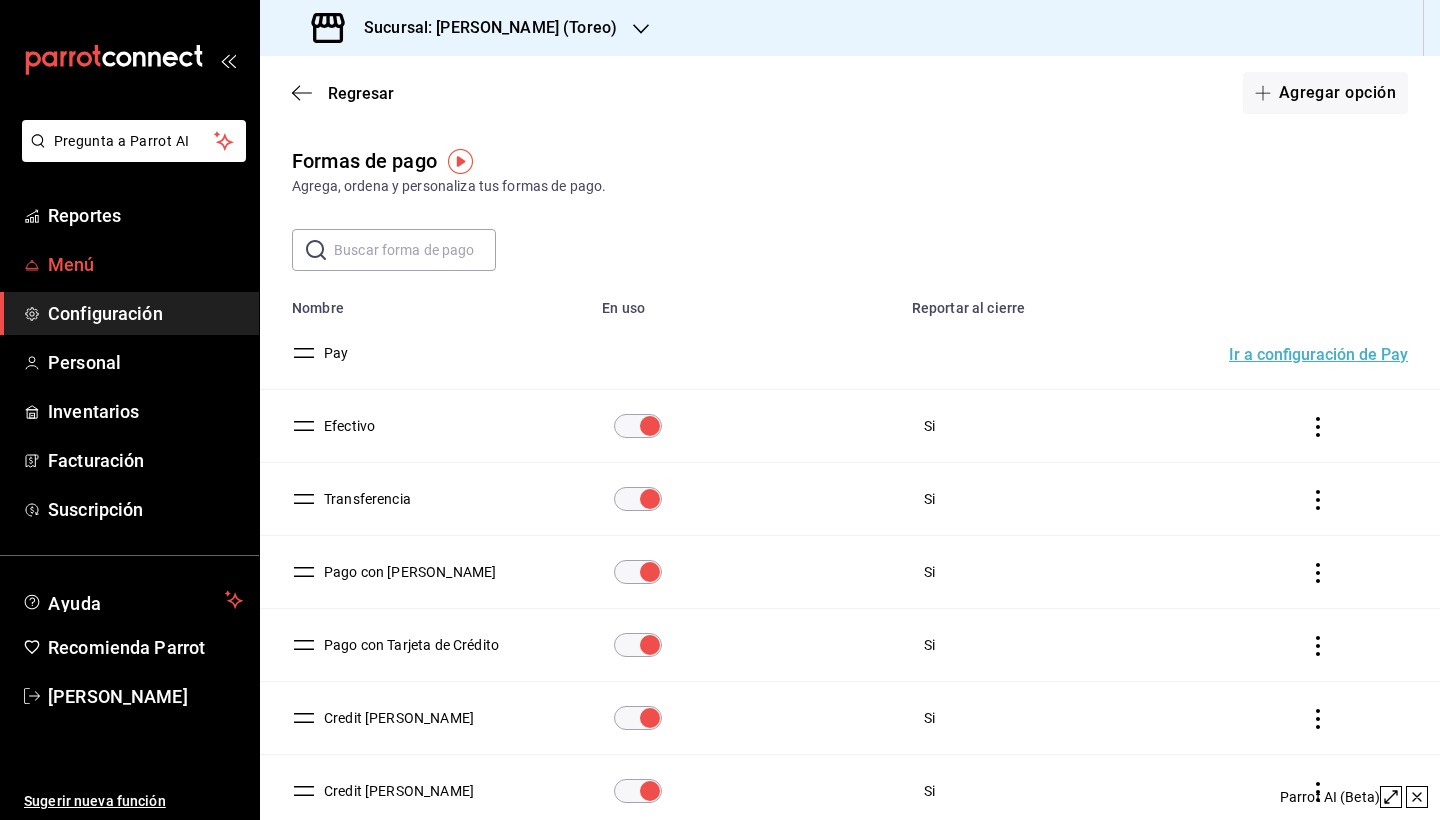 click on "Menú" at bounding box center [145, 264] 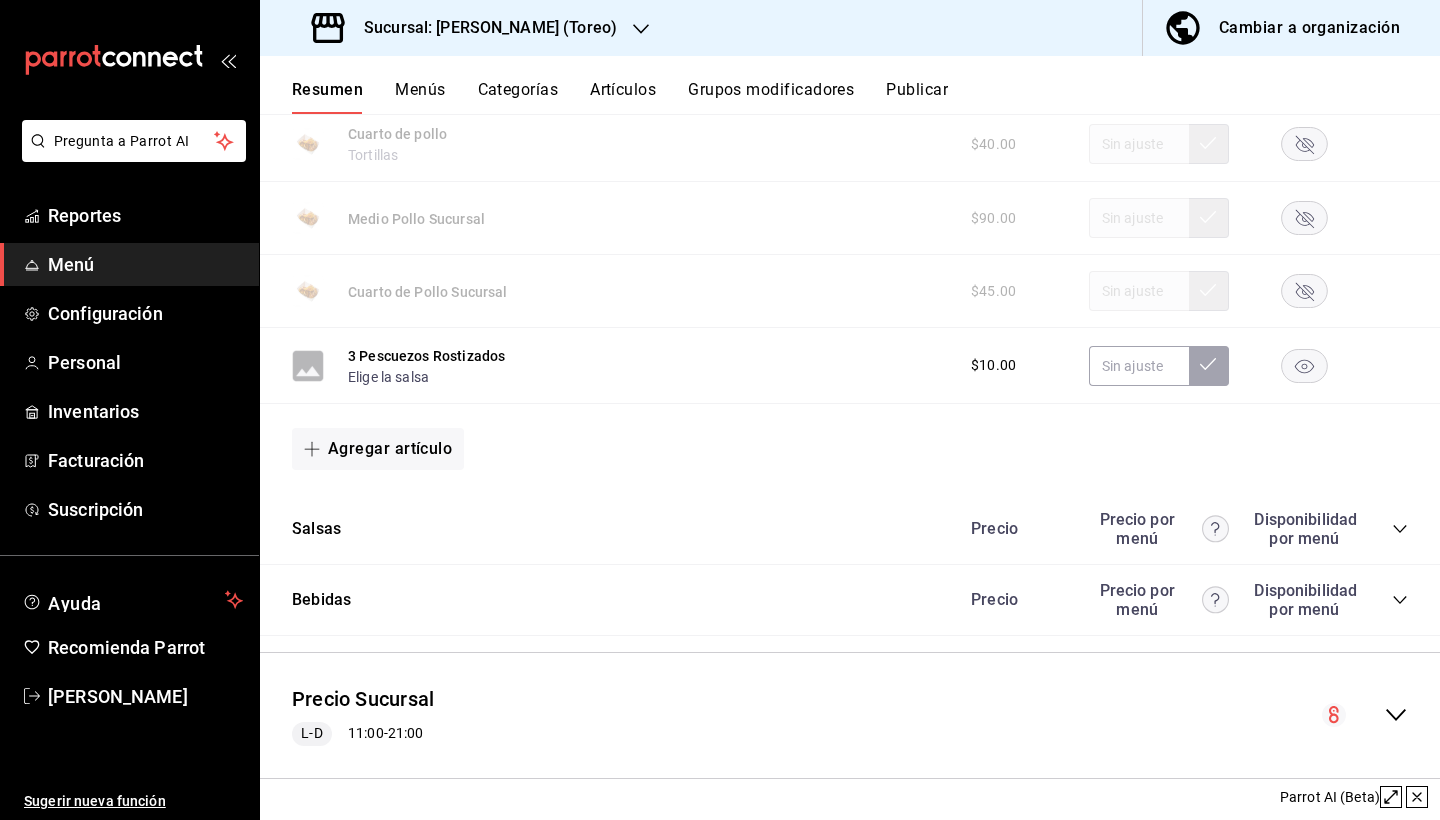 scroll, scrollTop: 1909, scrollLeft: 0, axis: vertical 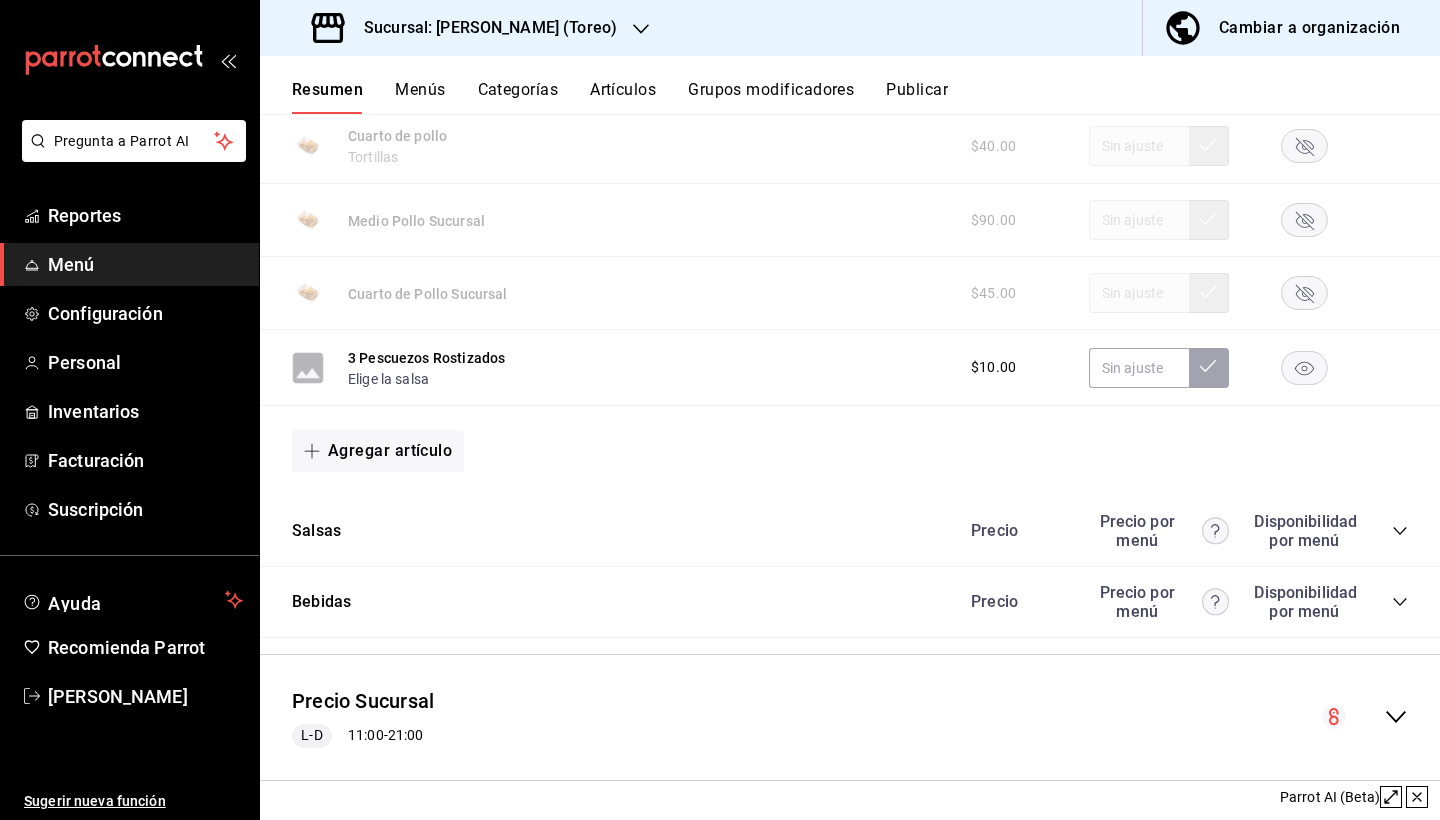 click 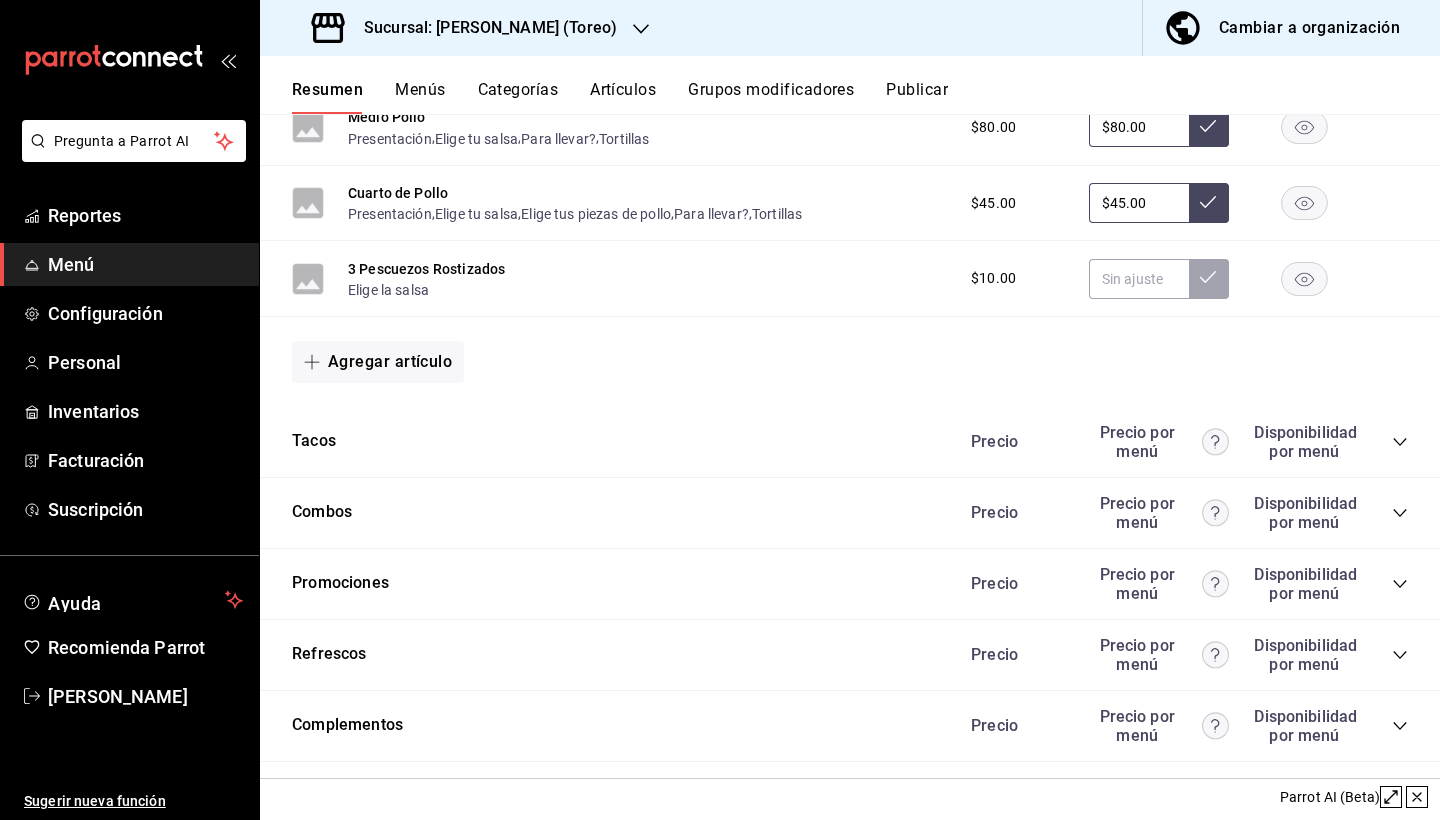 scroll, scrollTop: 3166, scrollLeft: 0, axis: vertical 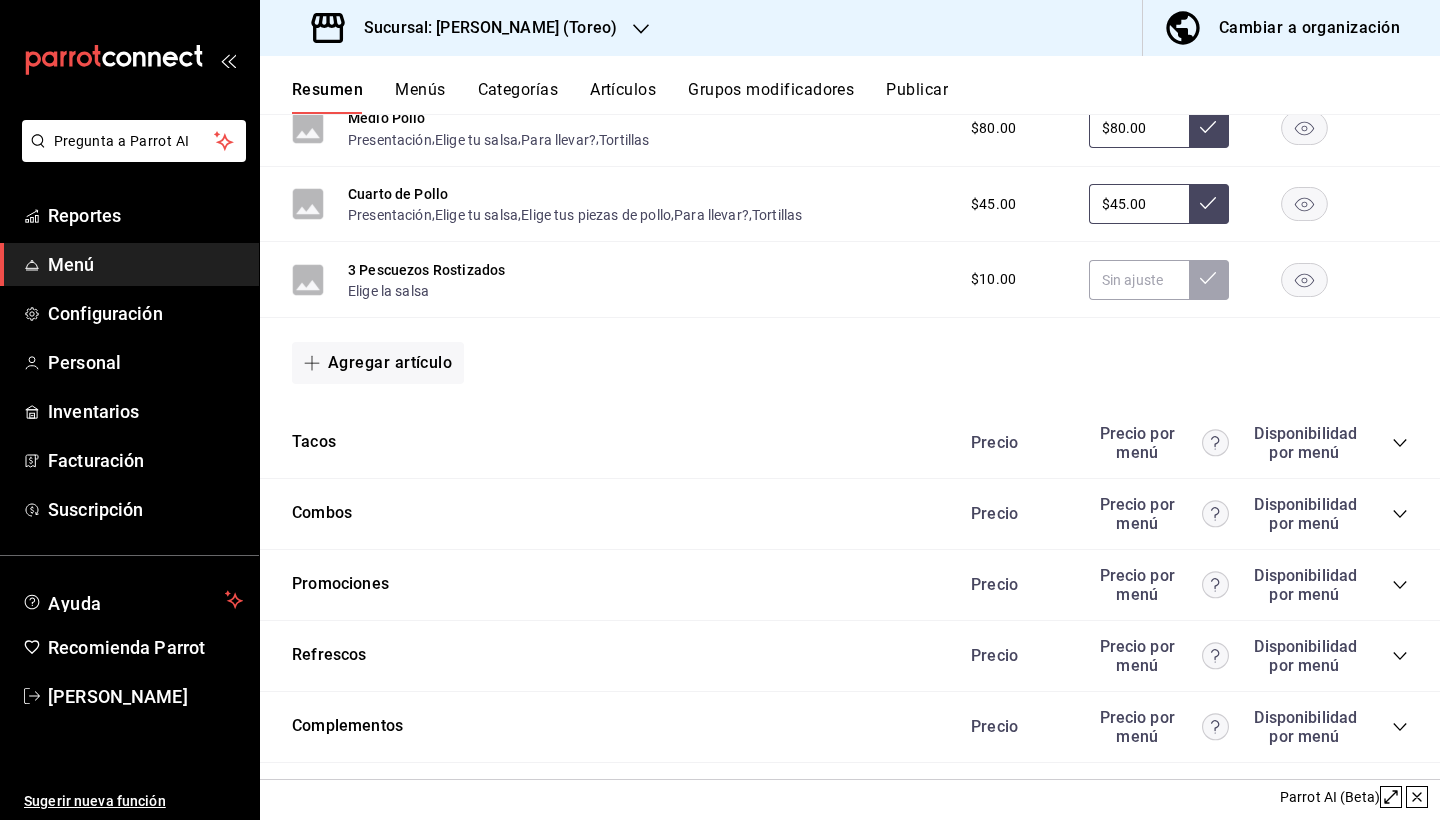 click 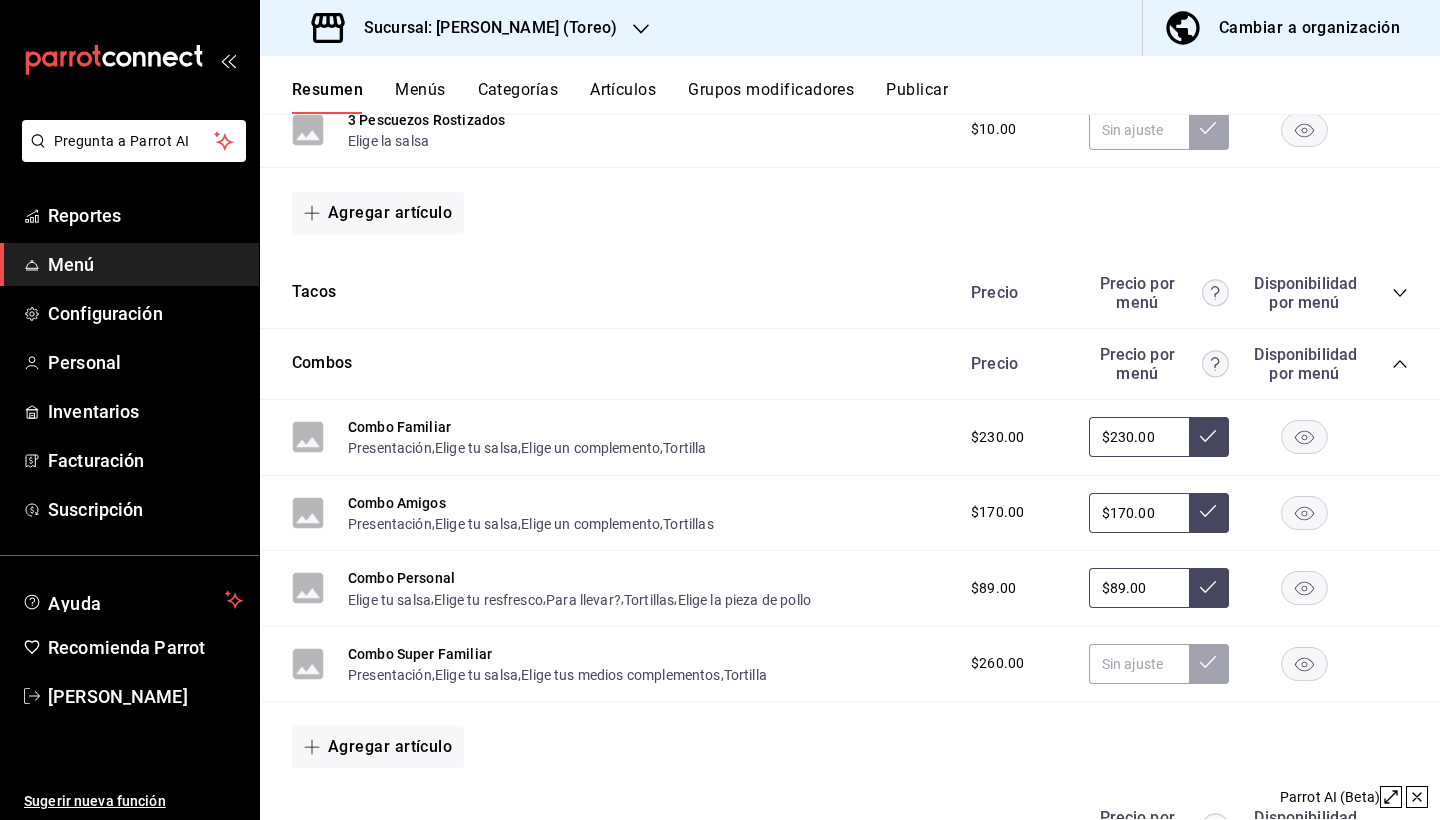 scroll, scrollTop: 3325, scrollLeft: 0, axis: vertical 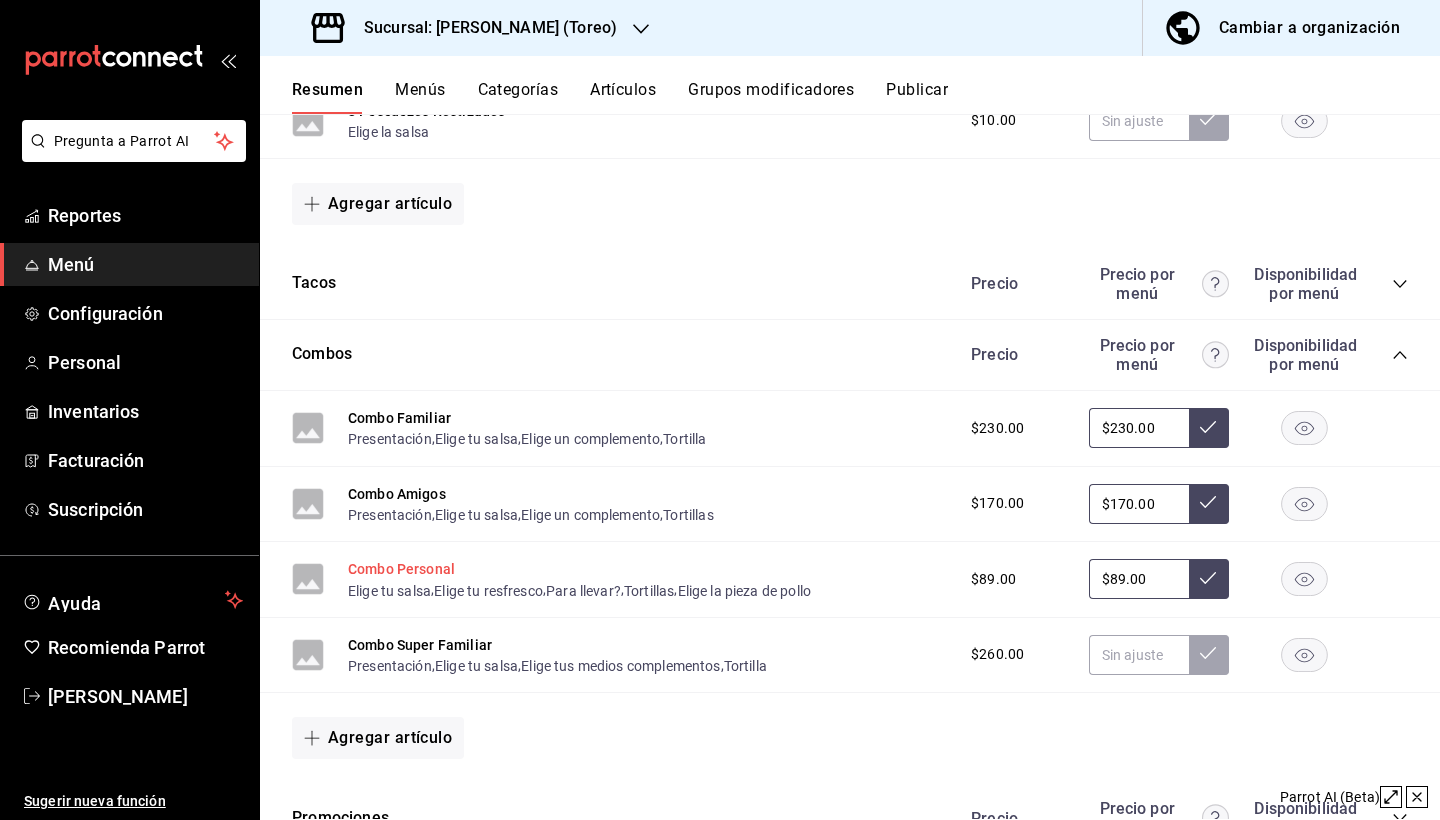 click on "Combo Personal" at bounding box center (401, 569) 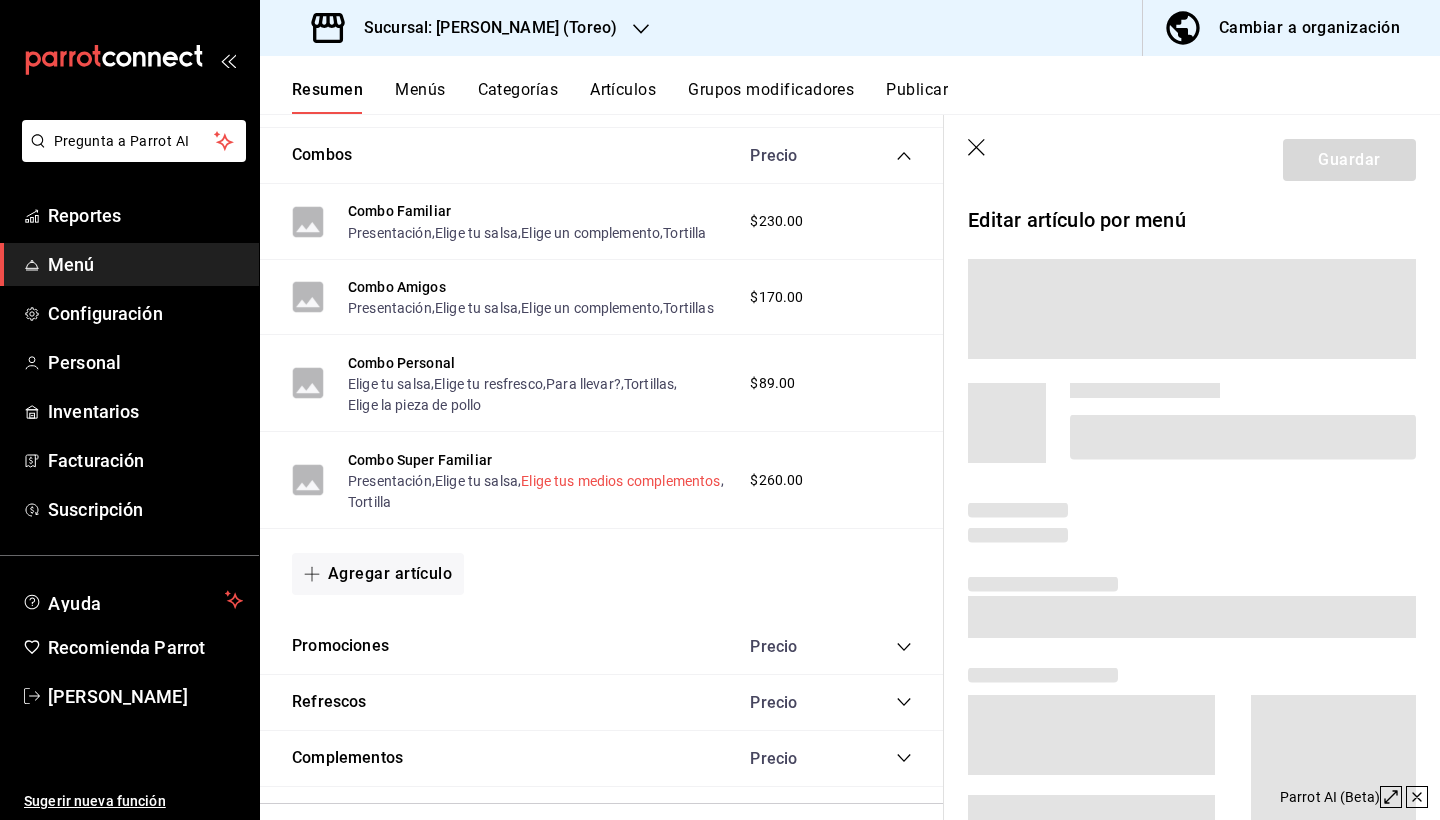 scroll, scrollTop: 3254, scrollLeft: 0, axis: vertical 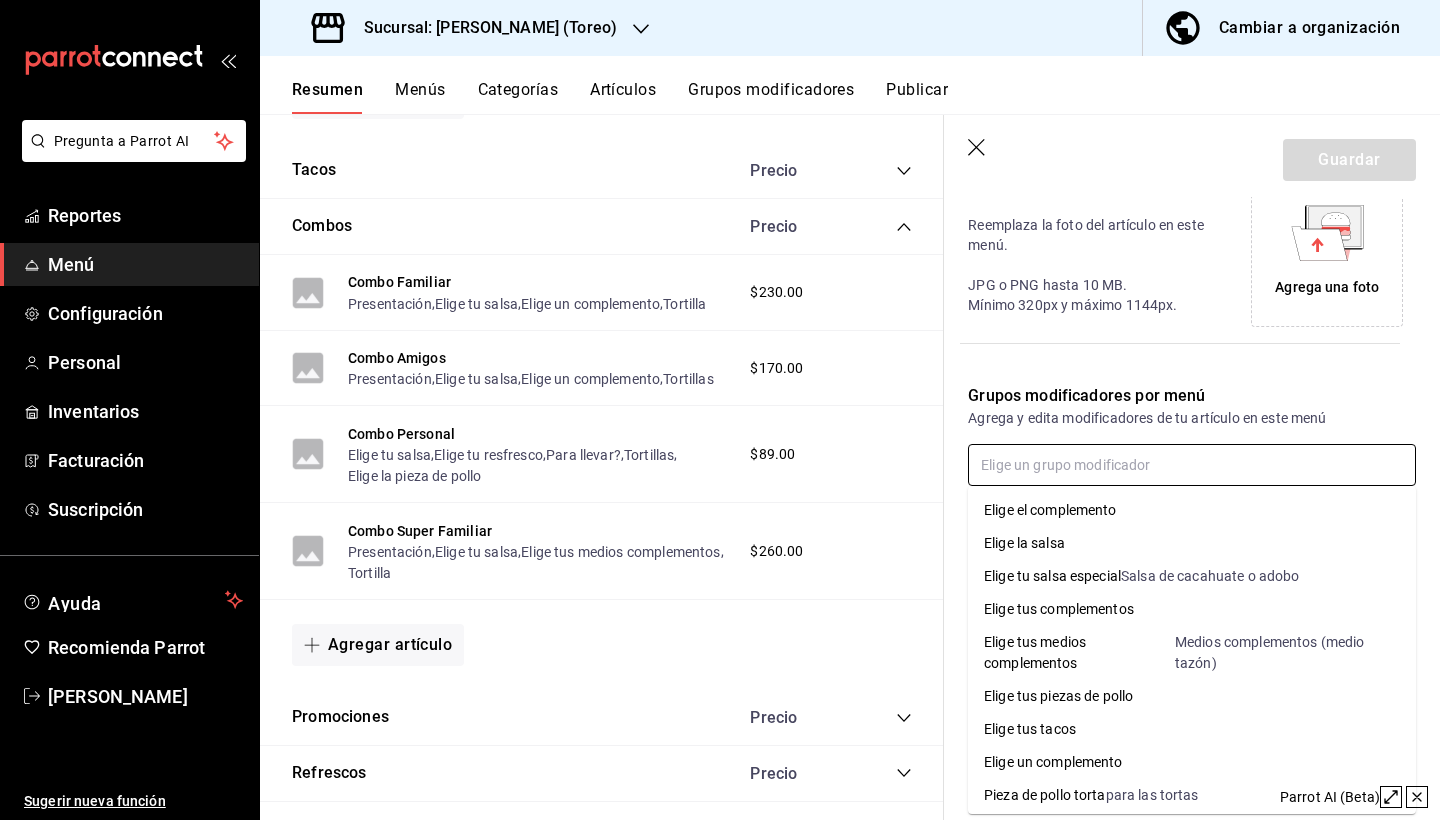 click at bounding box center [1192, 465] 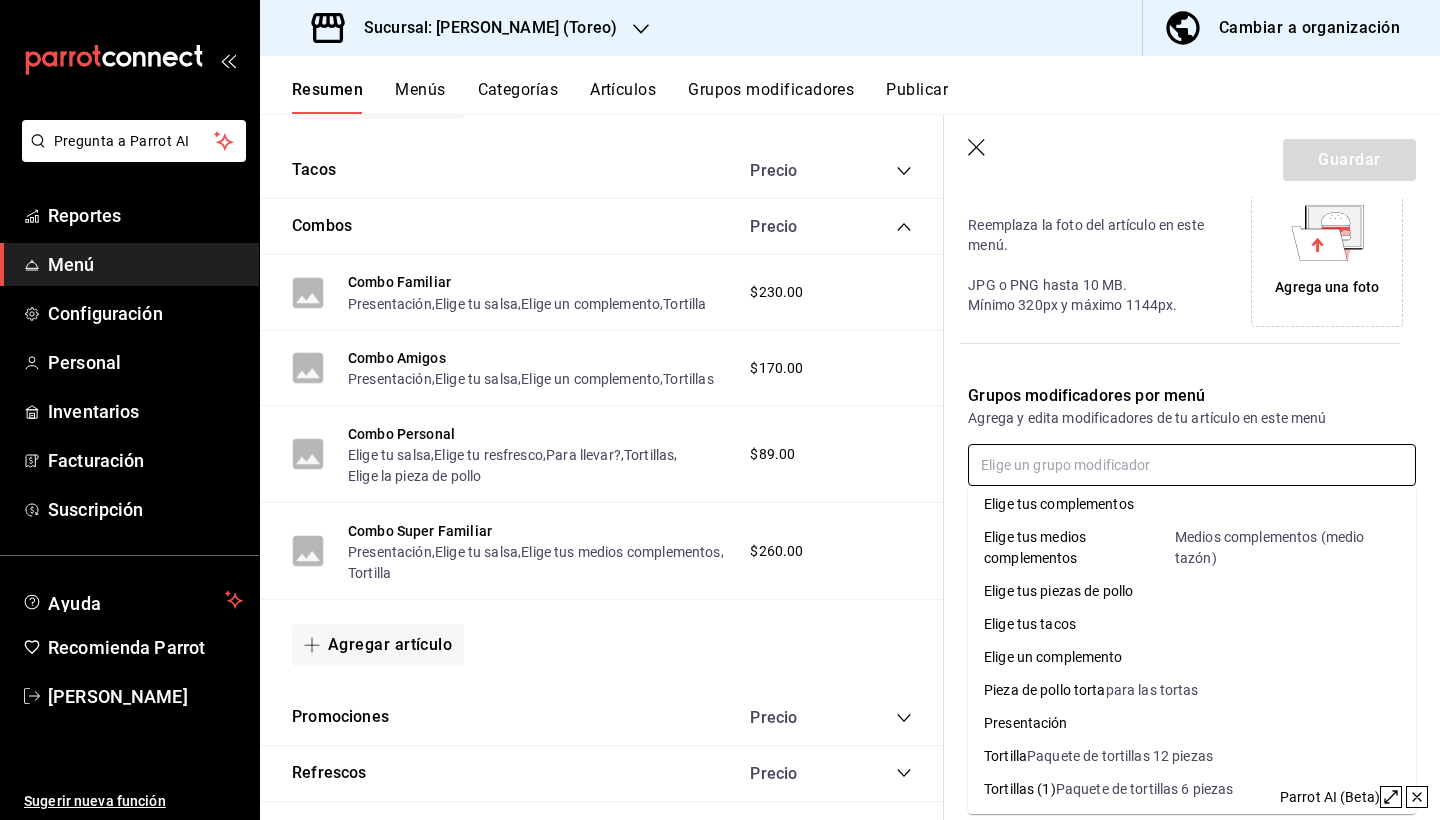 scroll, scrollTop: 105, scrollLeft: 0, axis: vertical 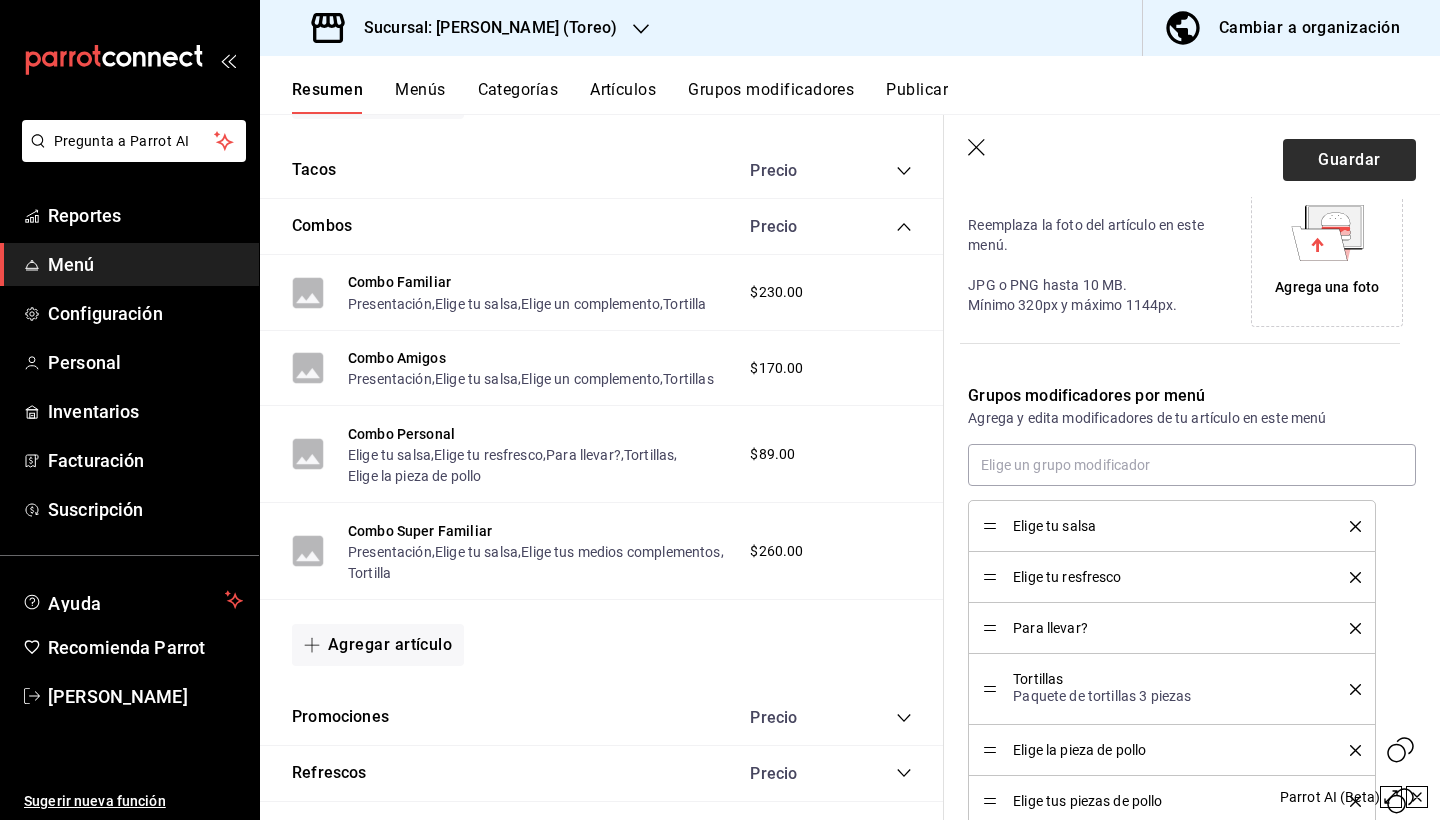 click on "Guardar" at bounding box center [1349, 160] 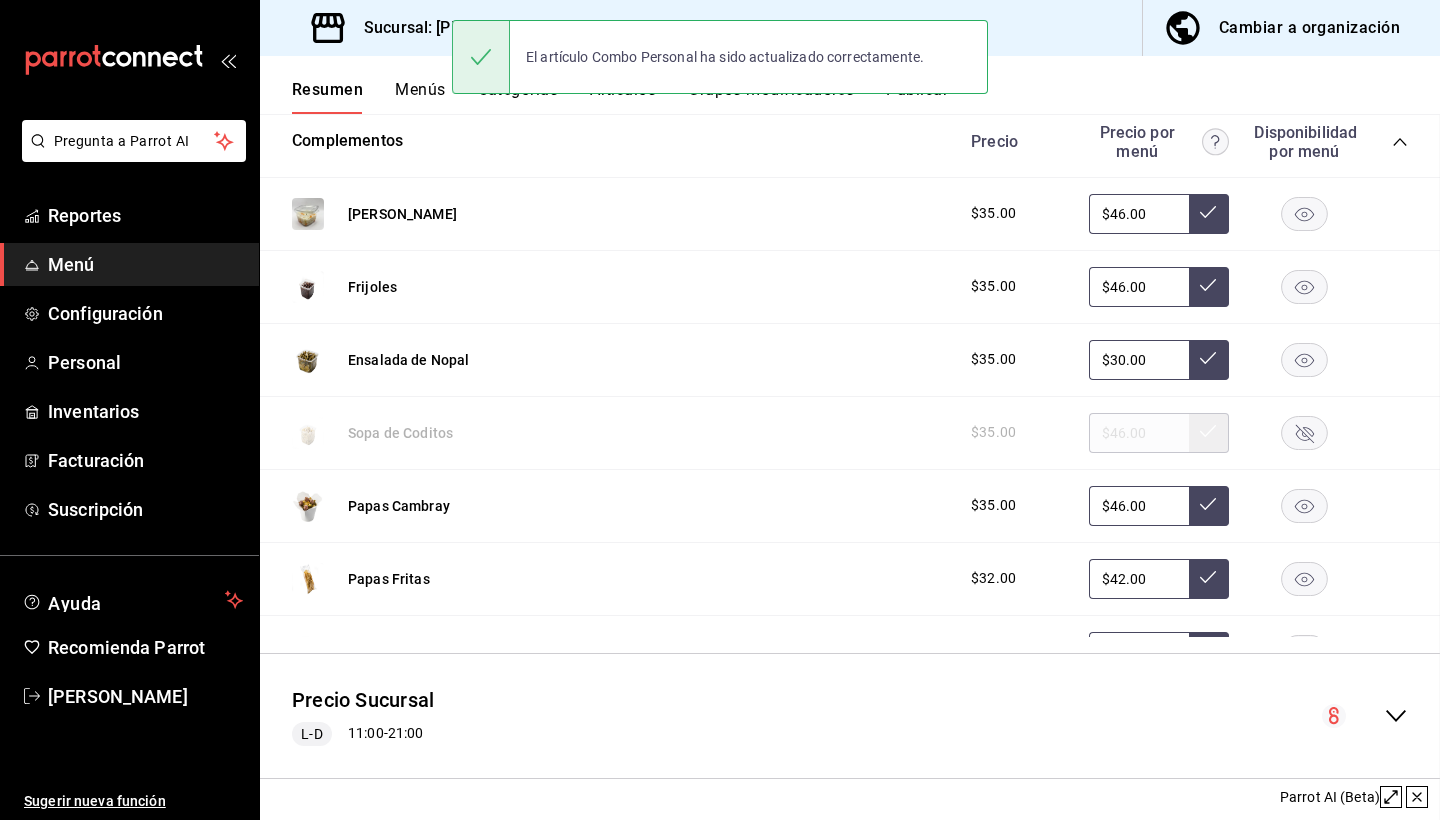 scroll, scrollTop: 346, scrollLeft: 0, axis: vertical 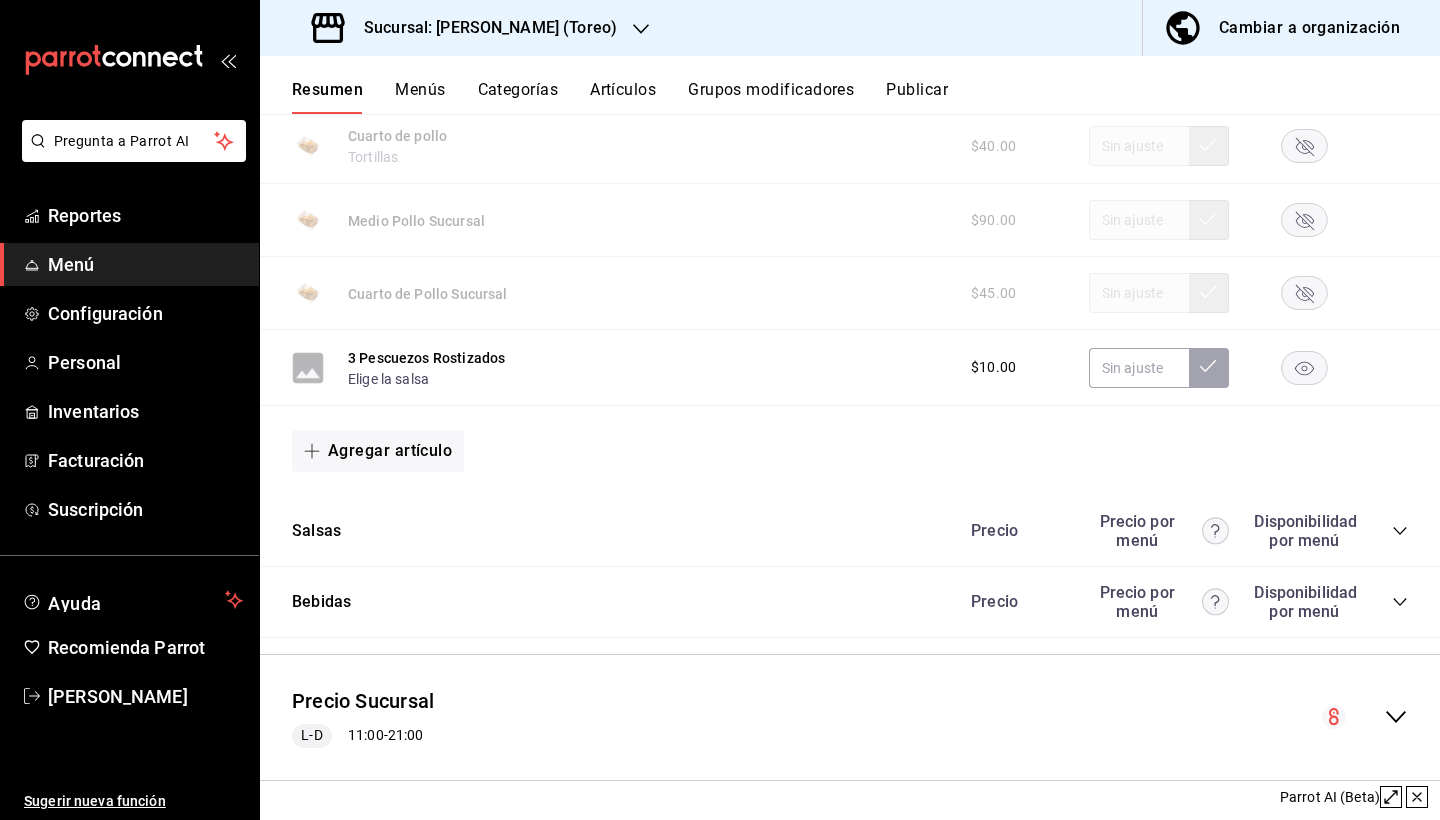 click 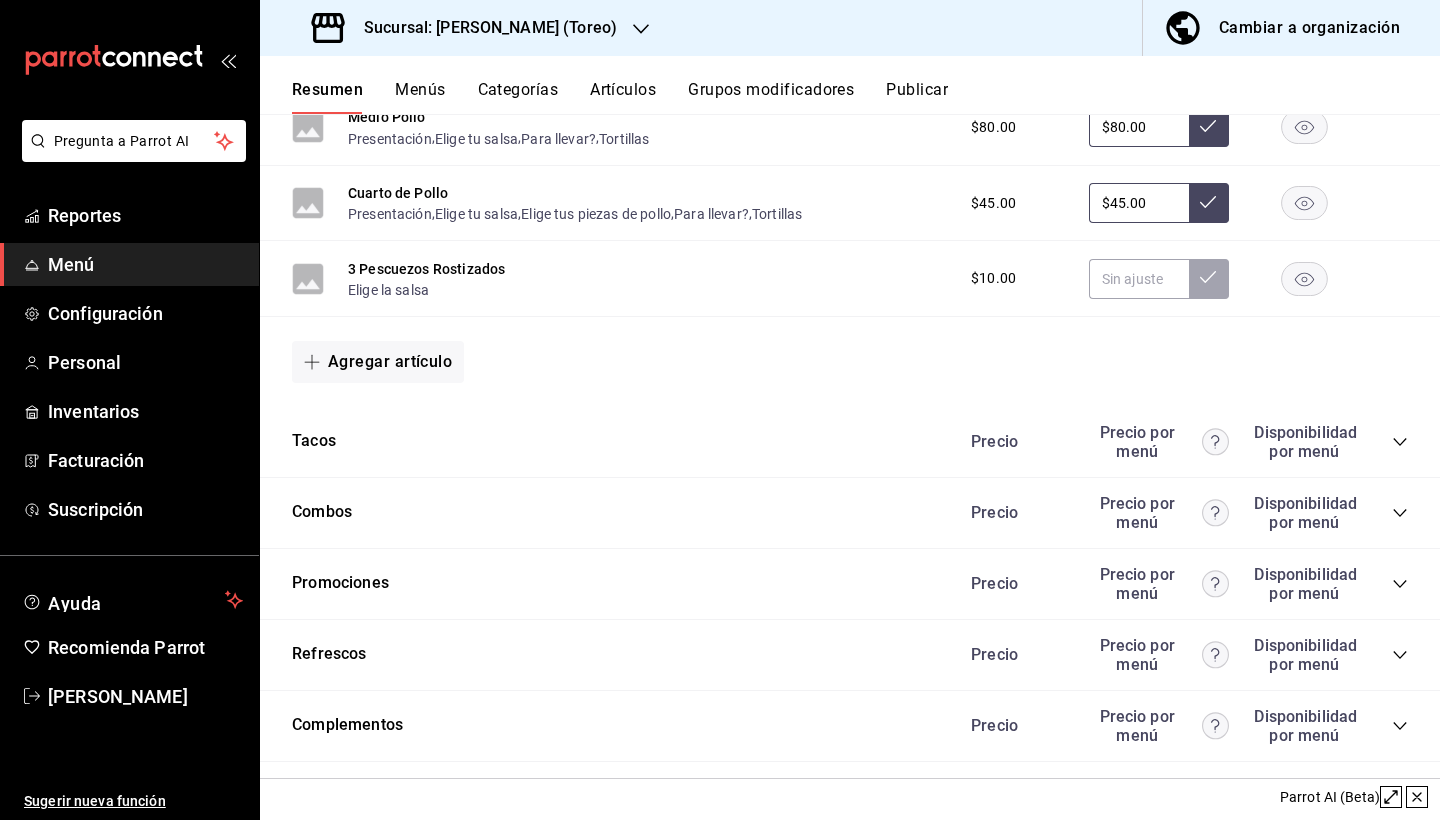 scroll, scrollTop: 3166, scrollLeft: 0, axis: vertical 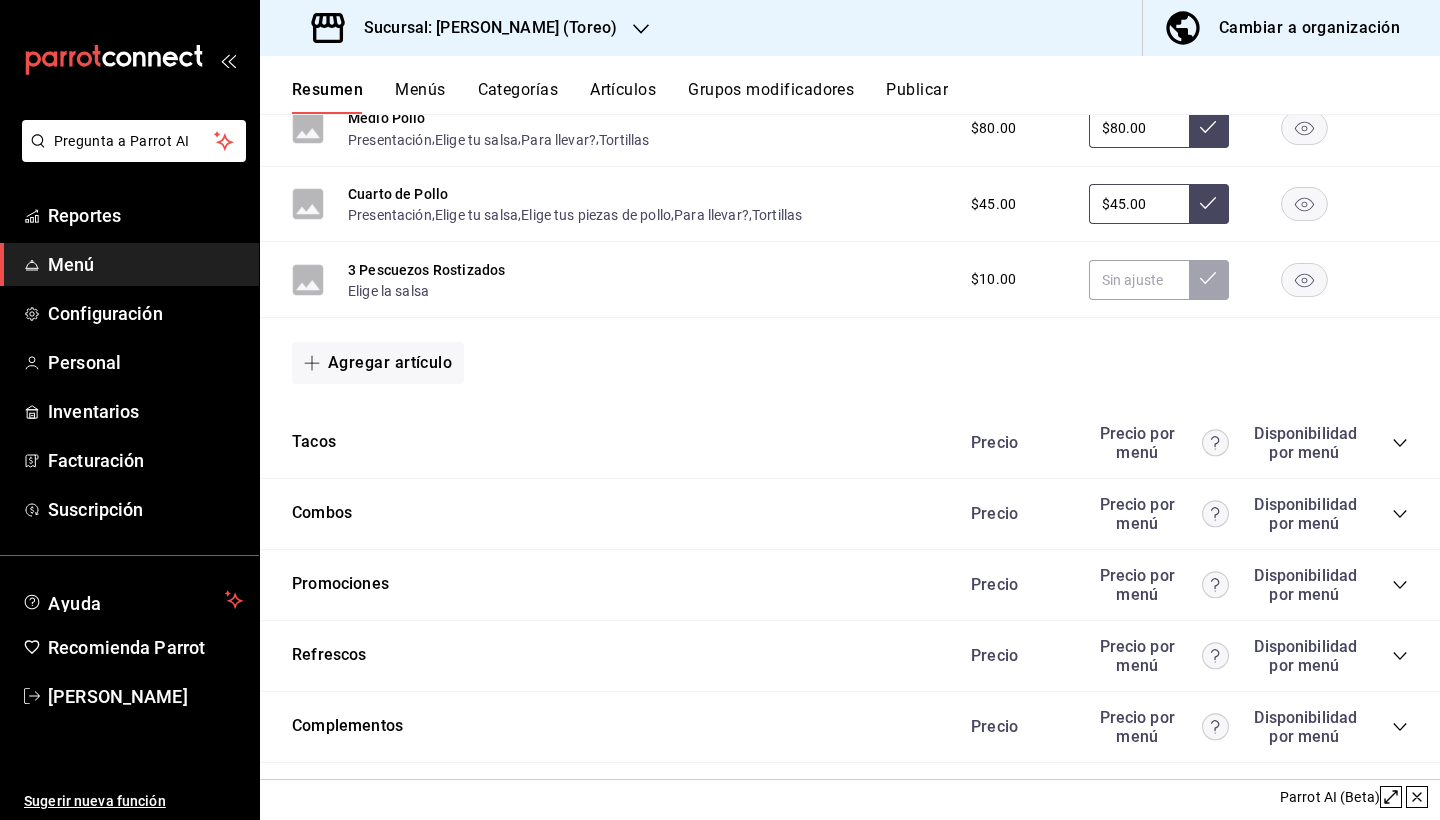 click on "Precio Precio por menú   Disponibilidad por menú" at bounding box center [1179, 514] 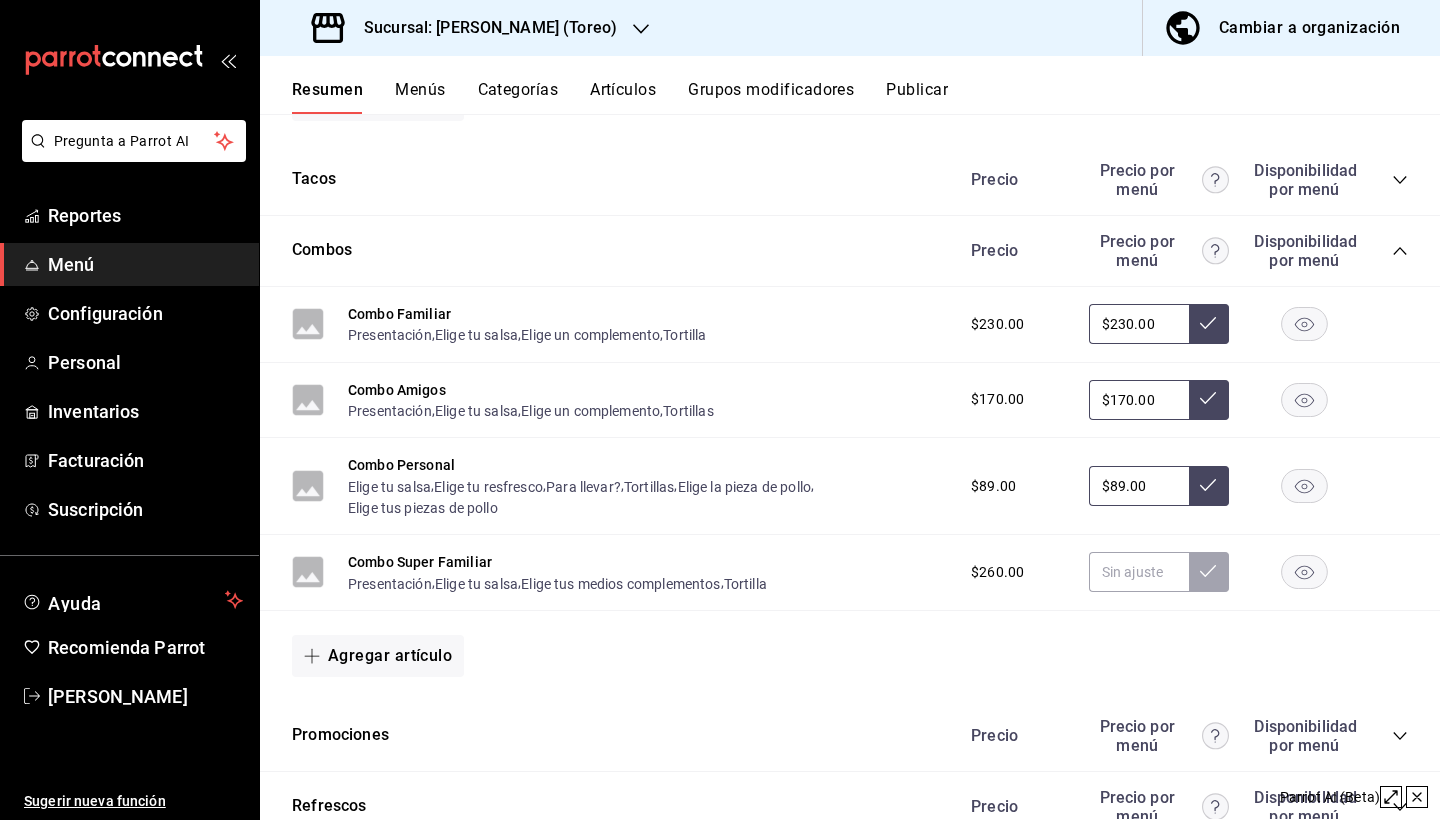scroll, scrollTop: 3430, scrollLeft: 0, axis: vertical 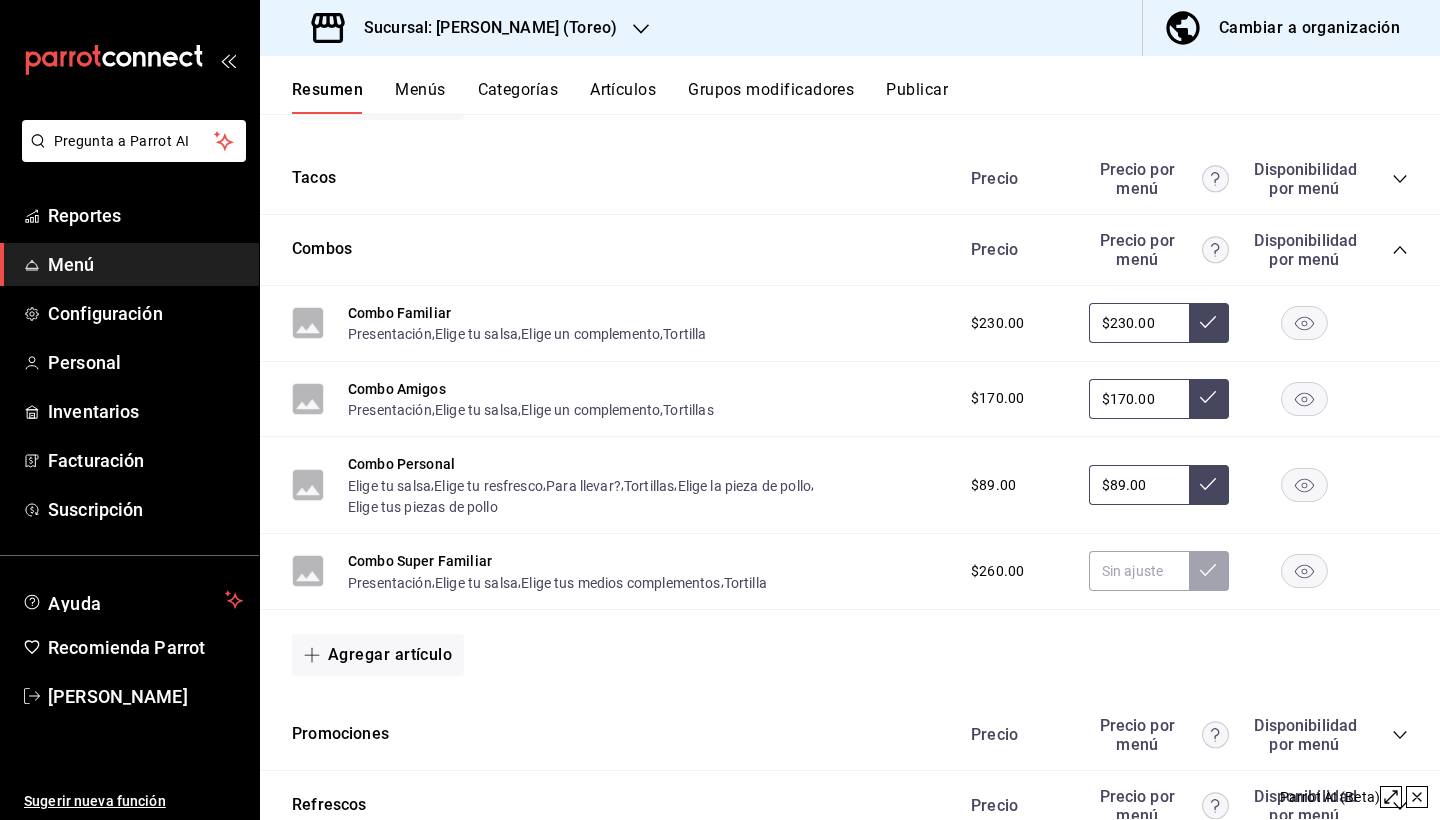 click 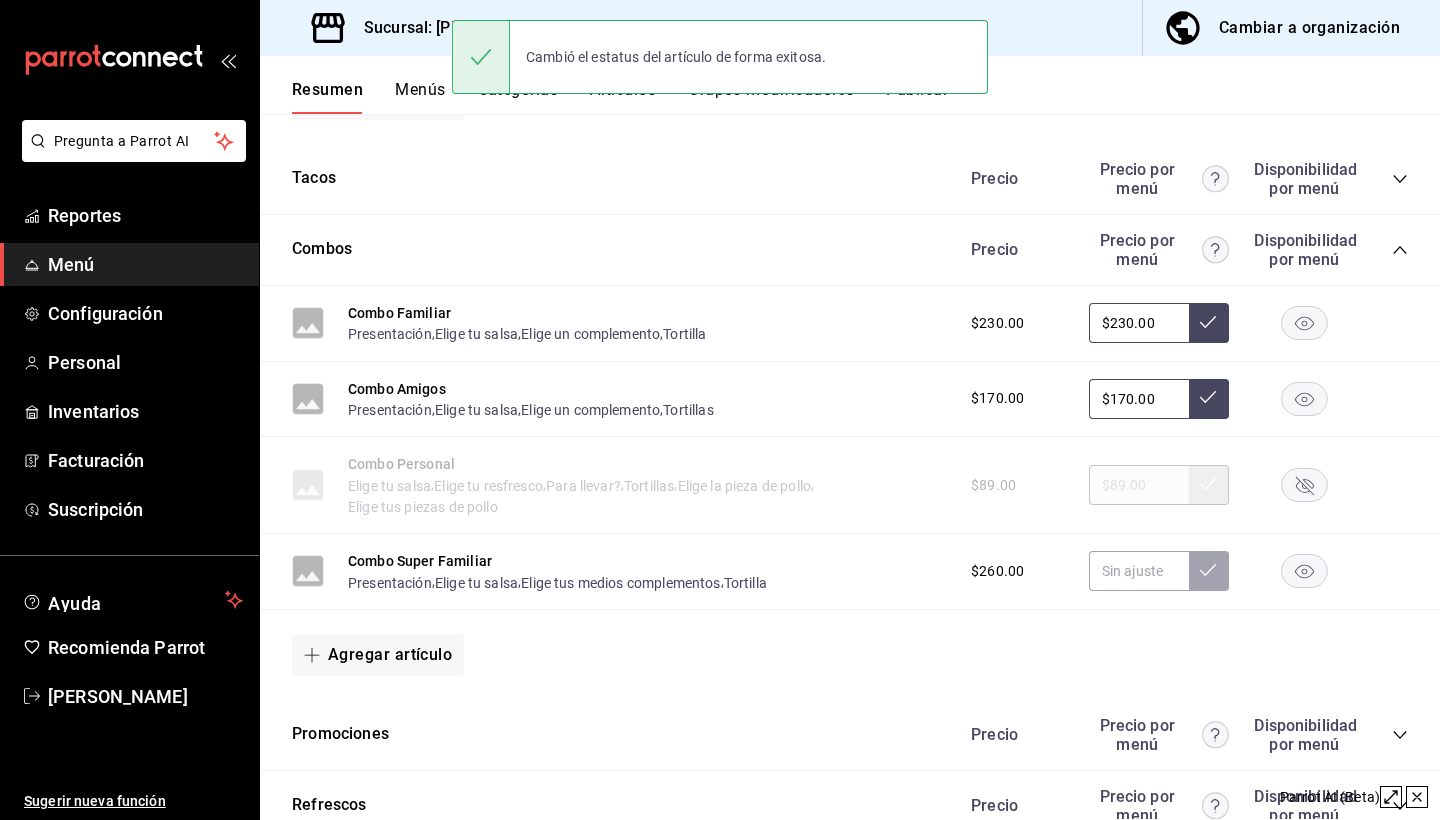click 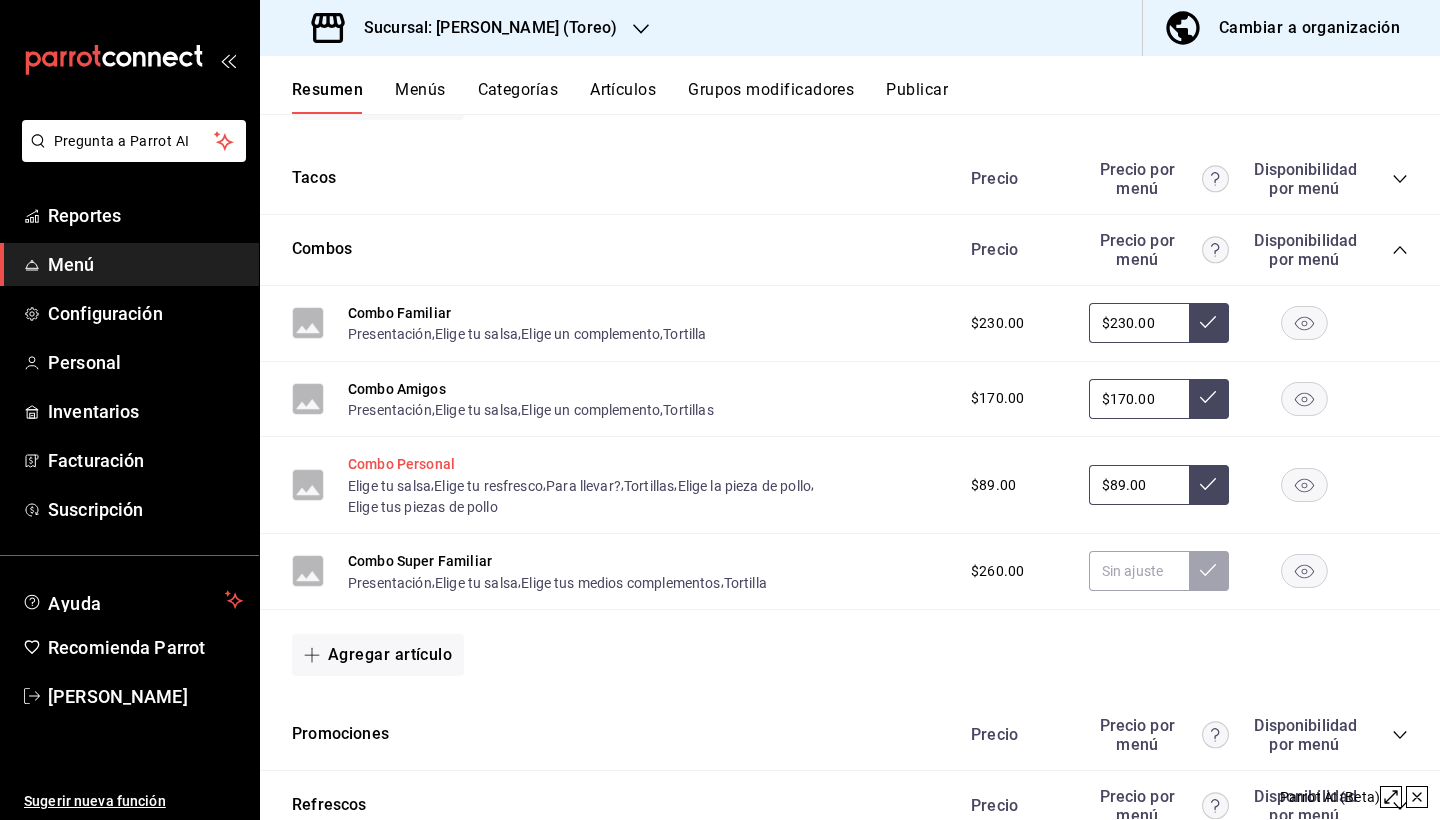click on "Combo Personal" at bounding box center (401, 464) 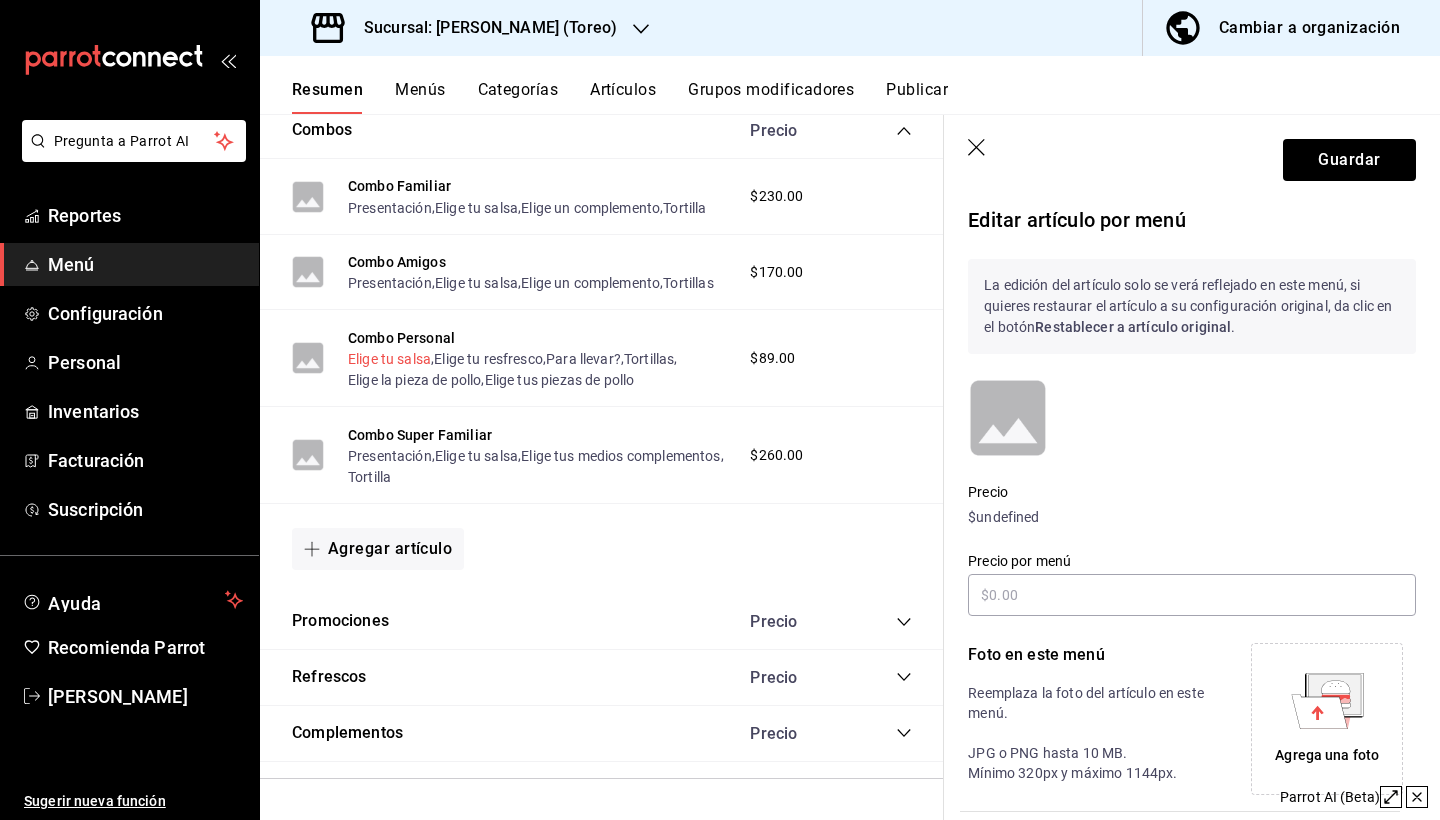scroll, scrollTop: 3254, scrollLeft: 0, axis: vertical 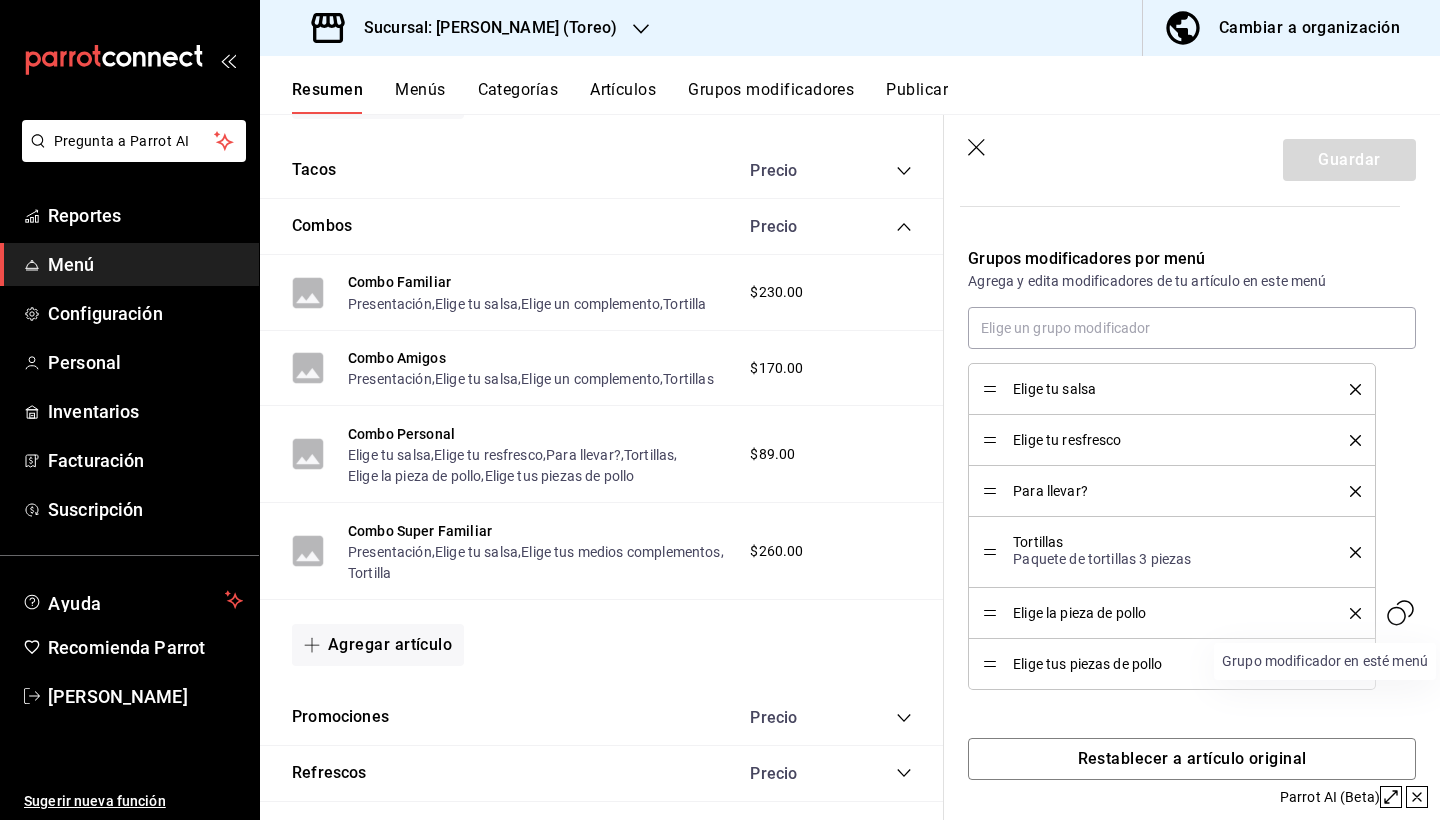 click 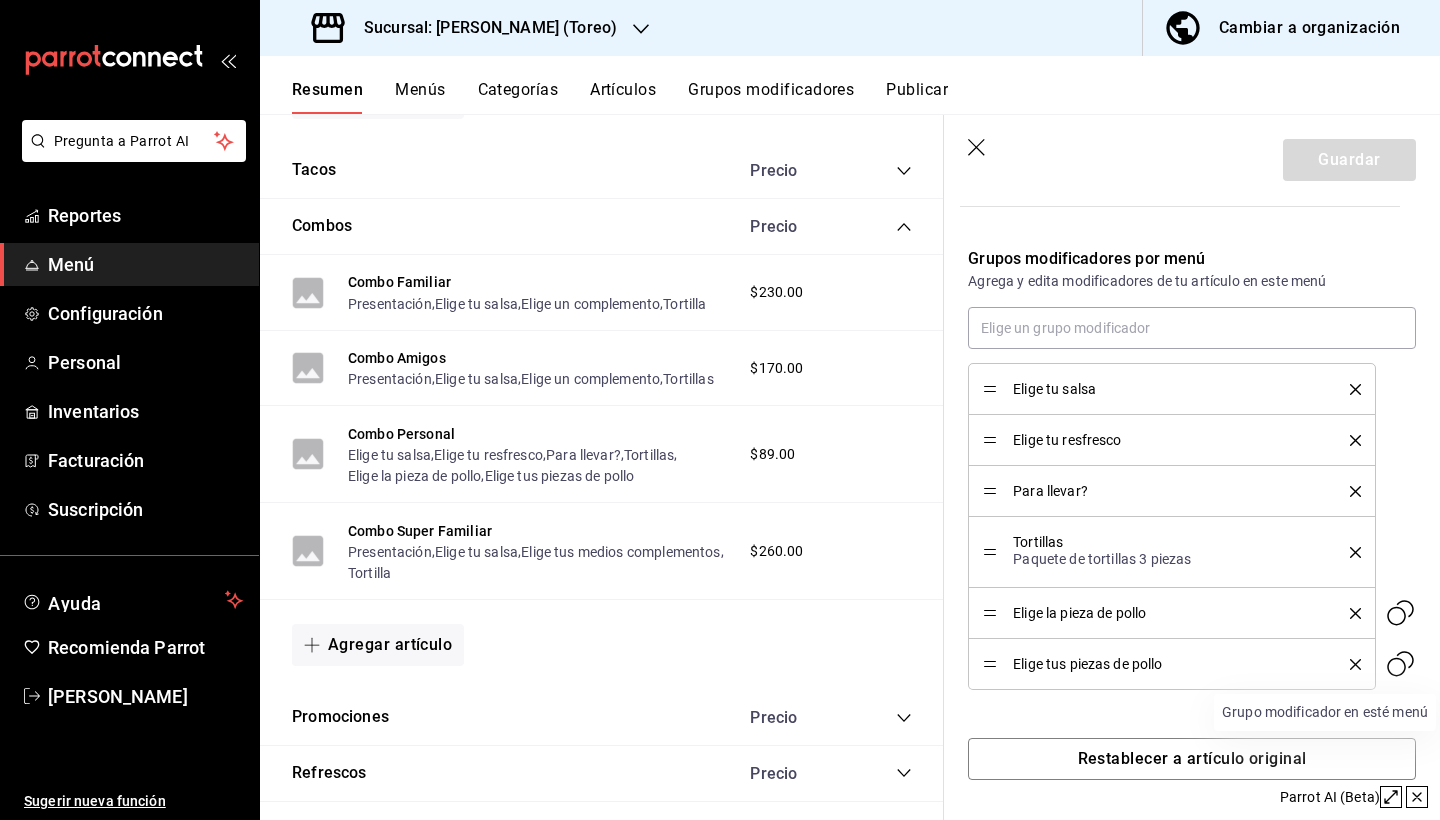 click 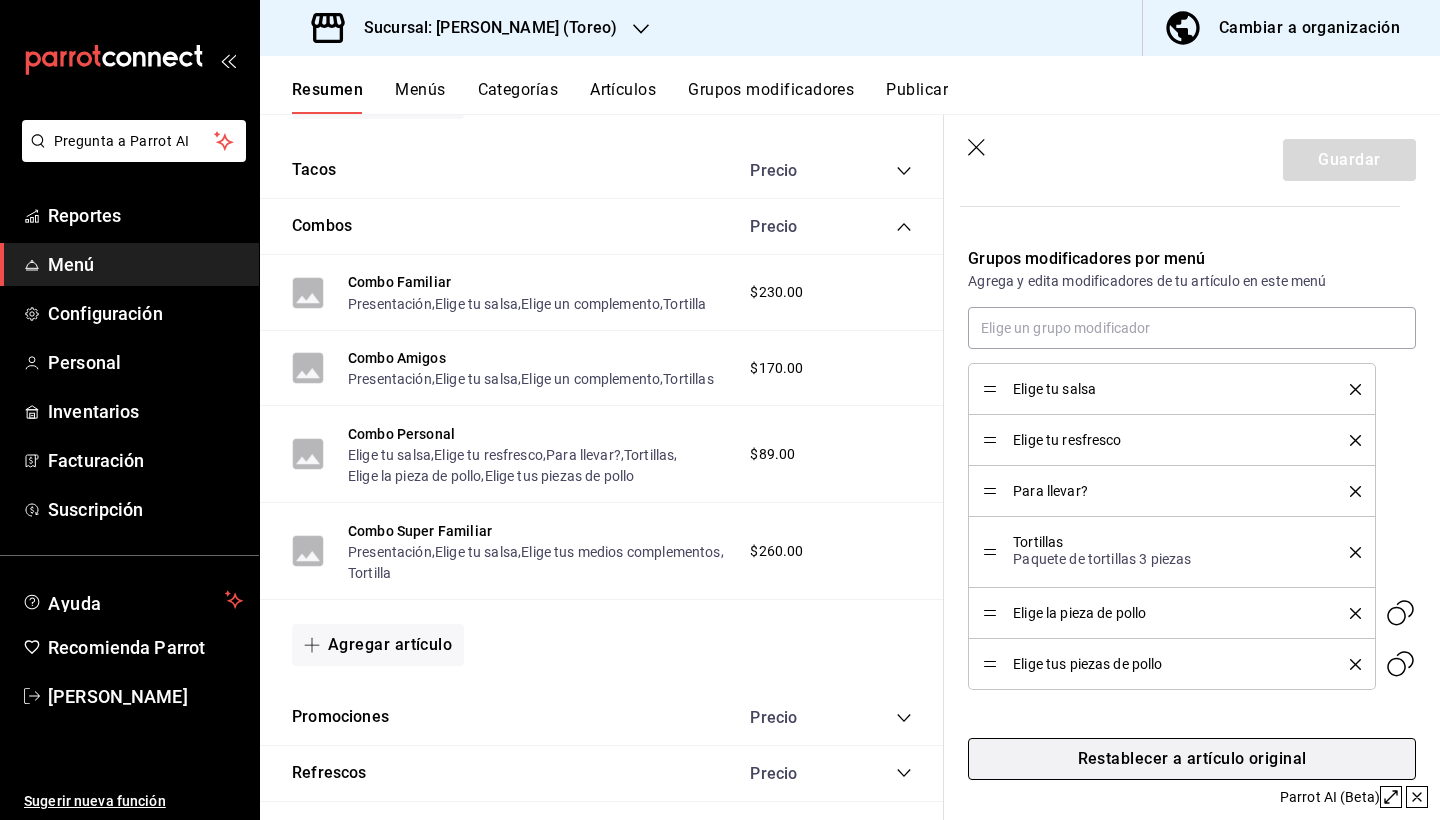click on "Restablecer a artículo original" at bounding box center (1192, 759) 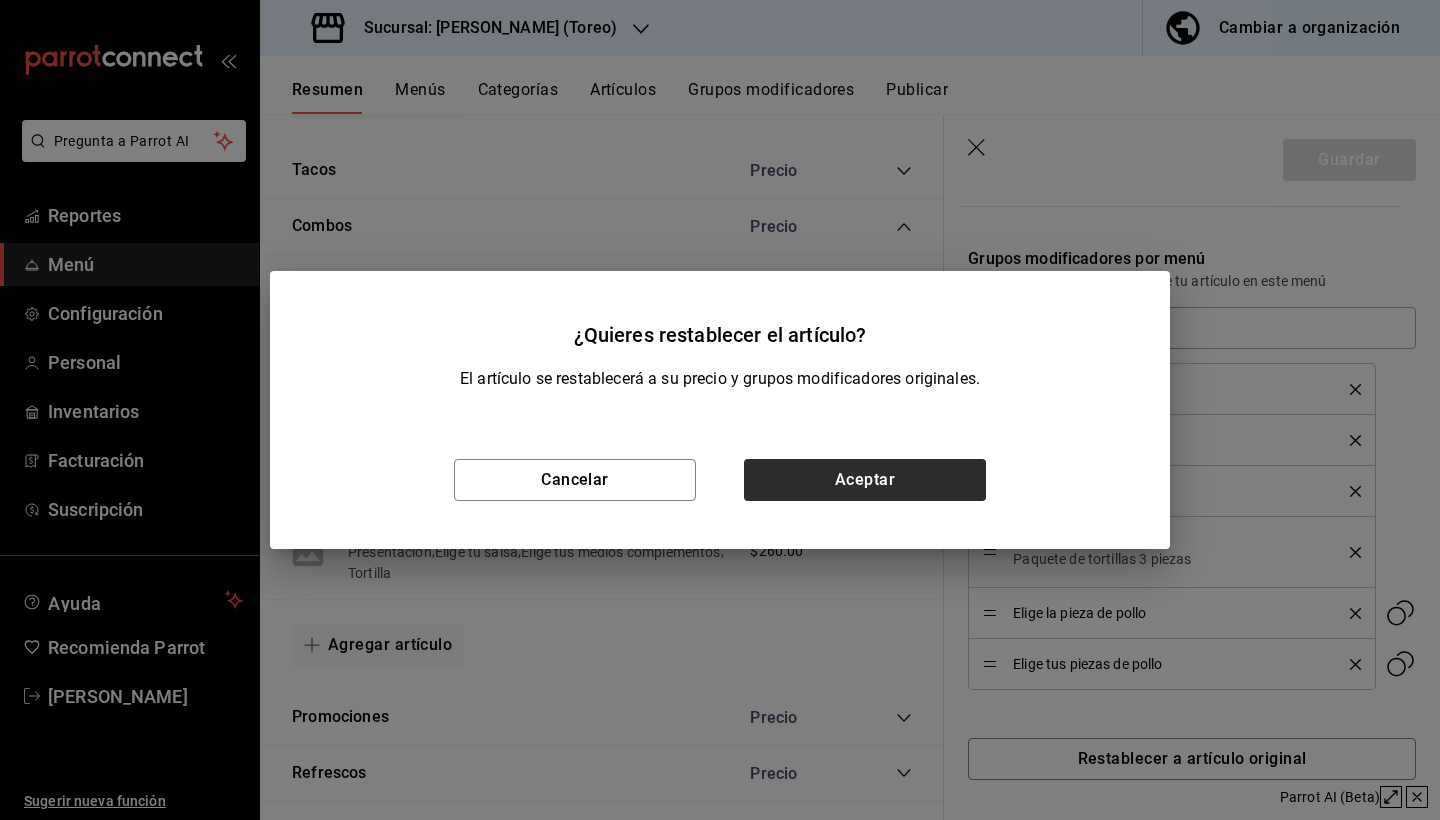 click on "Aceptar" at bounding box center [865, 480] 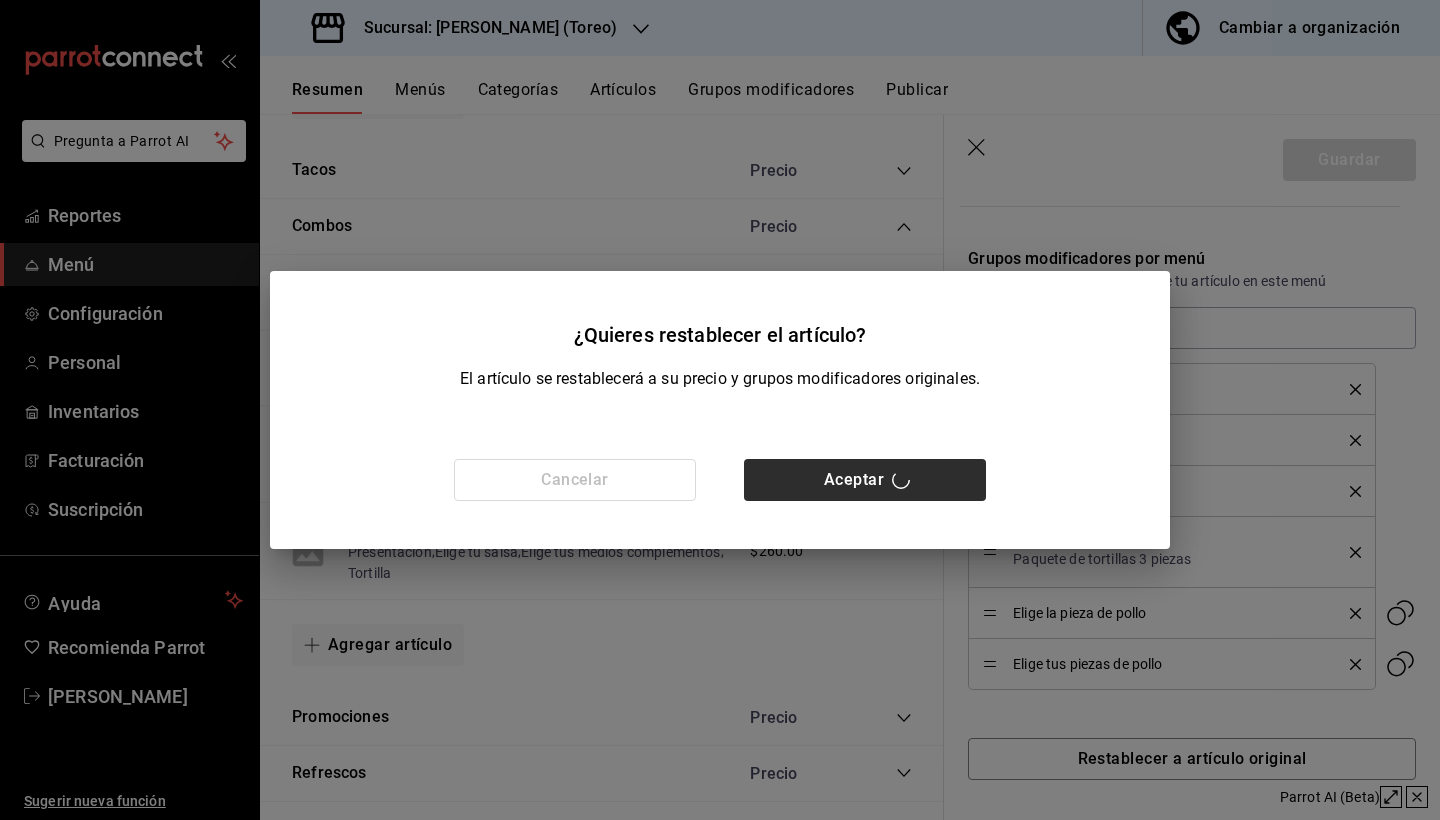 scroll, scrollTop: 378, scrollLeft: 0, axis: vertical 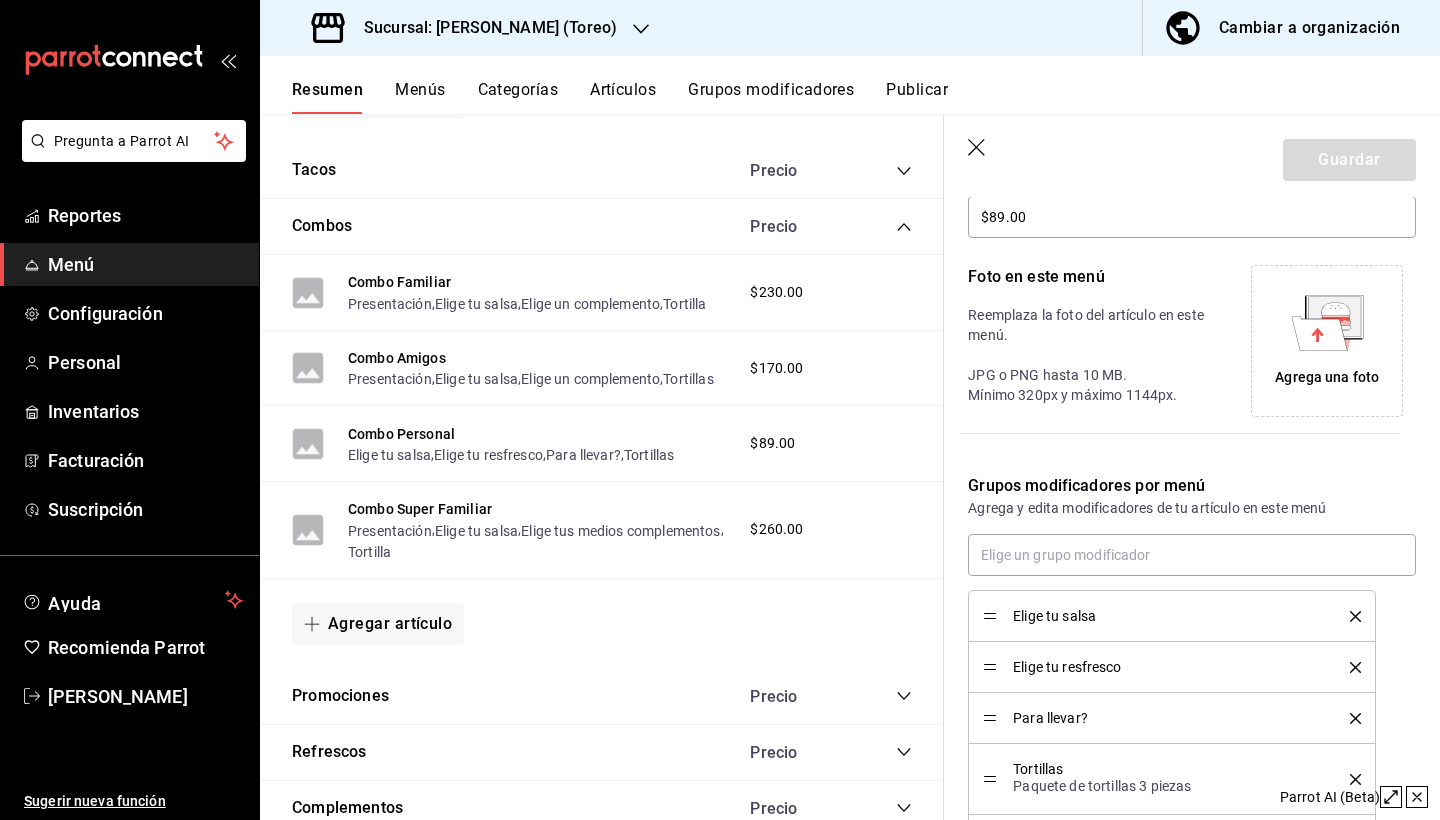 type 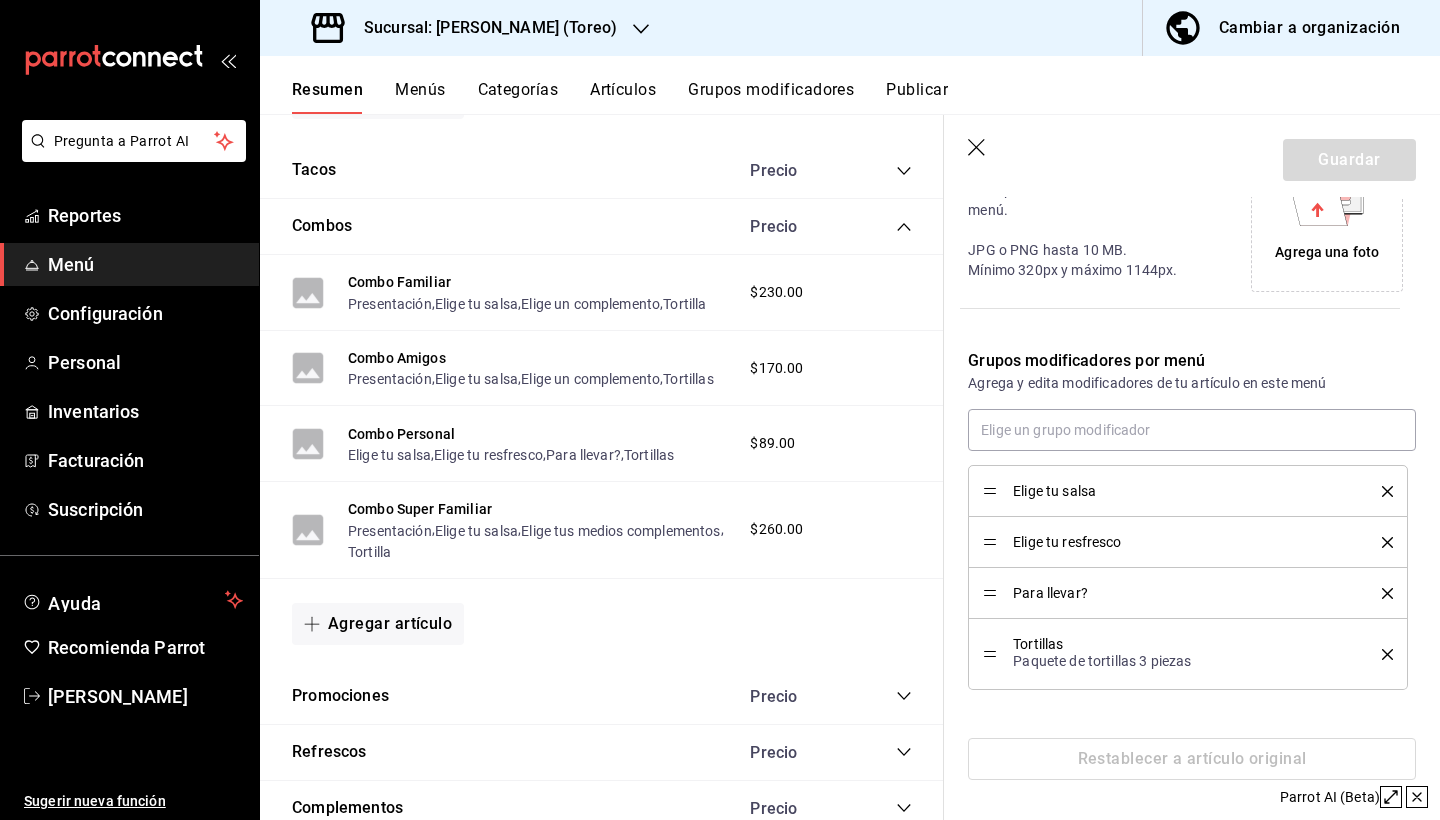 scroll, scrollTop: 503, scrollLeft: 0, axis: vertical 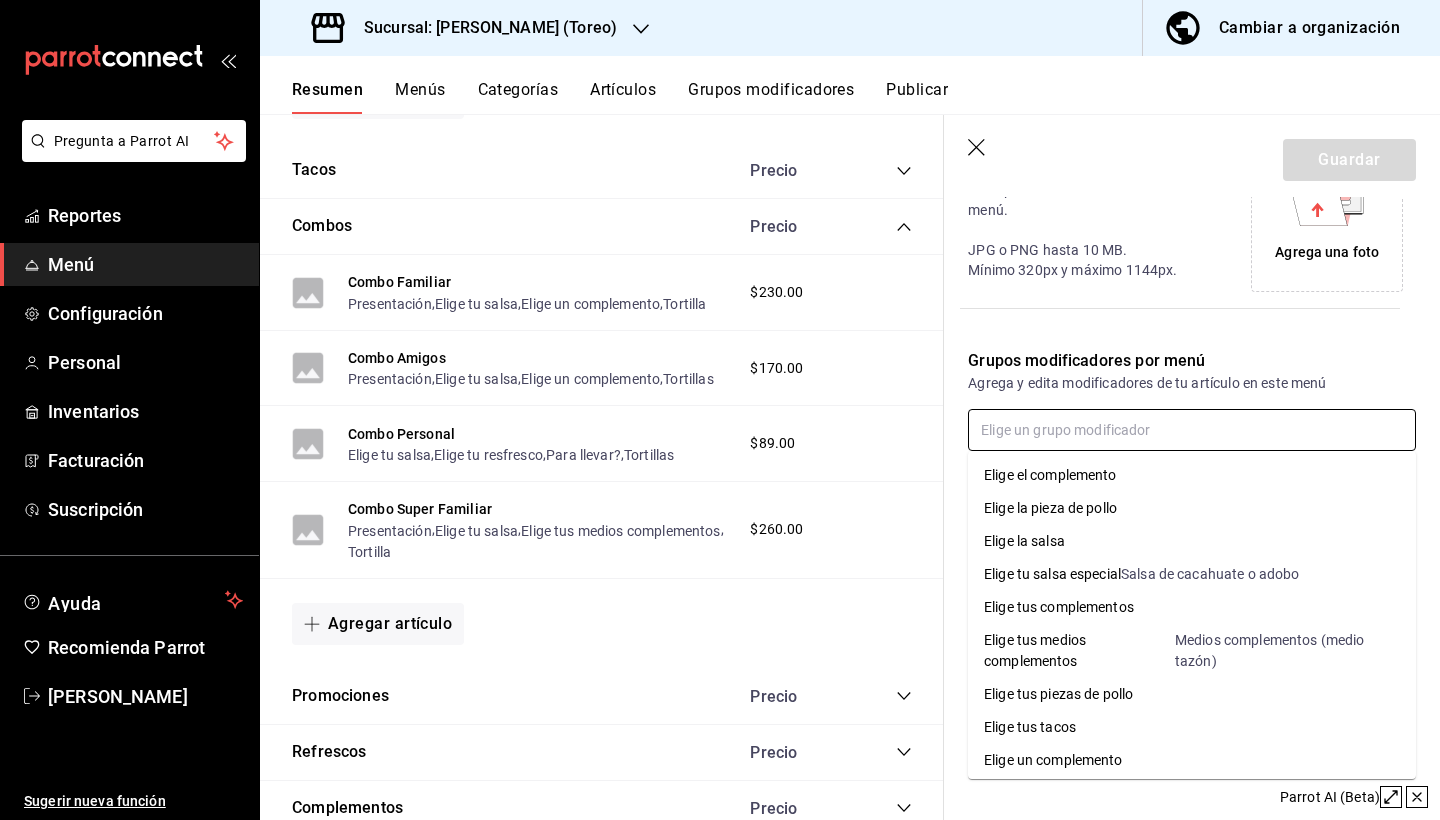click at bounding box center [1192, 430] 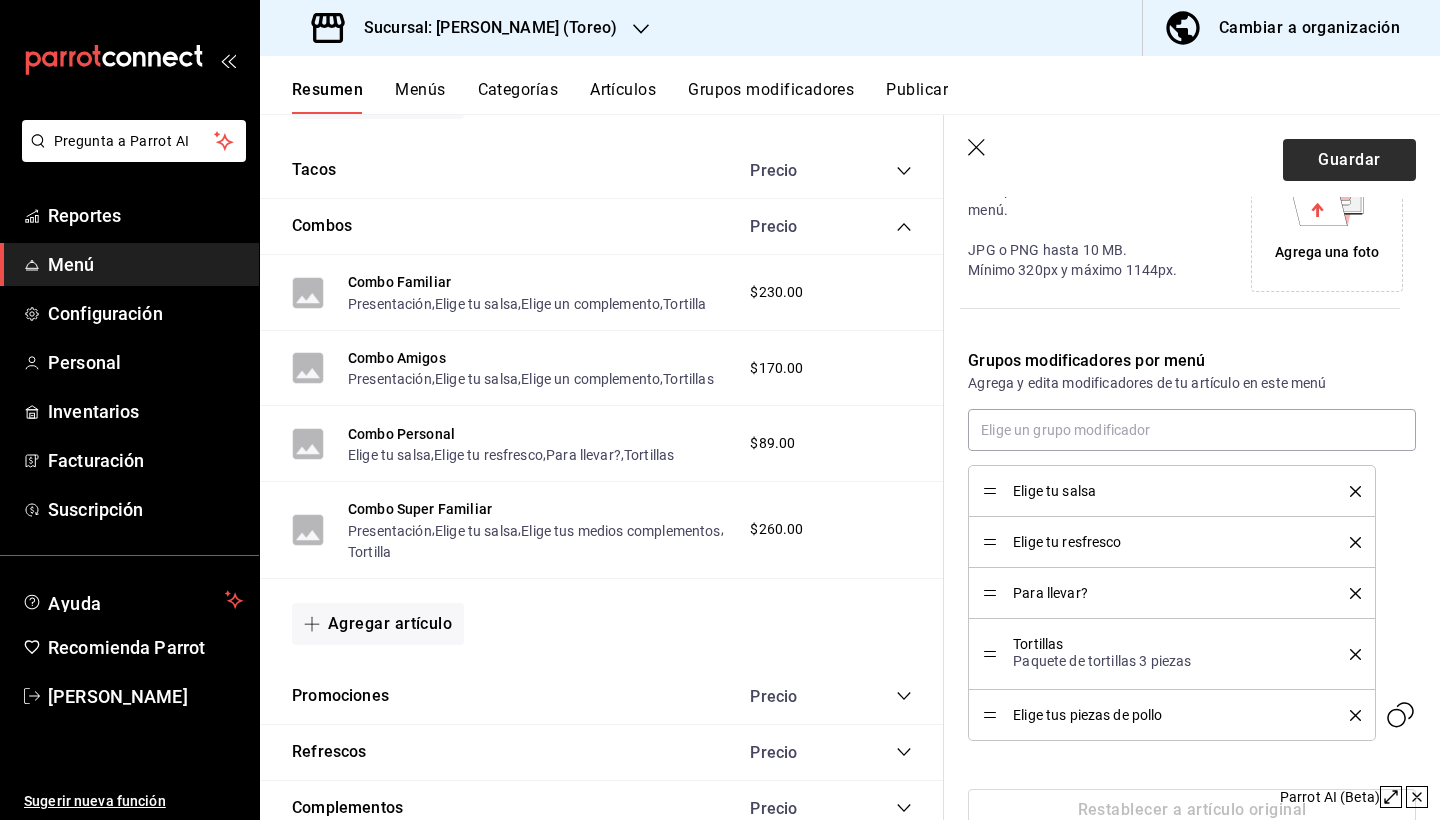 click on "Guardar" at bounding box center (1349, 160) 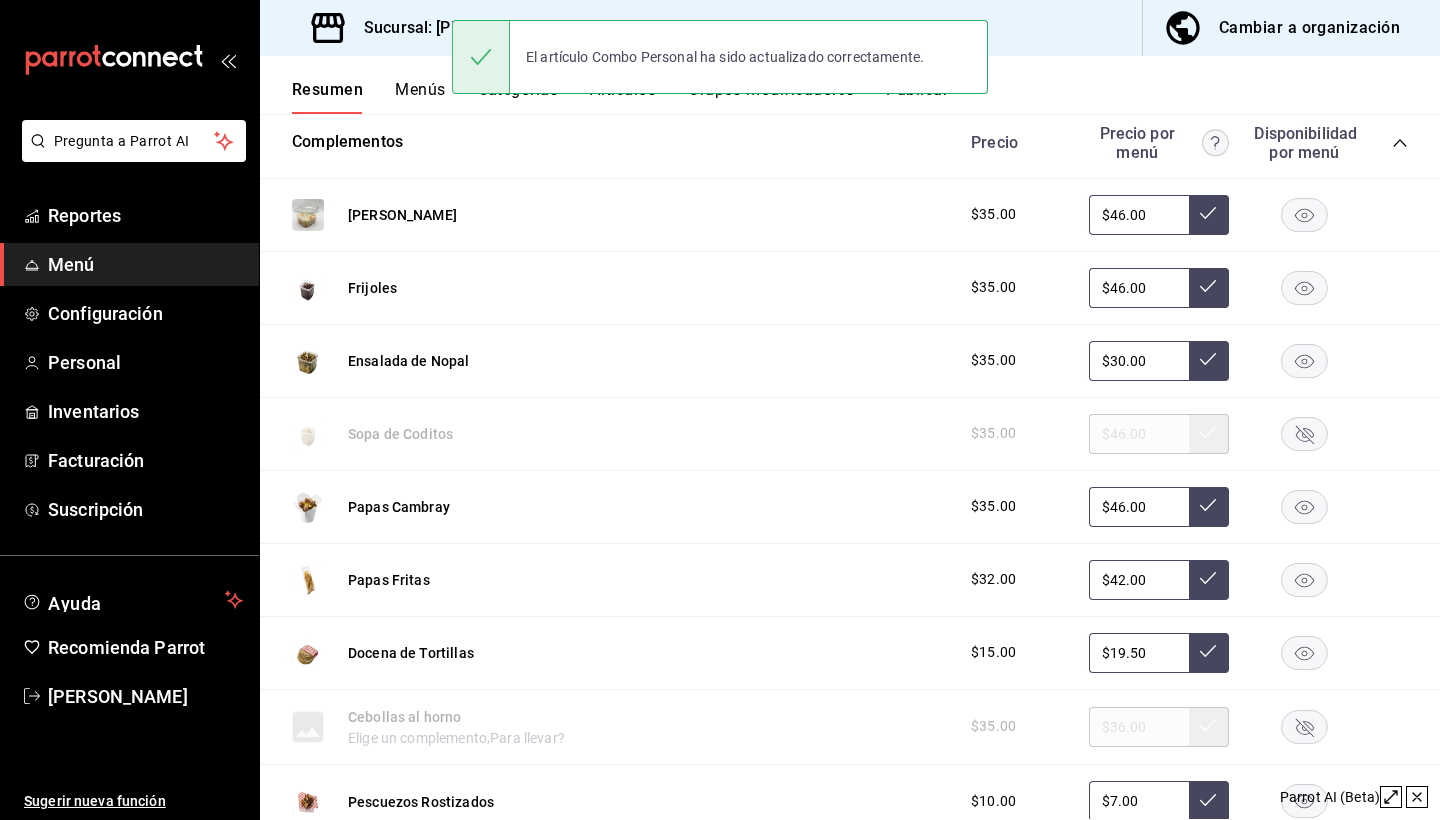 scroll, scrollTop: 346, scrollLeft: 0, axis: vertical 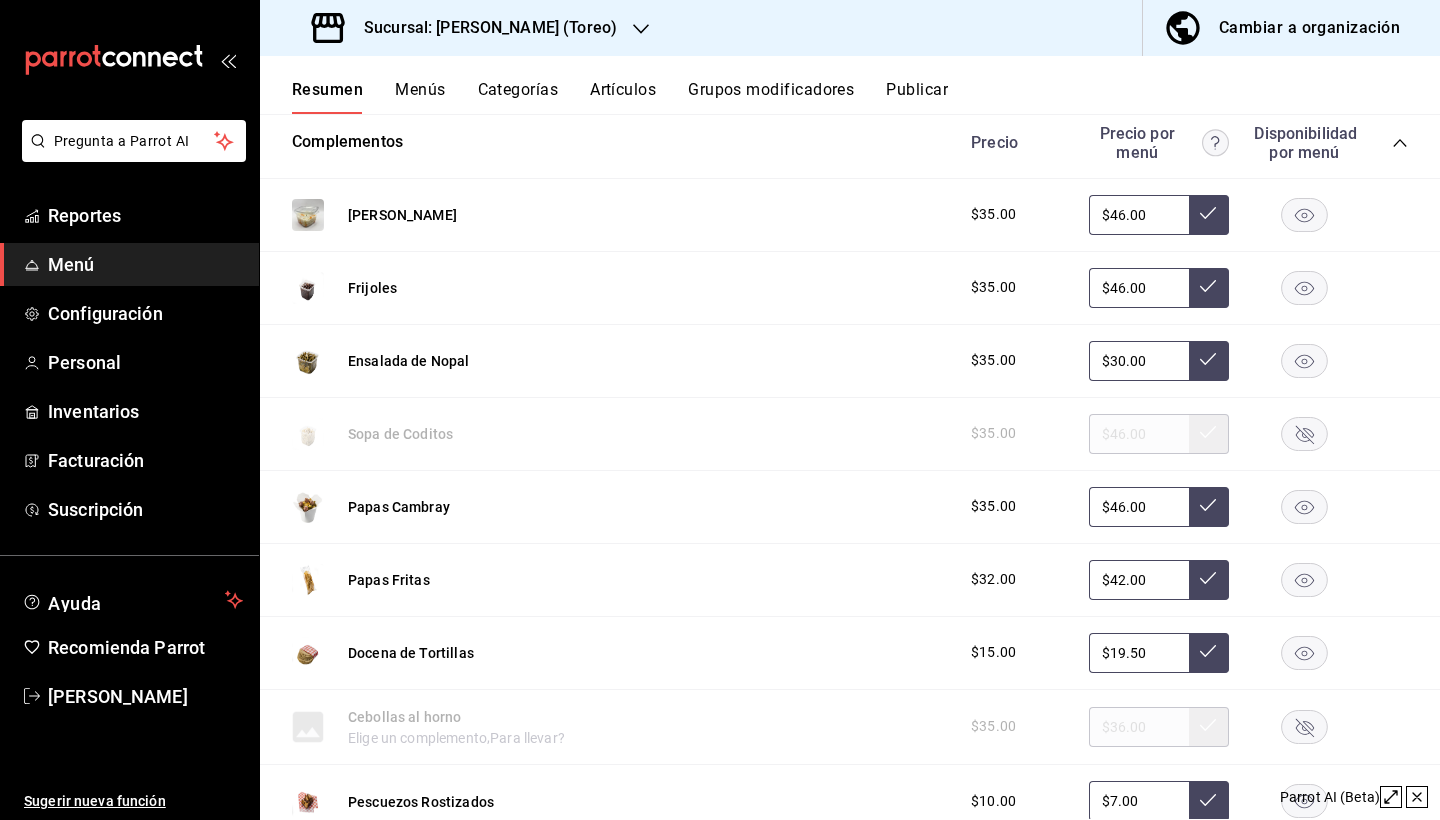 click on "Cambiar a organización" at bounding box center (1309, 28) 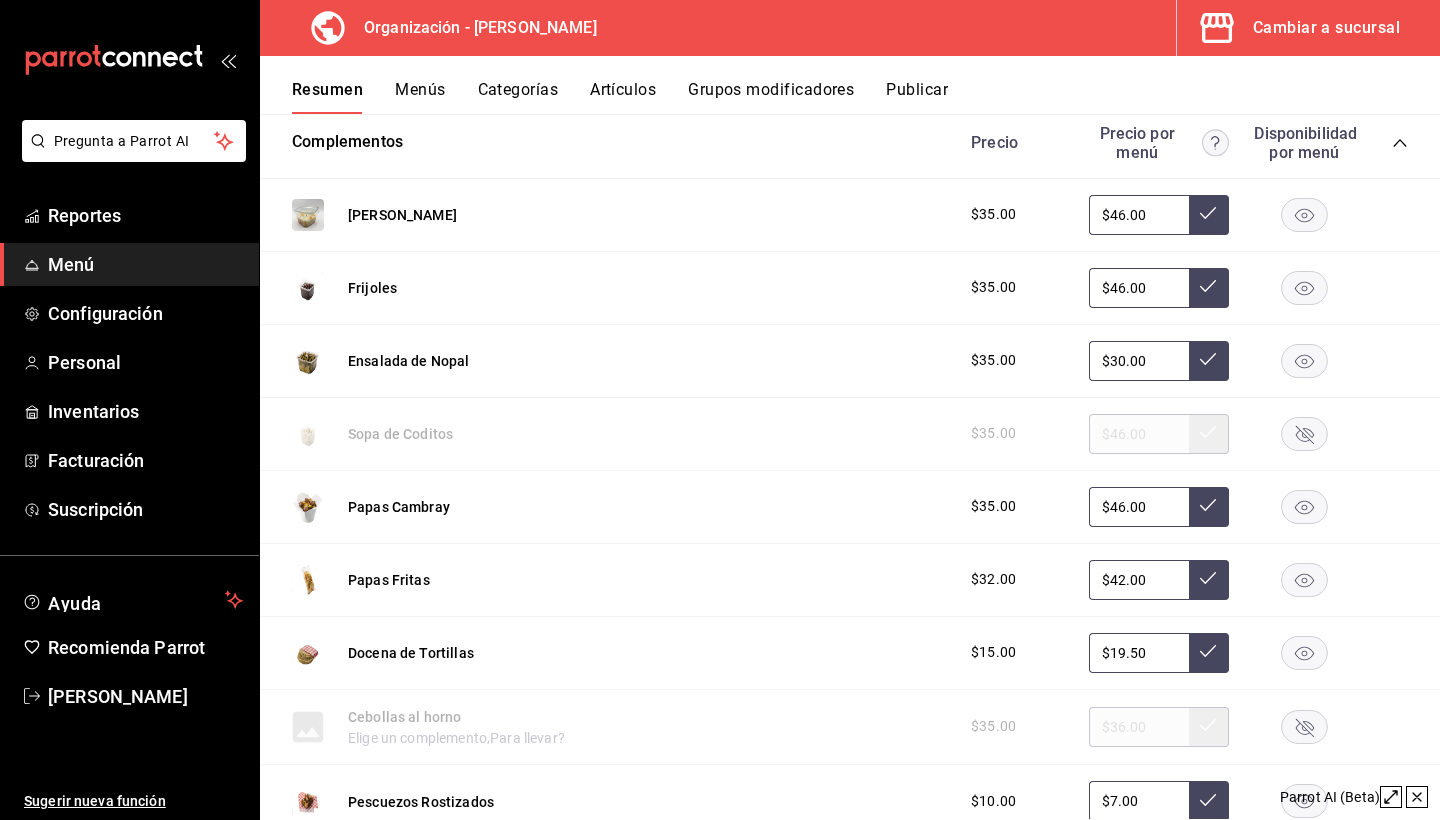 click on "Cambiar a sucursal" at bounding box center (1326, 28) 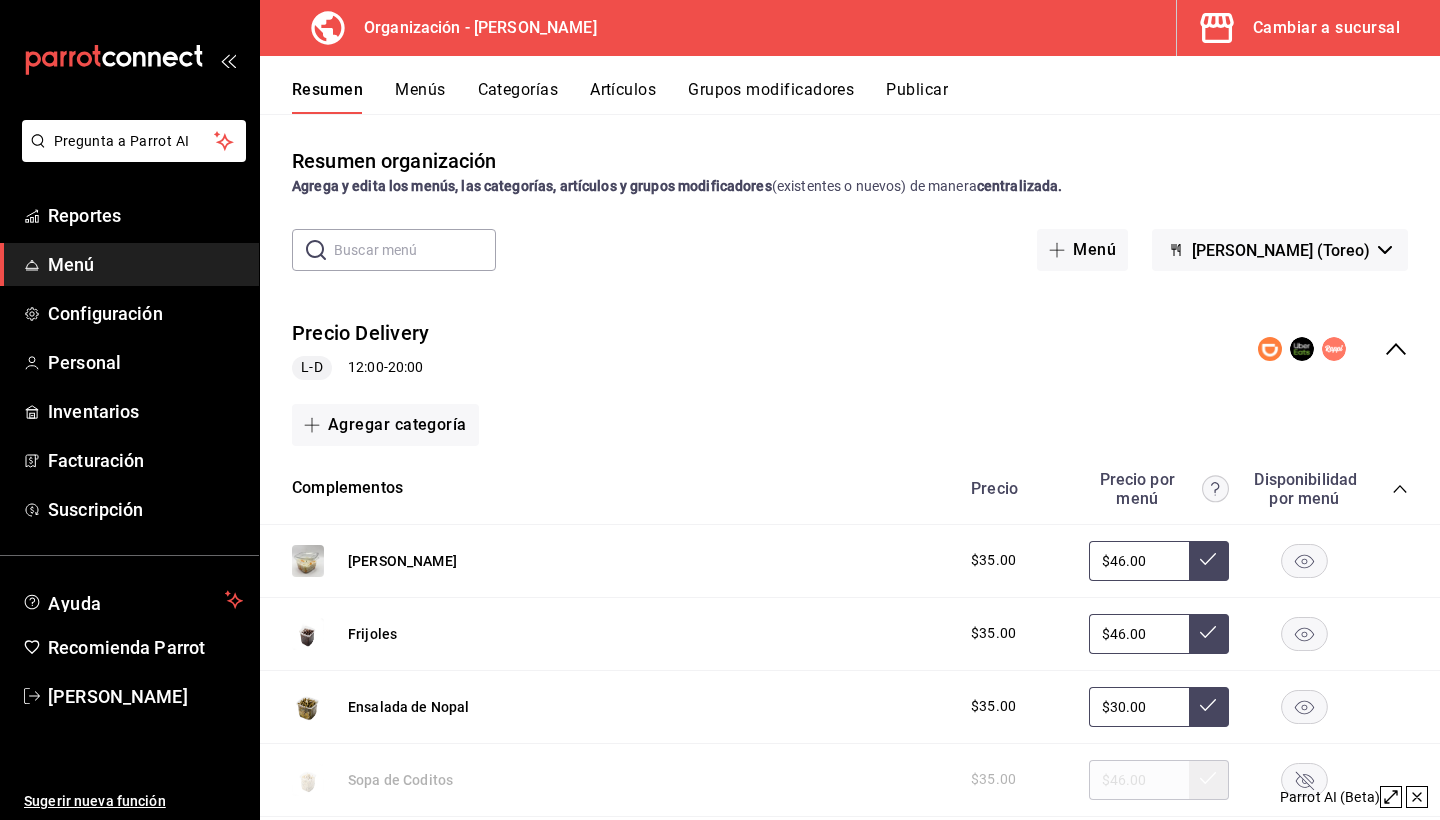 scroll, scrollTop: -2, scrollLeft: 0, axis: vertical 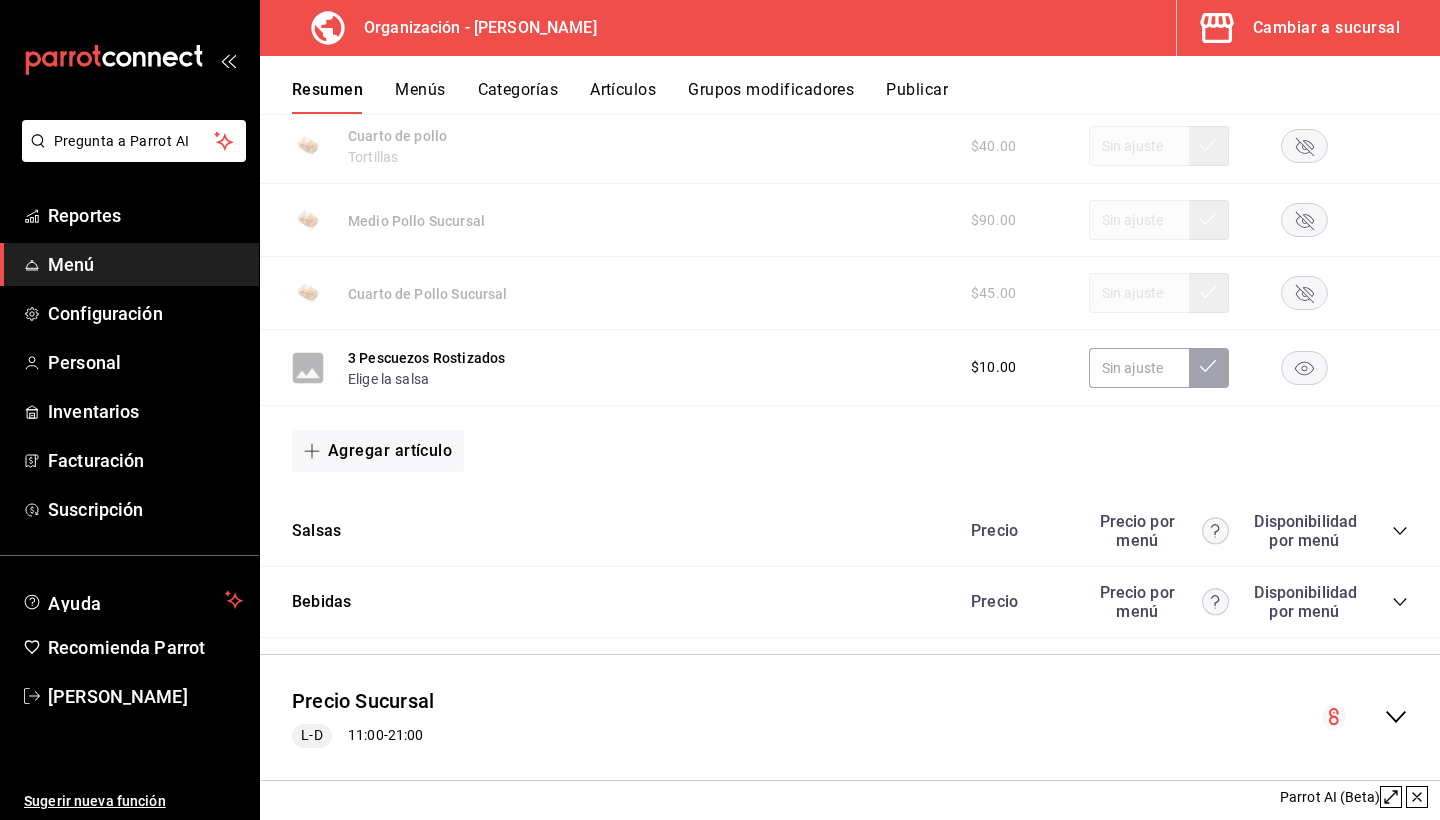click 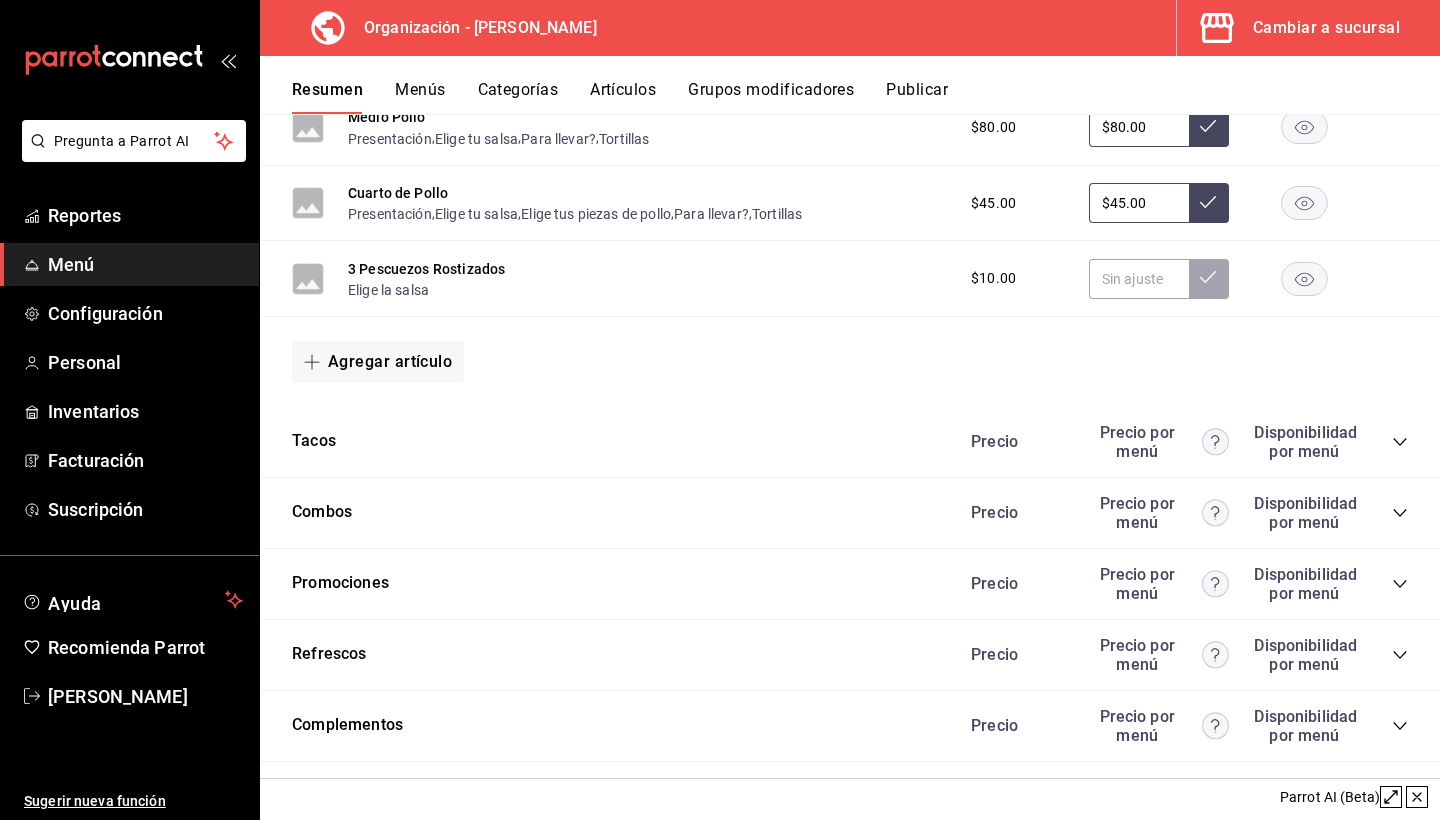 scroll, scrollTop: 3166, scrollLeft: 0, axis: vertical 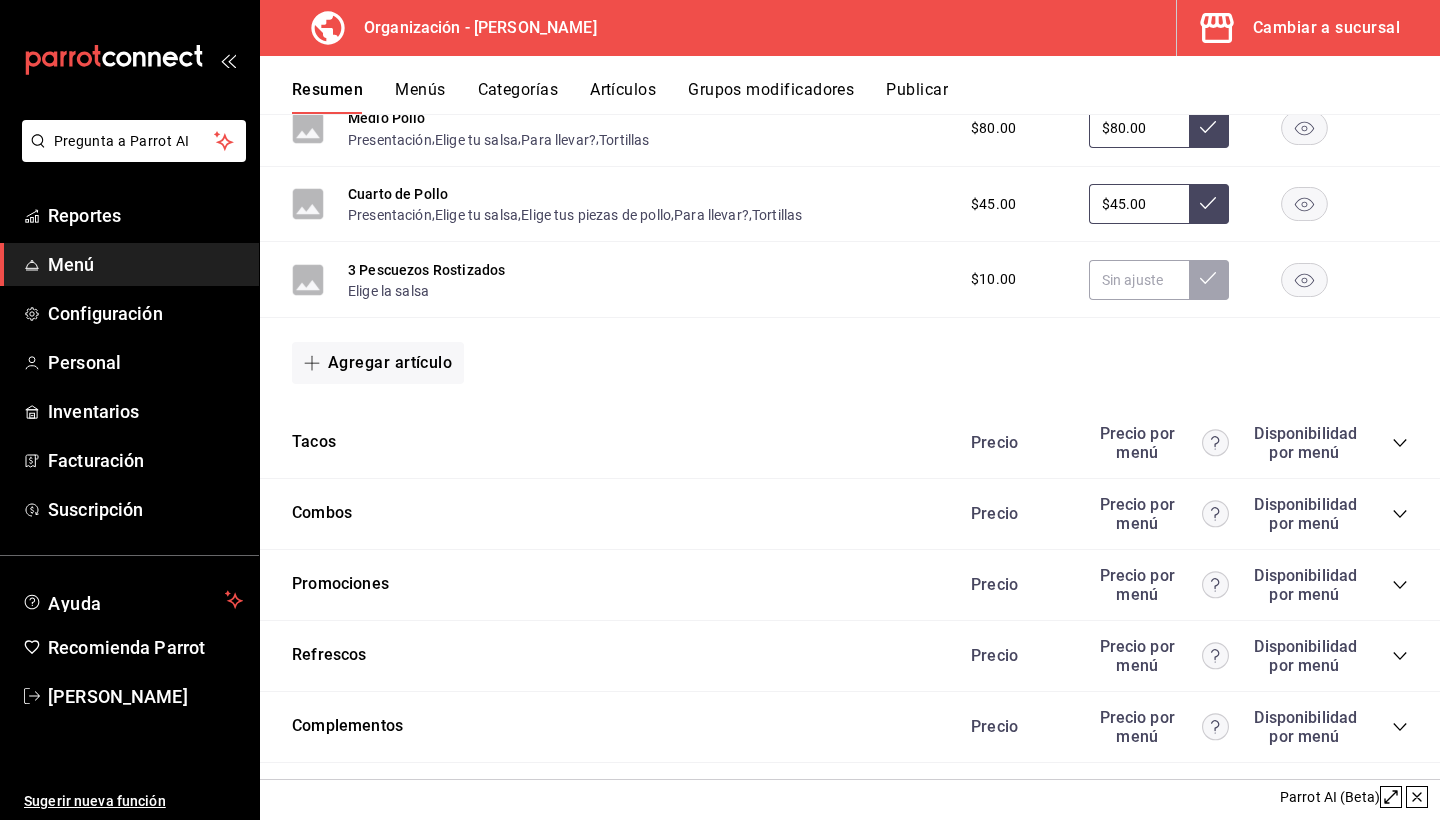 click on "Precio Precio por menú   Disponibilidad por menú" at bounding box center [1179, 585] 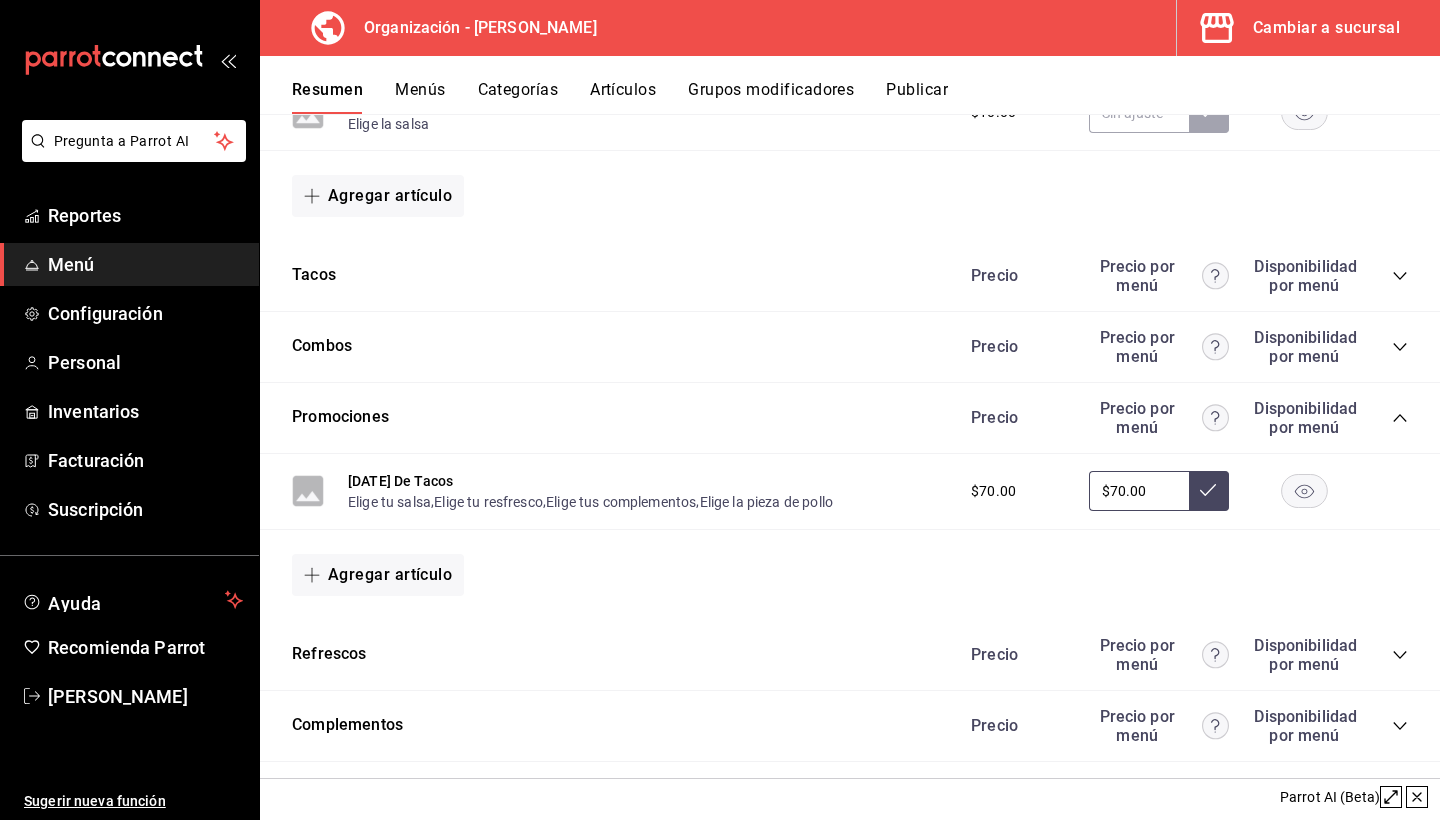 scroll, scrollTop: 3331, scrollLeft: 0, axis: vertical 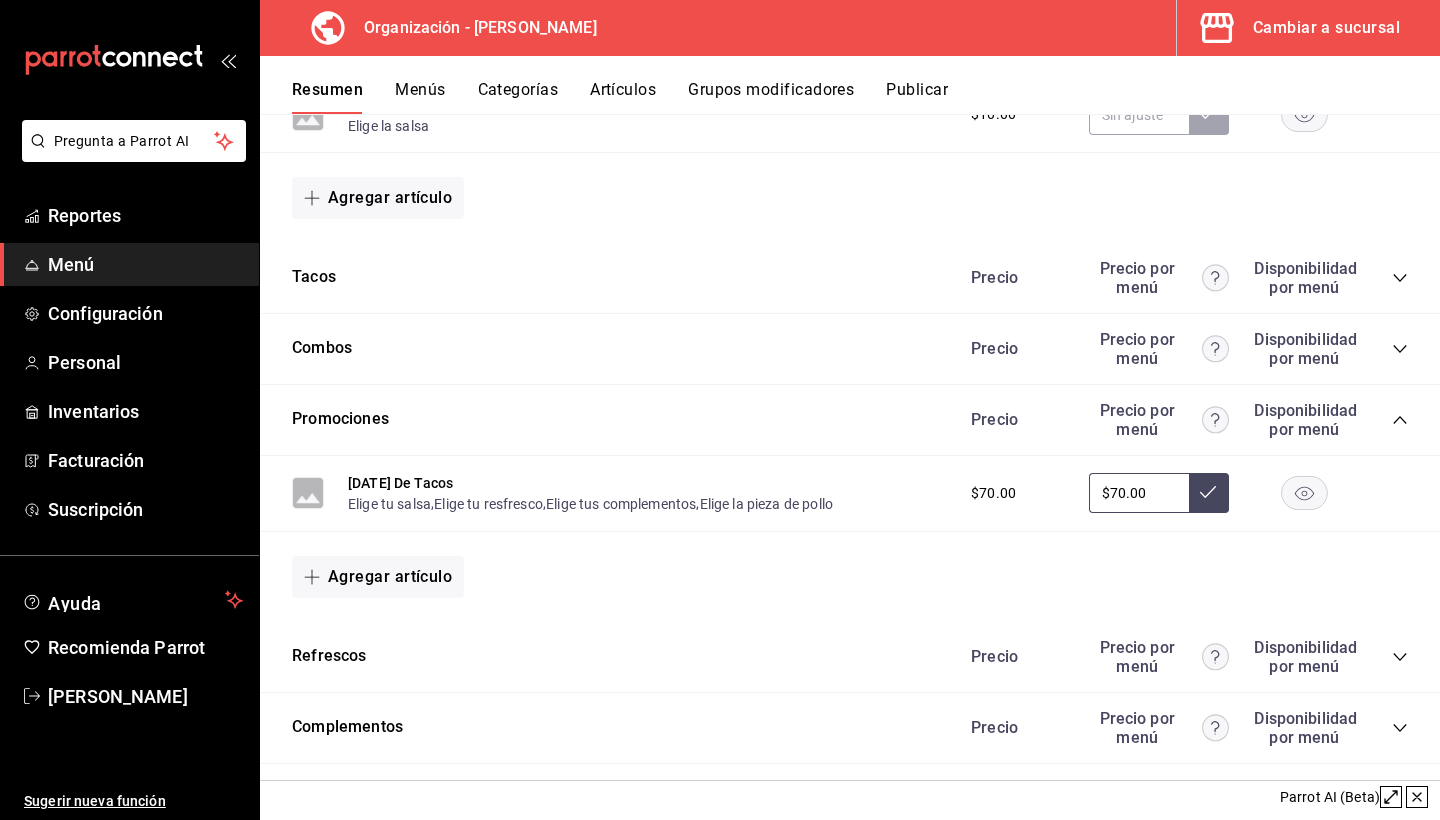 click 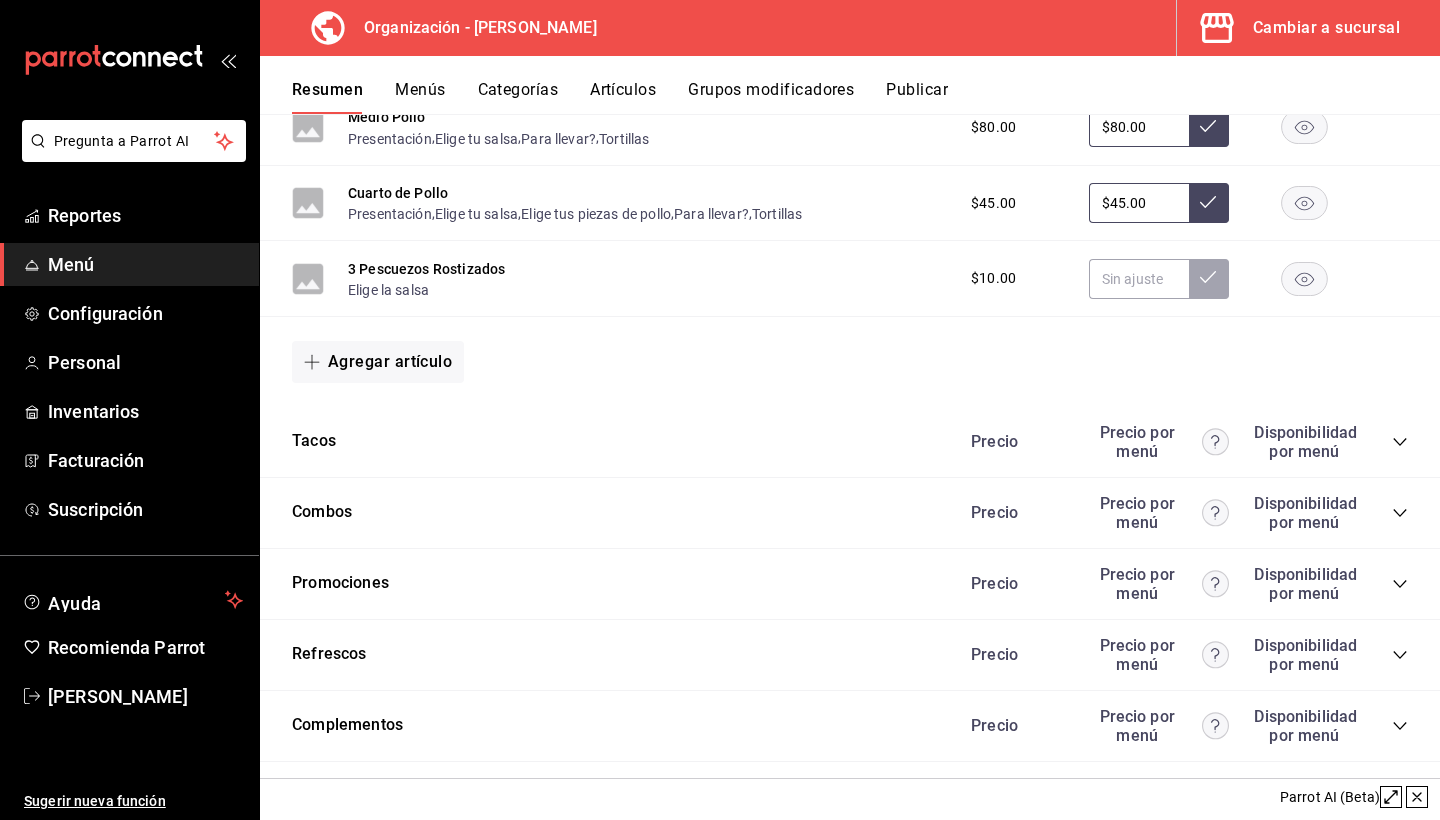 scroll, scrollTop: 3166, scrollLeft: 0, axis: vertical 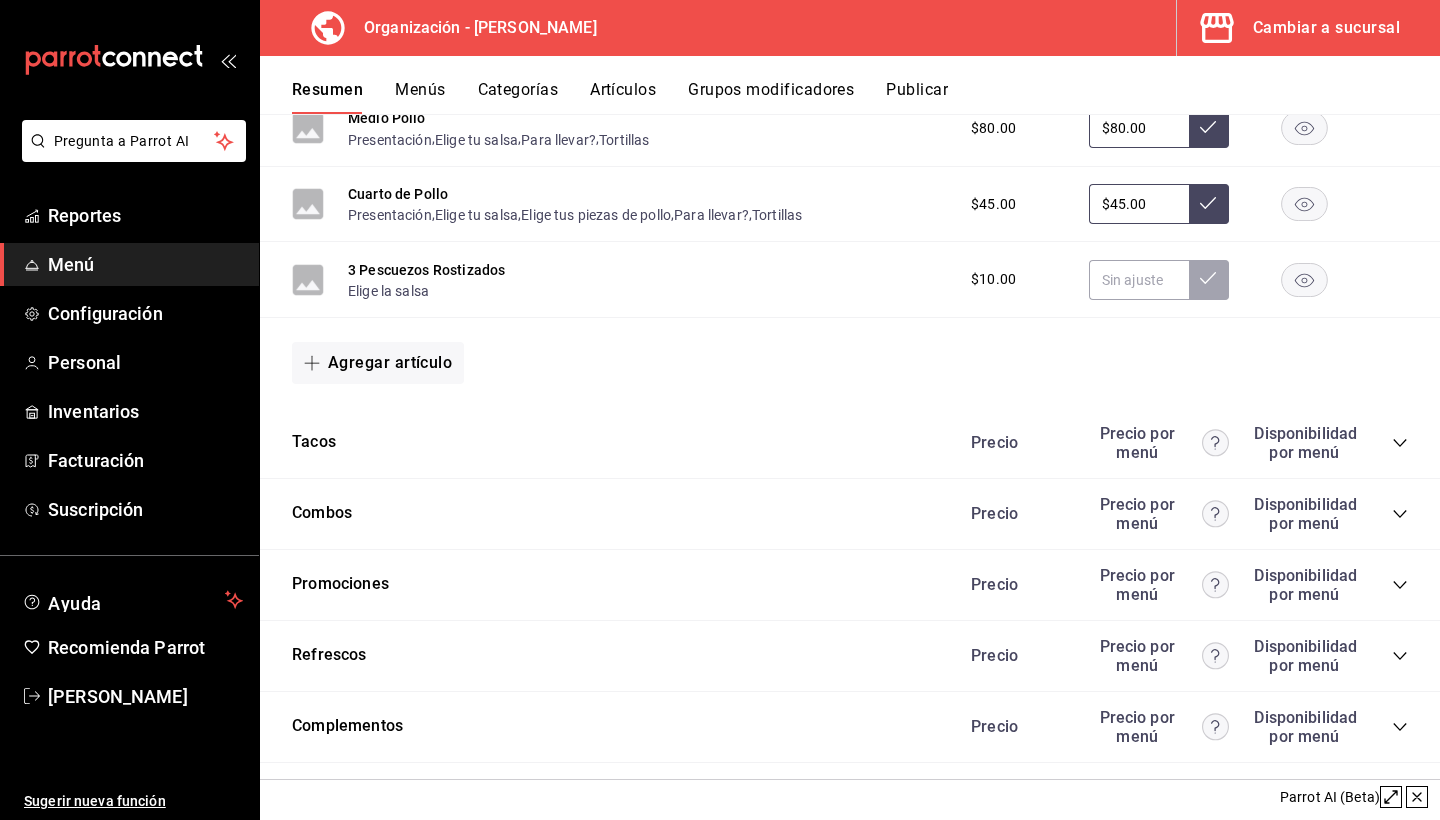 click on "Precio Precio por menú   Disponibilidad por menú" at bounding box center [1179, 656] 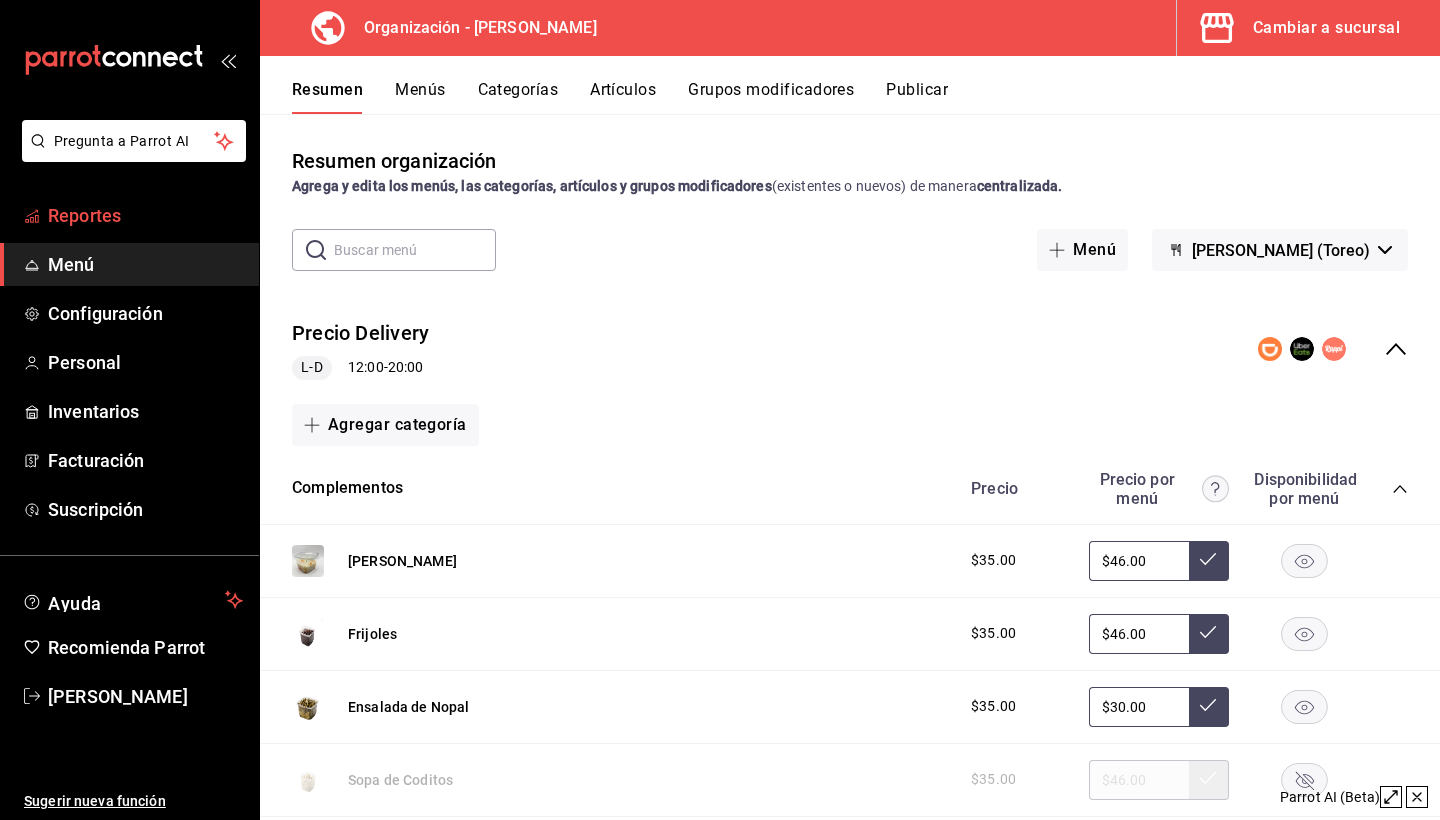 click on "Reportes" at bounding box center (145, 215) 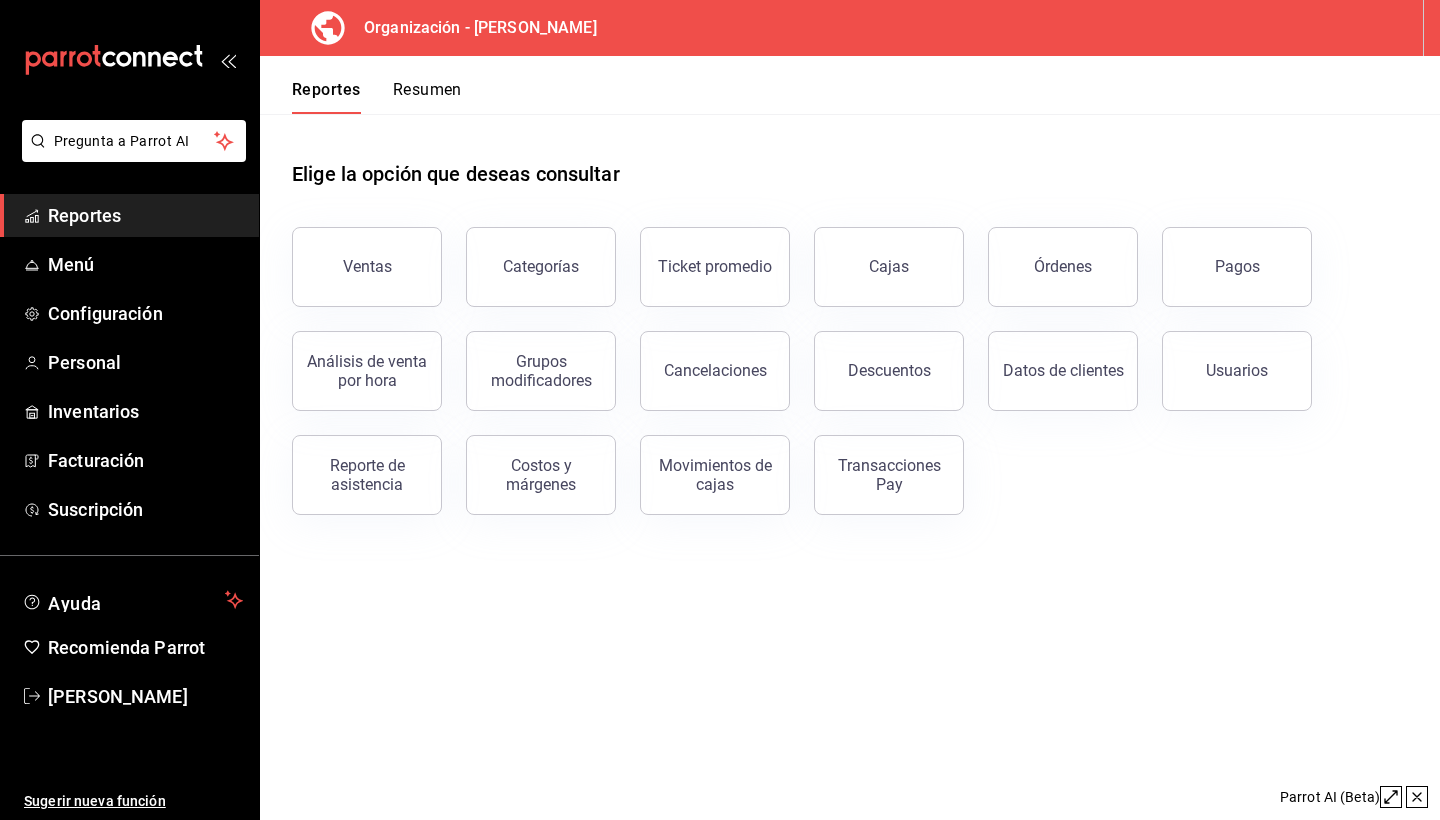 click on "Reportes   Menú   Configuración   Personal   Inventarios   Facturación   Suscripción" at bounding box center [129, 362] 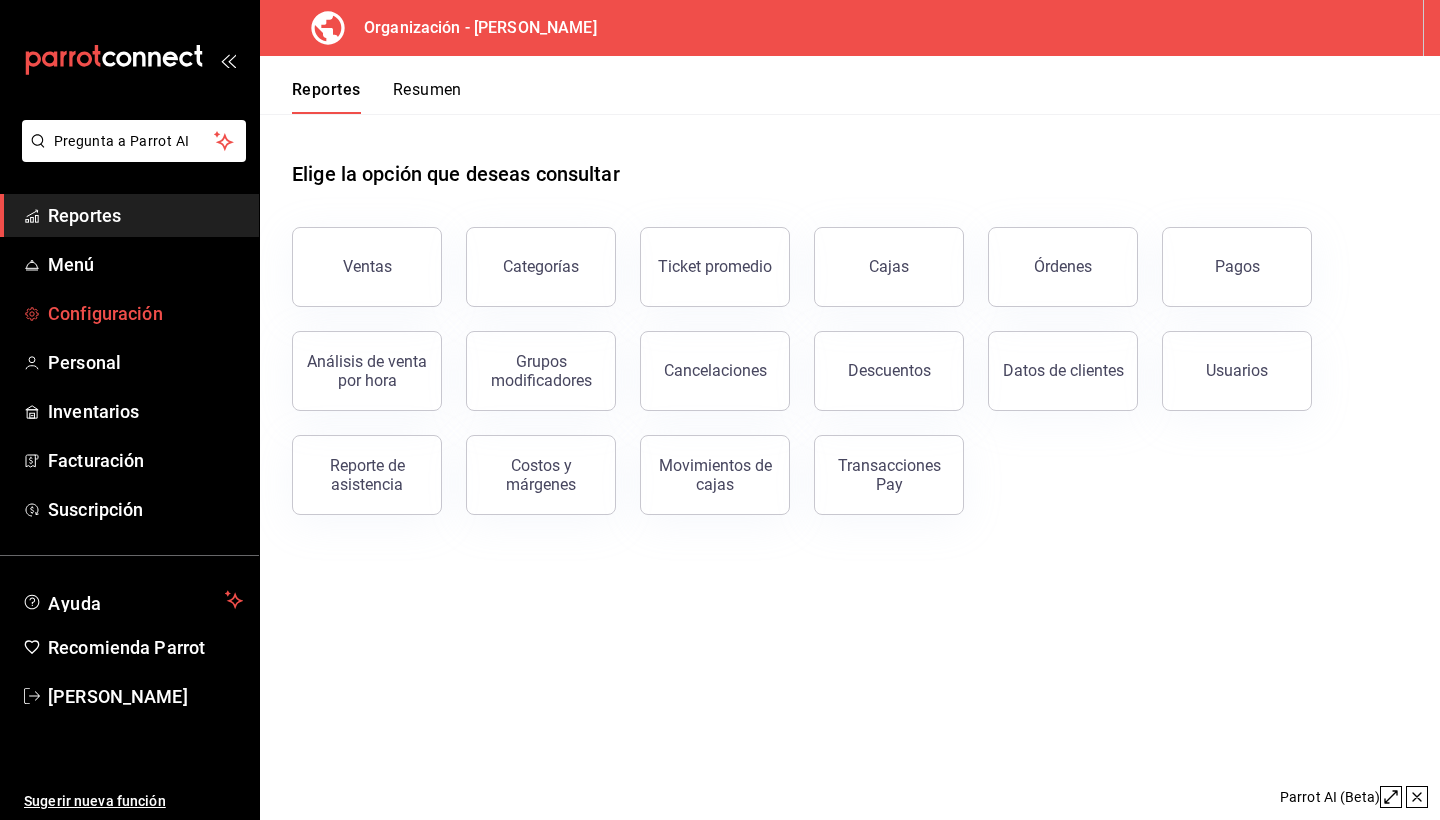click on "Configuración" at bounding box center [129, 313] 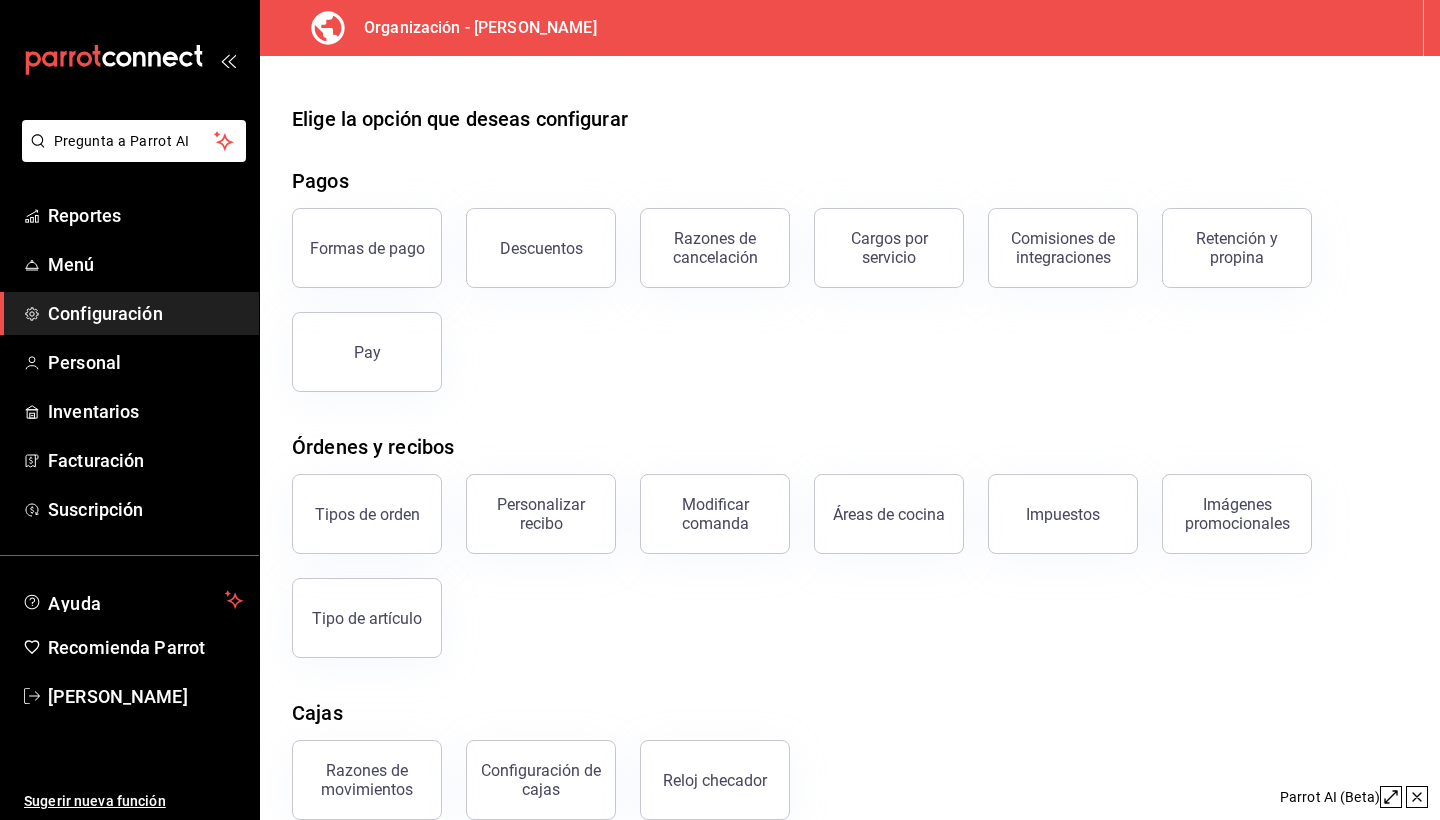 click on "Descuentos" at bounding box center [529, 236] 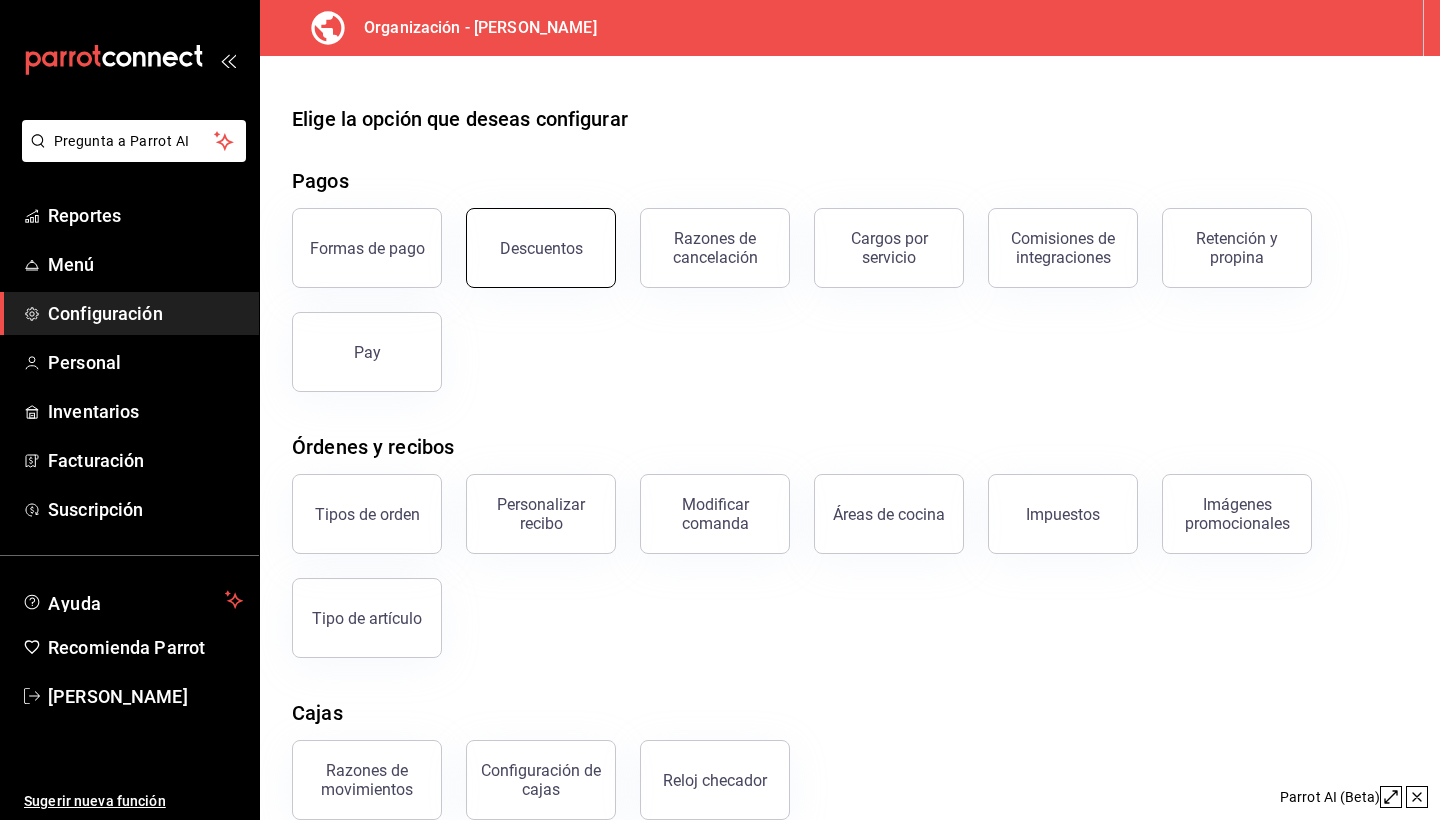 click on "Descuentos" at bounding box center (541, 248) 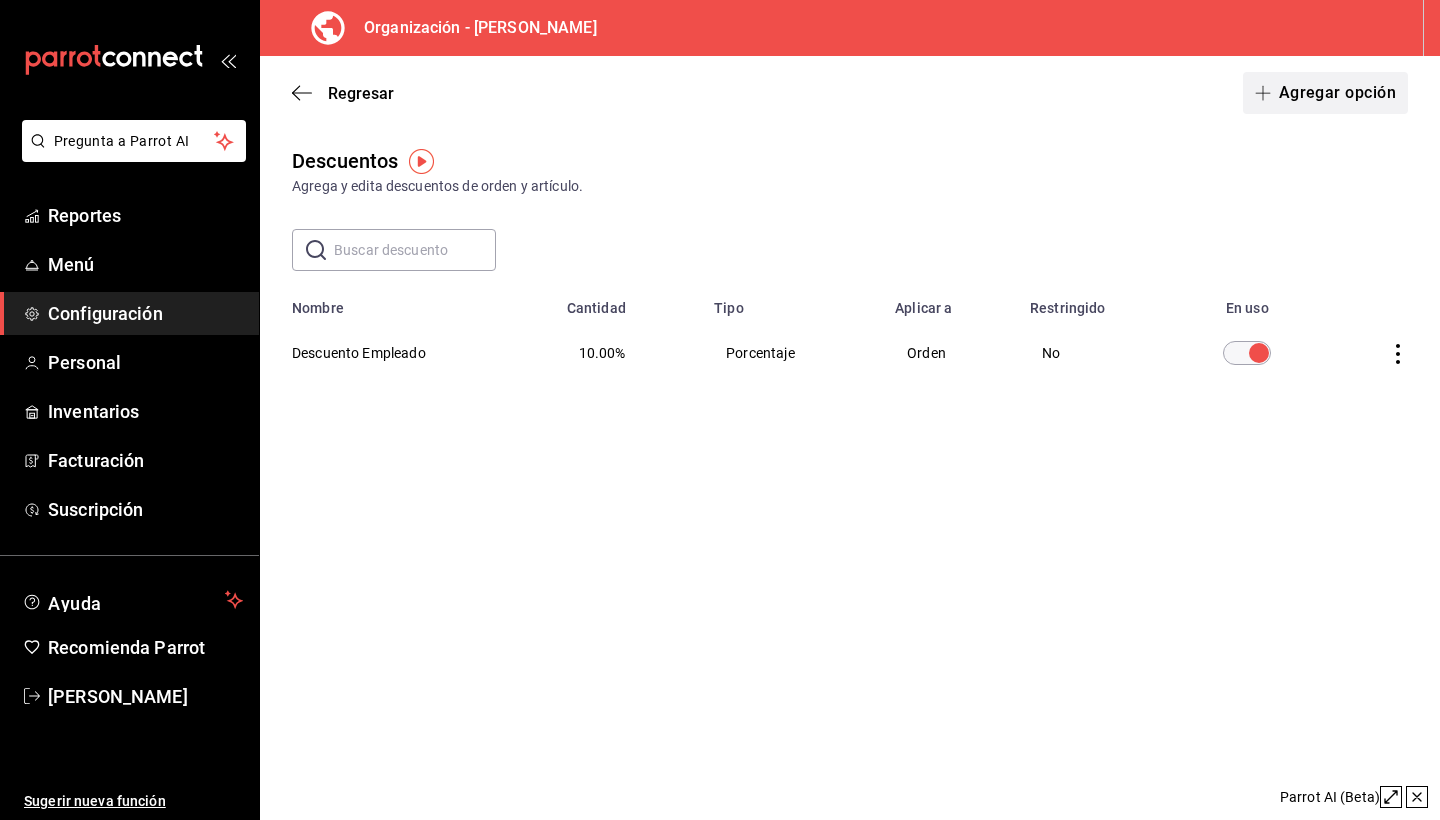 click on "Agregar opción" at bounding box center [1325, 93] 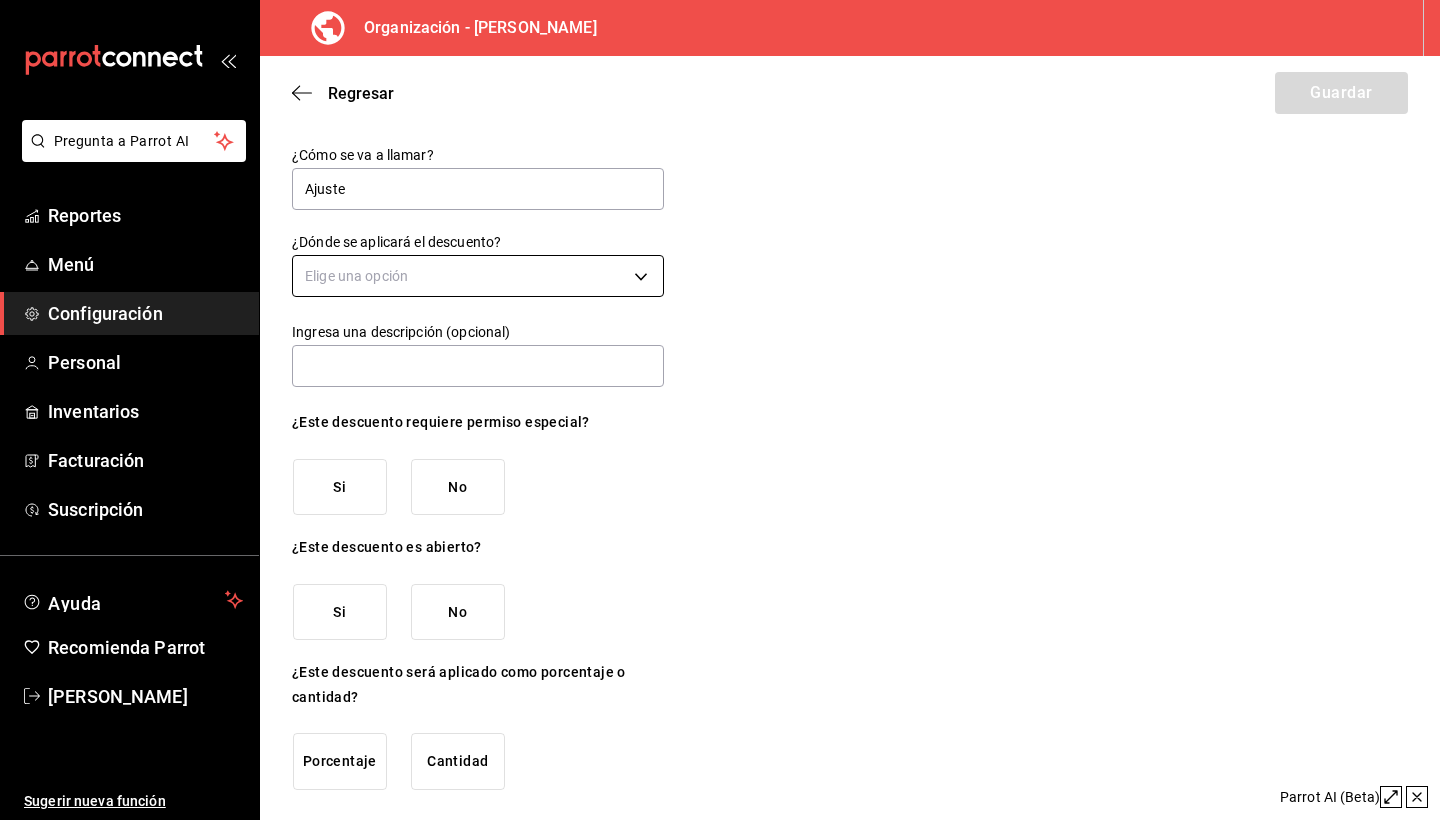 type on "Ajuste" 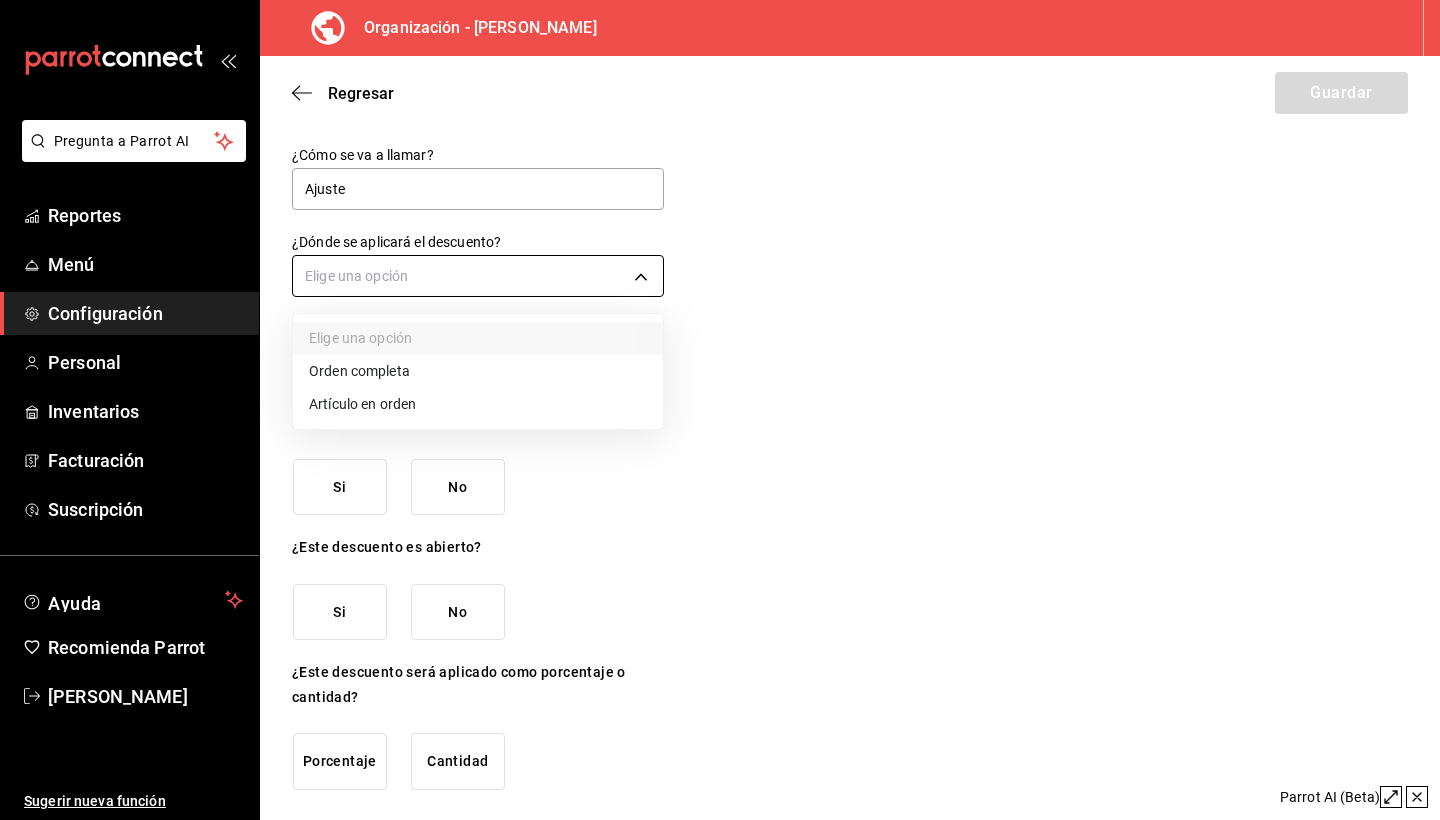 click on "Pregunta a Parrot AI Reportes   Menú   Configuración   Personal   Inventarios   Facturación   Suscripción   Ayuda Recomienda Parrot   [PERSON_NAME]   Sugerir nueva función   Organización - [PERSON_NAME] Regresar Guardar ¿Cómo se va a llamar? Ajuste ¿Dónde se aplicará el descuento? Elige una opción Ingresa una descripción (opcional) ¿Este descuento requiere permiso especial? Si No ¿Este descuento es abierto? Si No ¿Este descuento será aplicado como porcentaje o cantidad? Porcentaje Cantidad GANA 1 MES GRATIS EN TU SUSCRIPCIÓN AQUÍ ¿Recuerdas cómo empezó tu restaurante?
[DATE] puedes ayudar a un colega a tener el mismo cambio que tú viviste.
Recomienda Parrot directamente desde tu Portal Administrador.
Es fácil y rápido.
🎁 Por cada restaurante que se una, ganas 1 mes gratis. Parrot AI (Beta) Pregunta a Parrot AI Reportes   Menú   Configuración   Personal   Inventarios   Facturación   Suscripción   Ayuda Recomienda Parrot   [PERSON_NAME]" at bounding box center (720, 410) 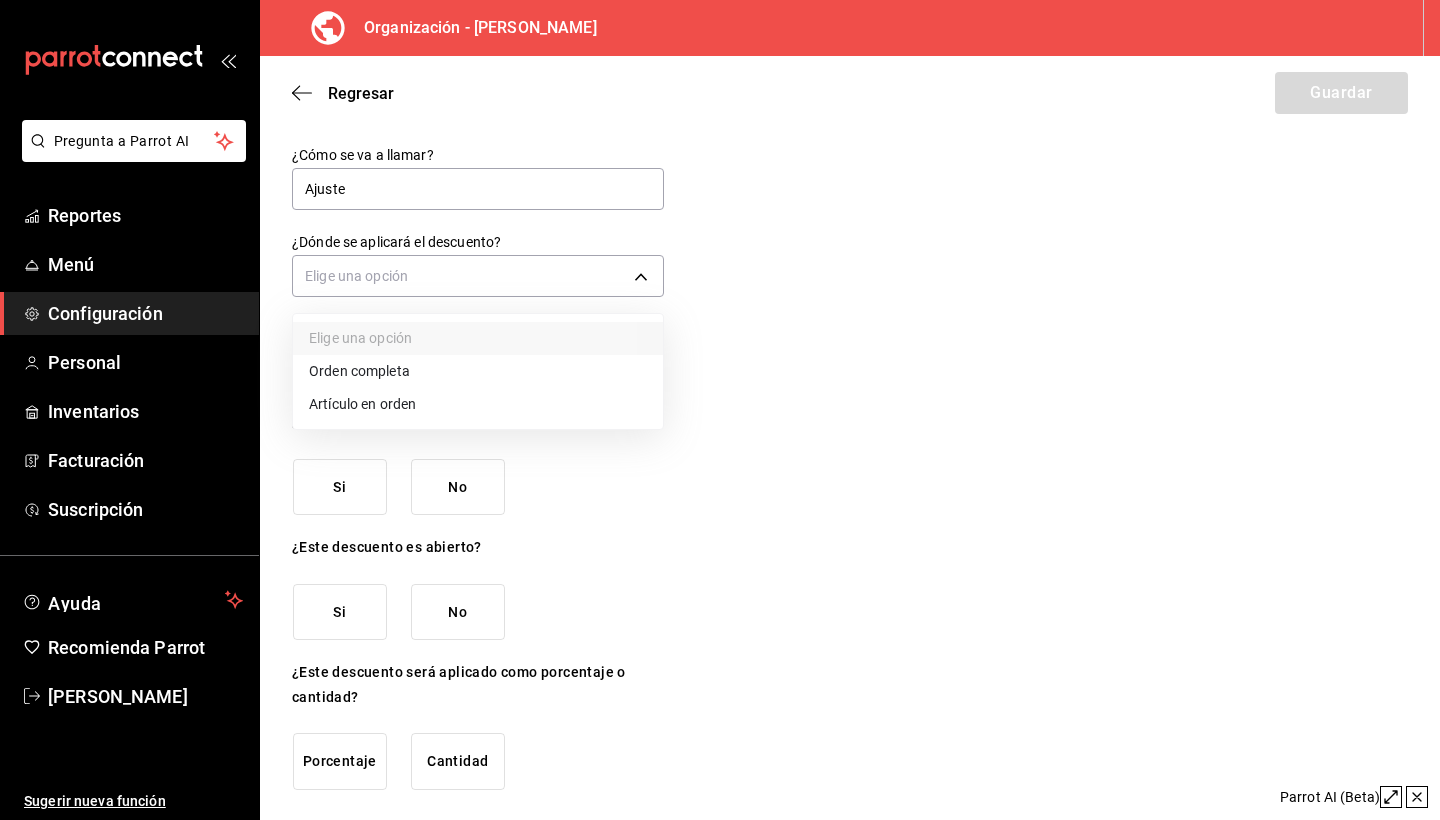 click on "Orden completa" at bounding box center [478, 371] 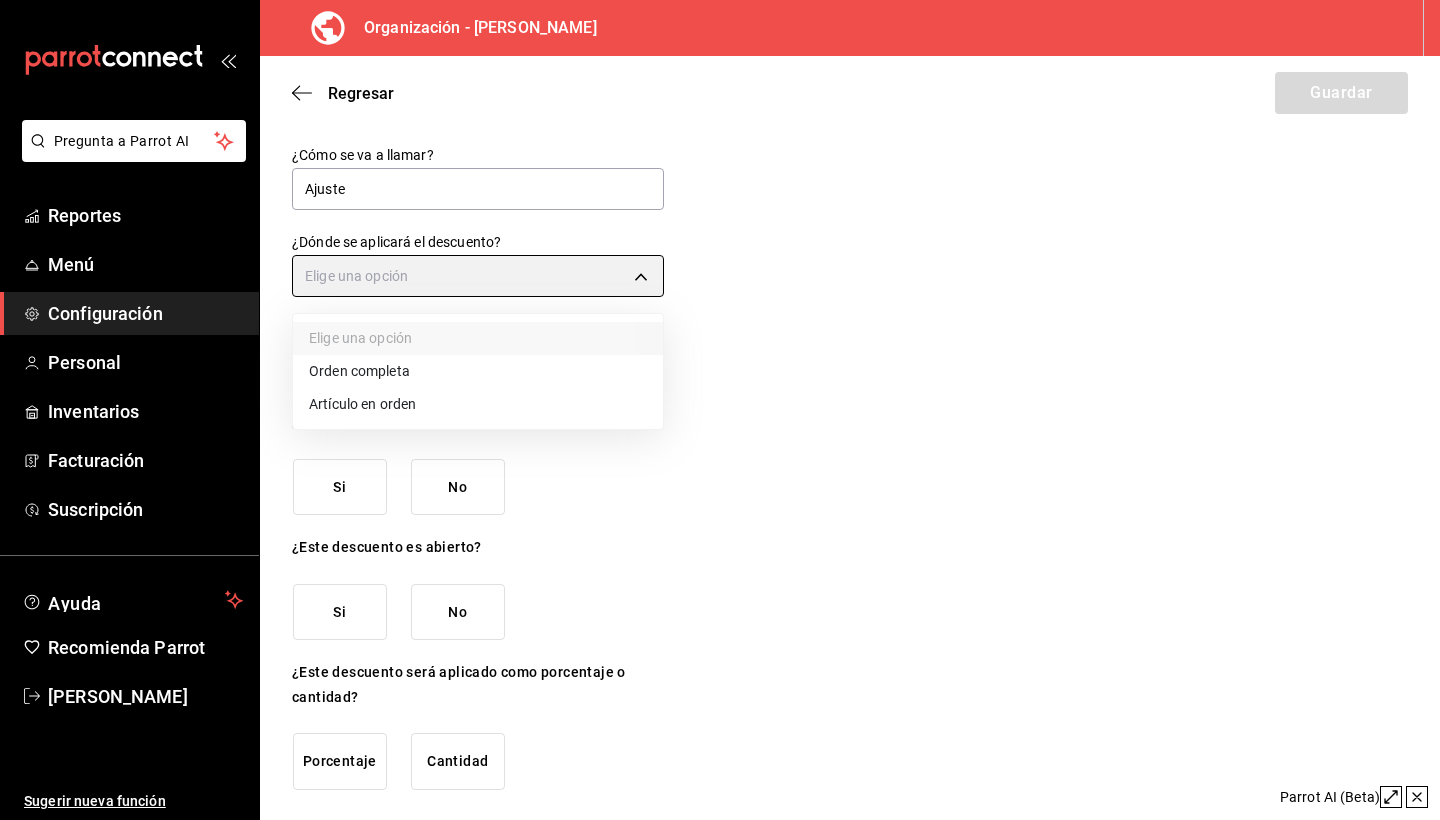 type on "ORDER" 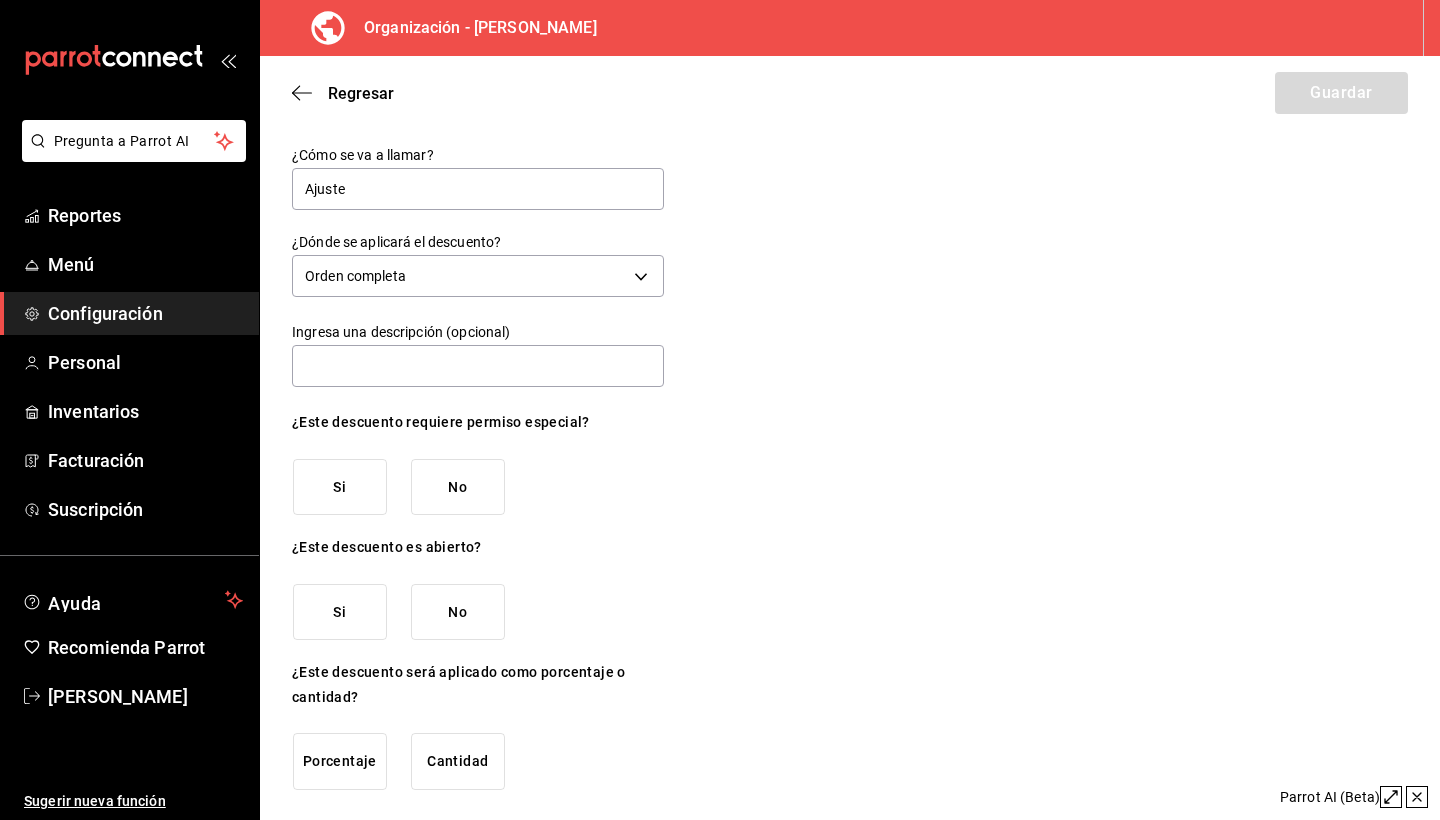 click on "No" at bounding box center [458, 487] 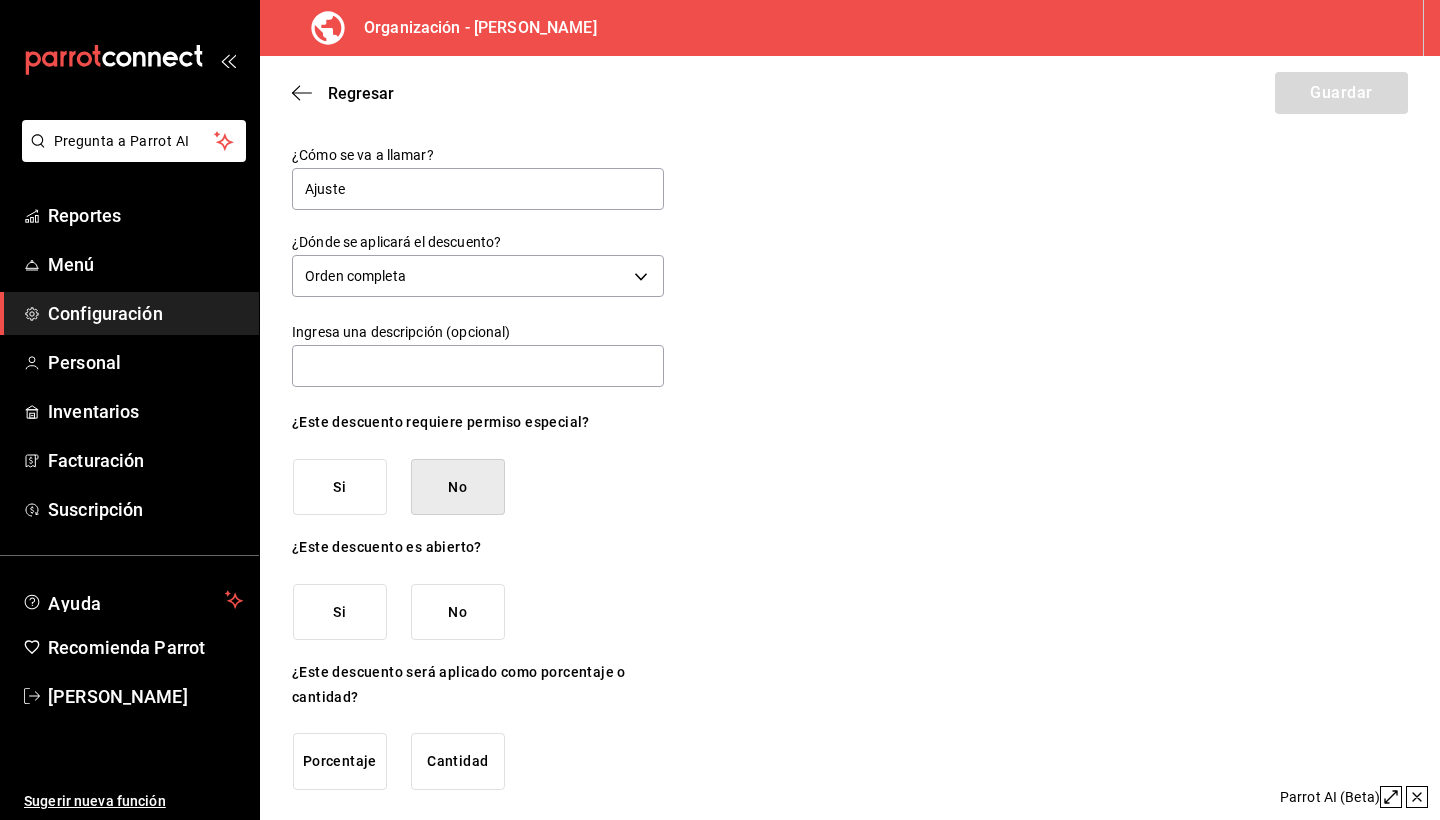 scroll, scrollTop: 0, scrollLeft: 0, axis: both 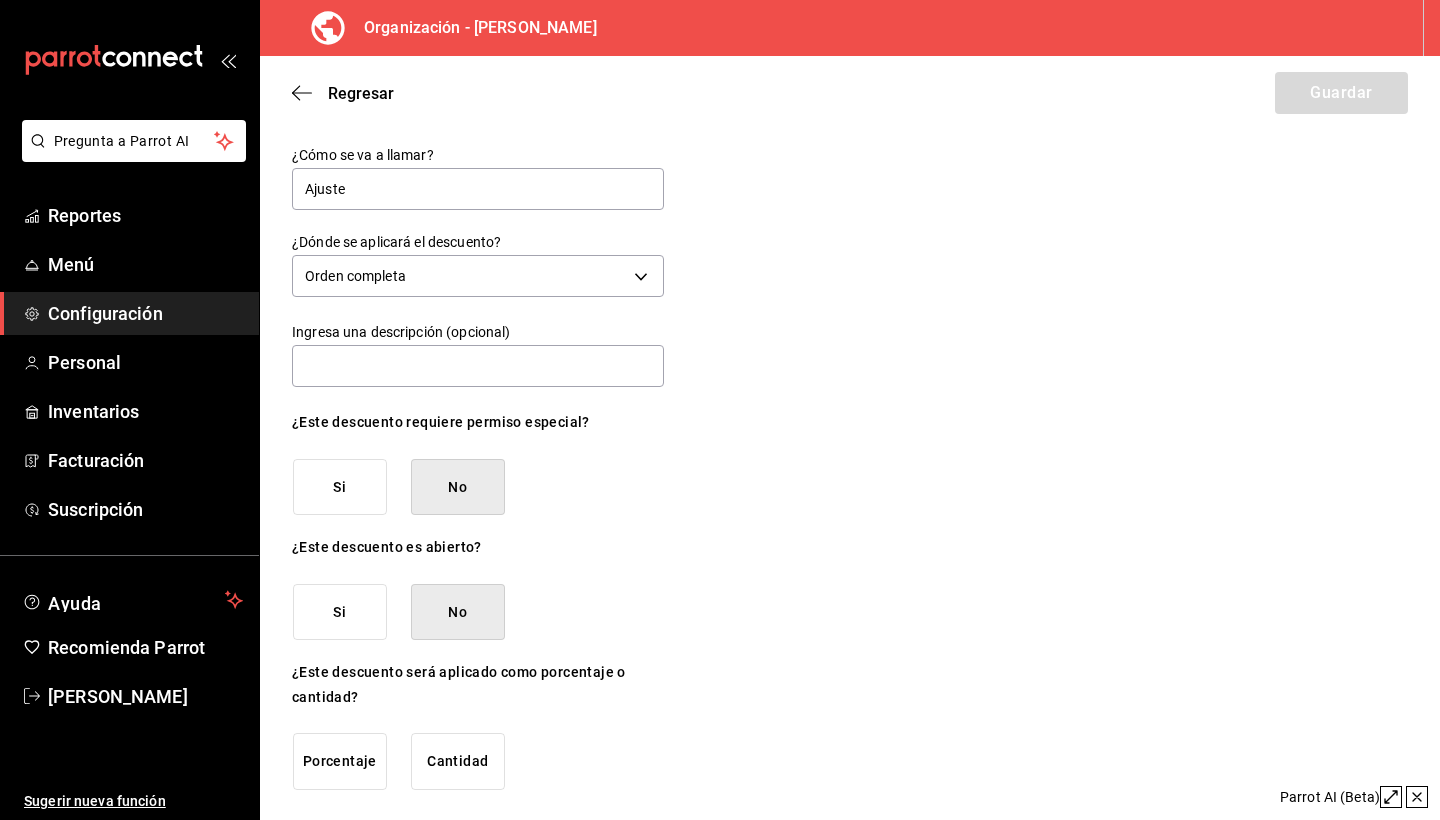 click on "Cantidad" at bounding box center [458, 761] 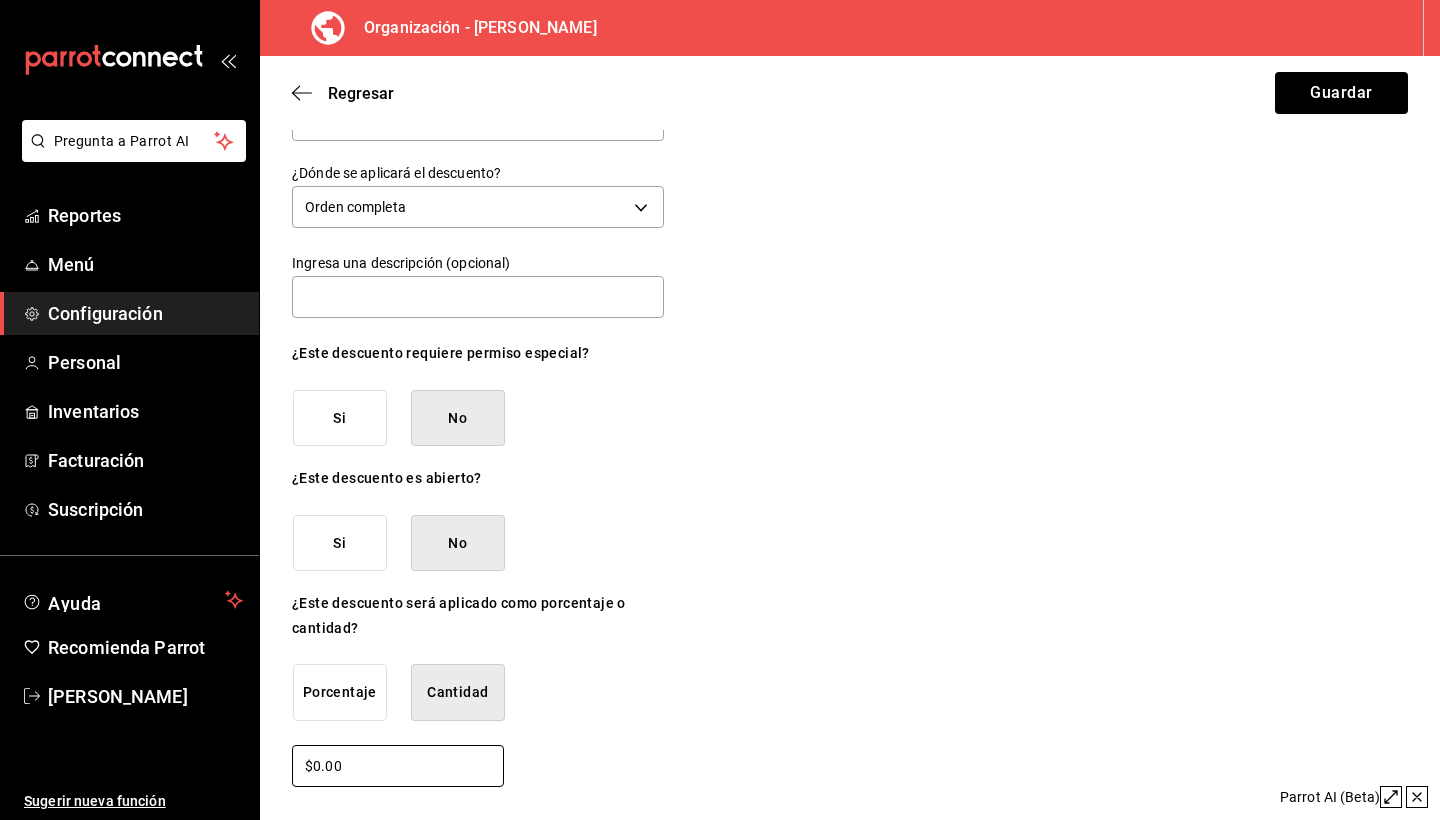 scroll, scrollTop: 67, scrollLeft: 0, axis: vertical 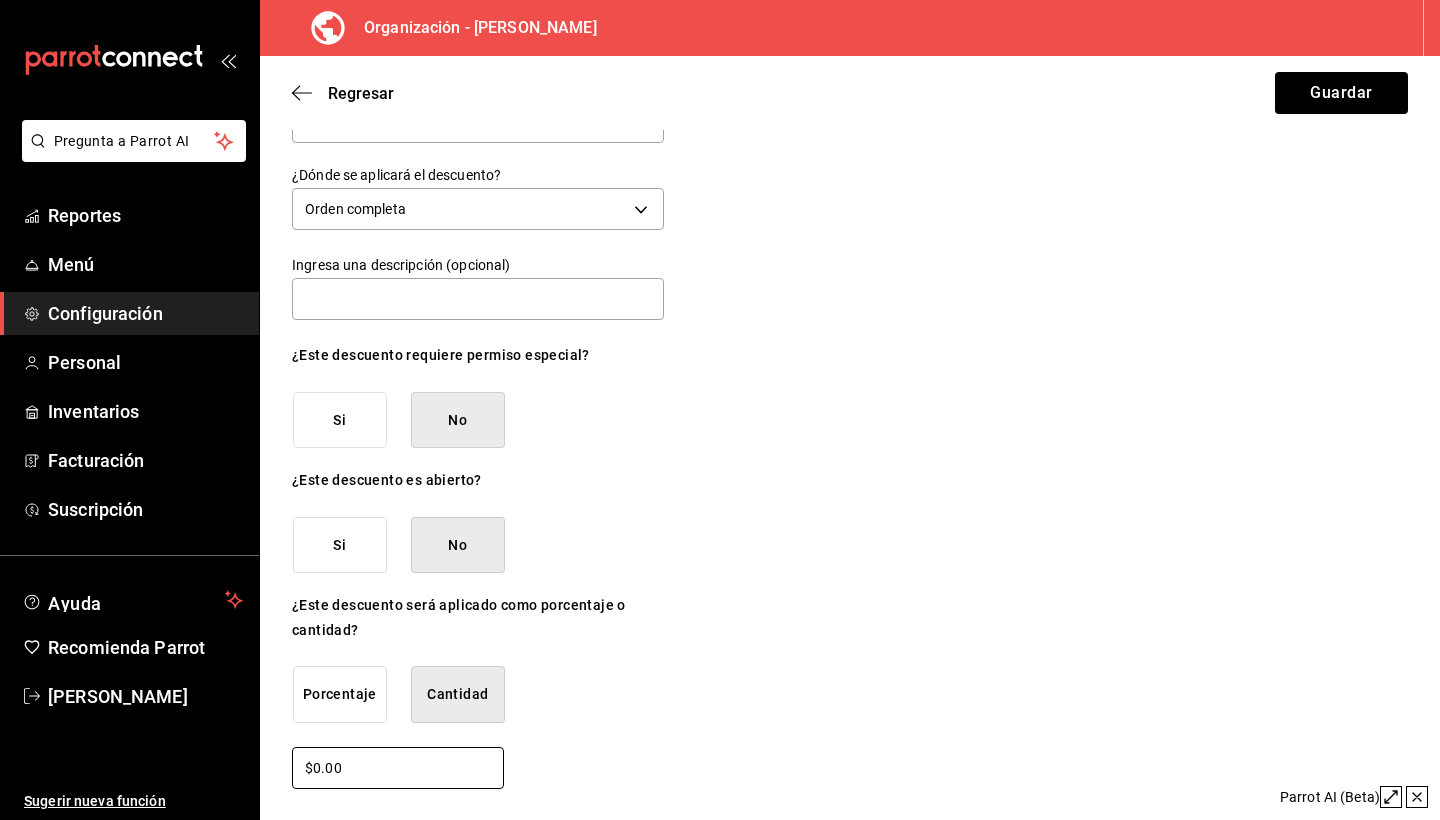 click on "$0.00" at bounding box center (398, 768) 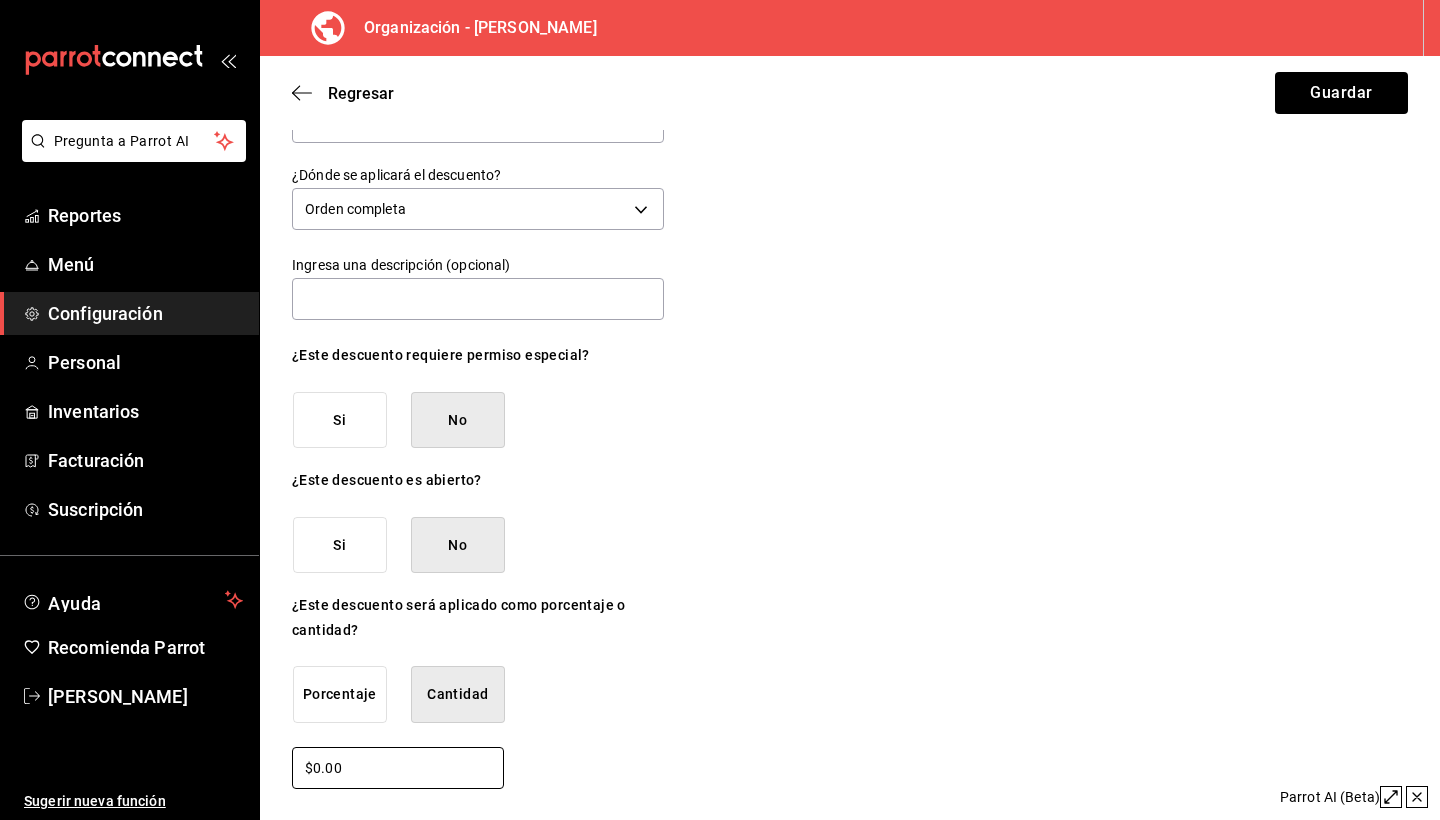 type on "$0.00" 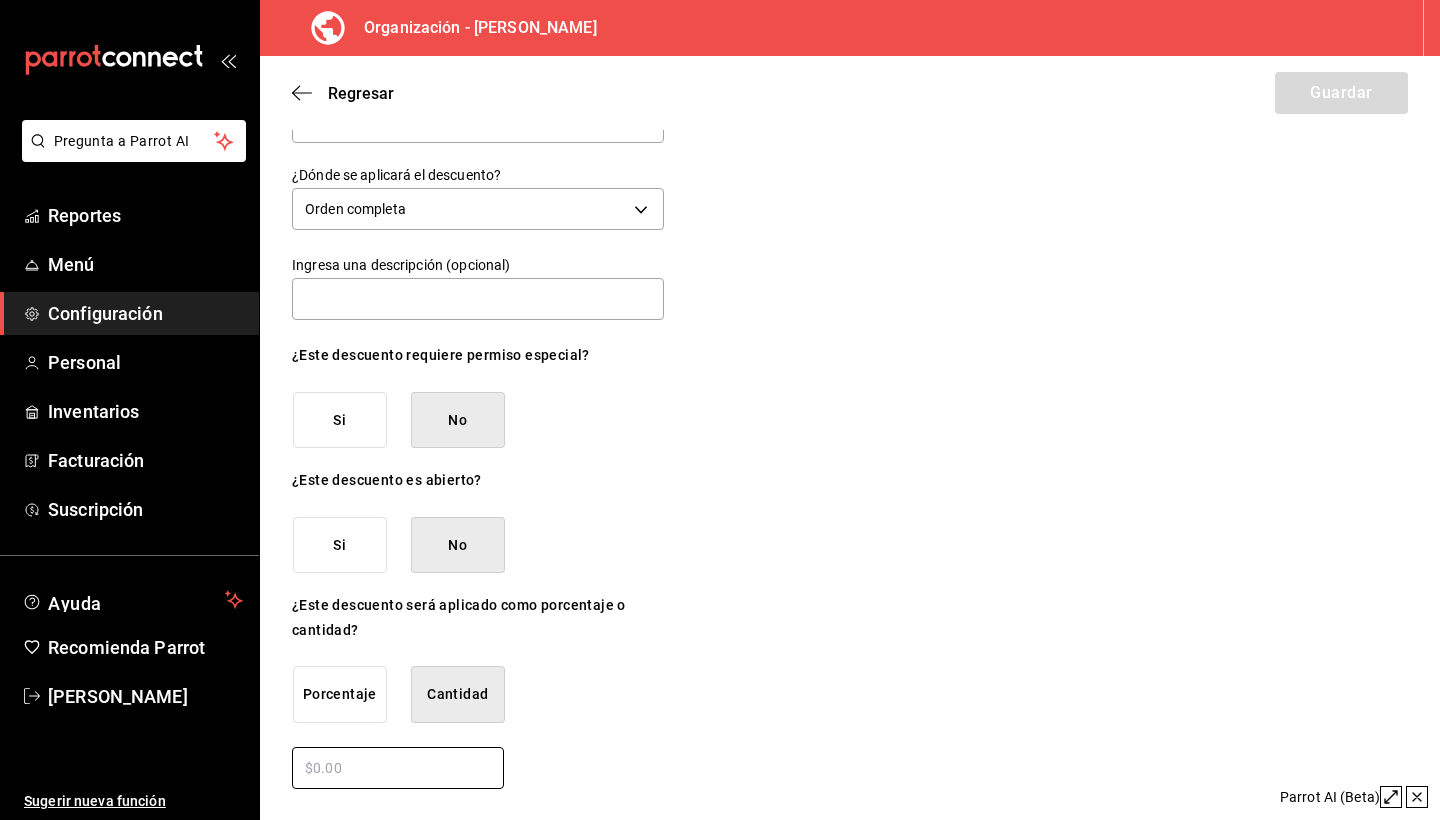 type on "$5.00" 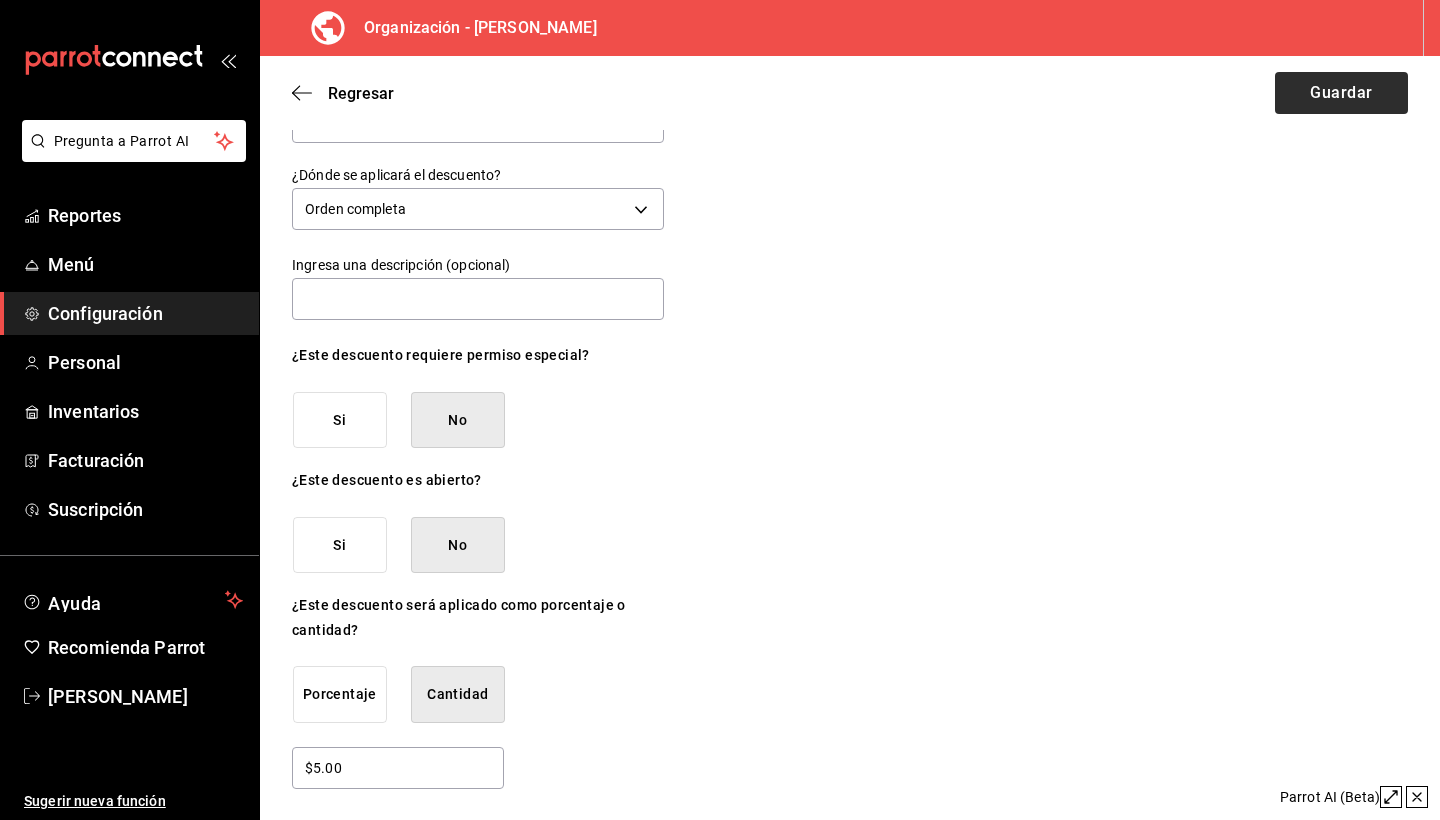 click on "Guardar" at bounding box center [1341, 93] 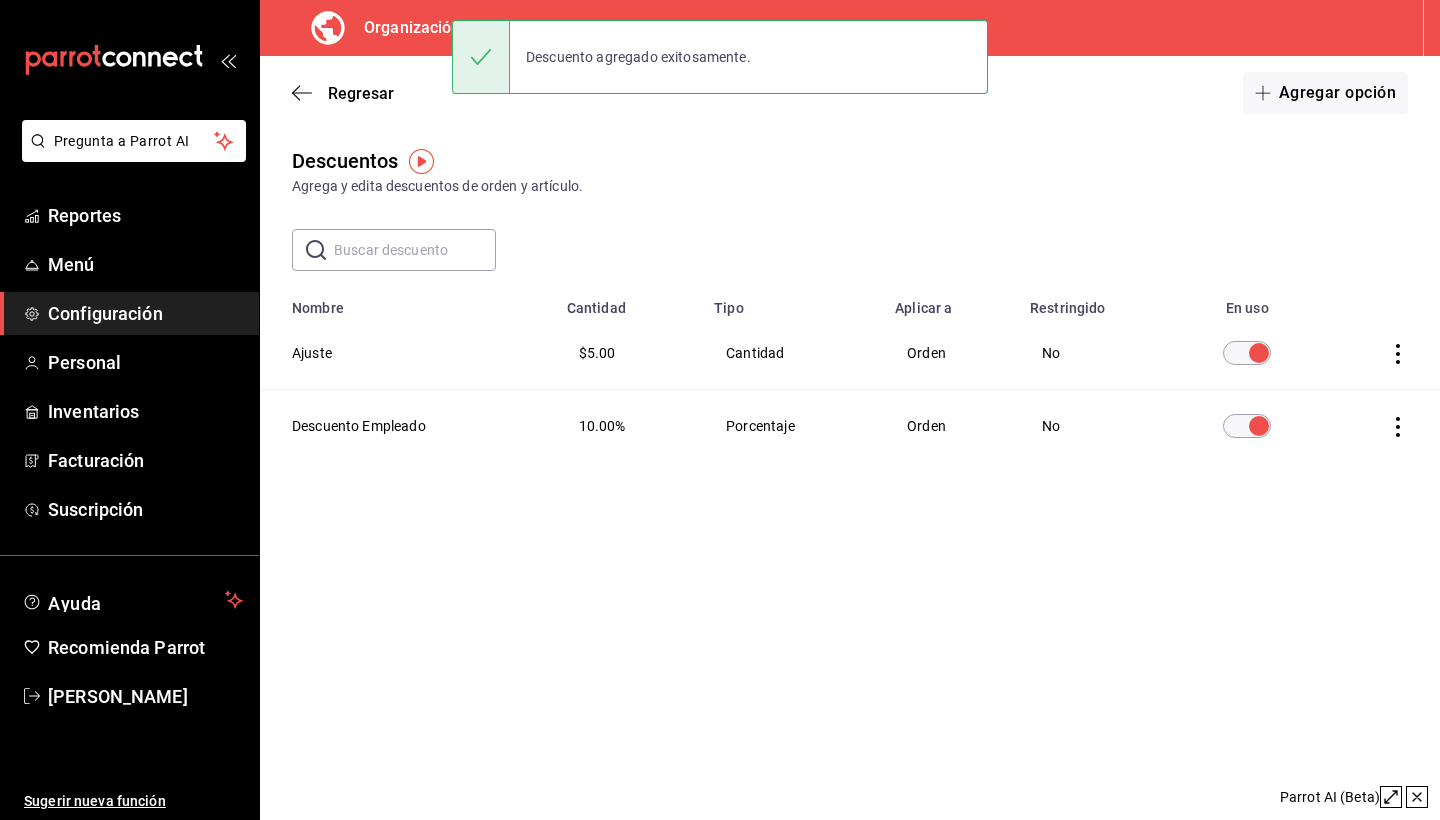 scroll, scrollTop: 0, scrollLeft: 0, axis: both 